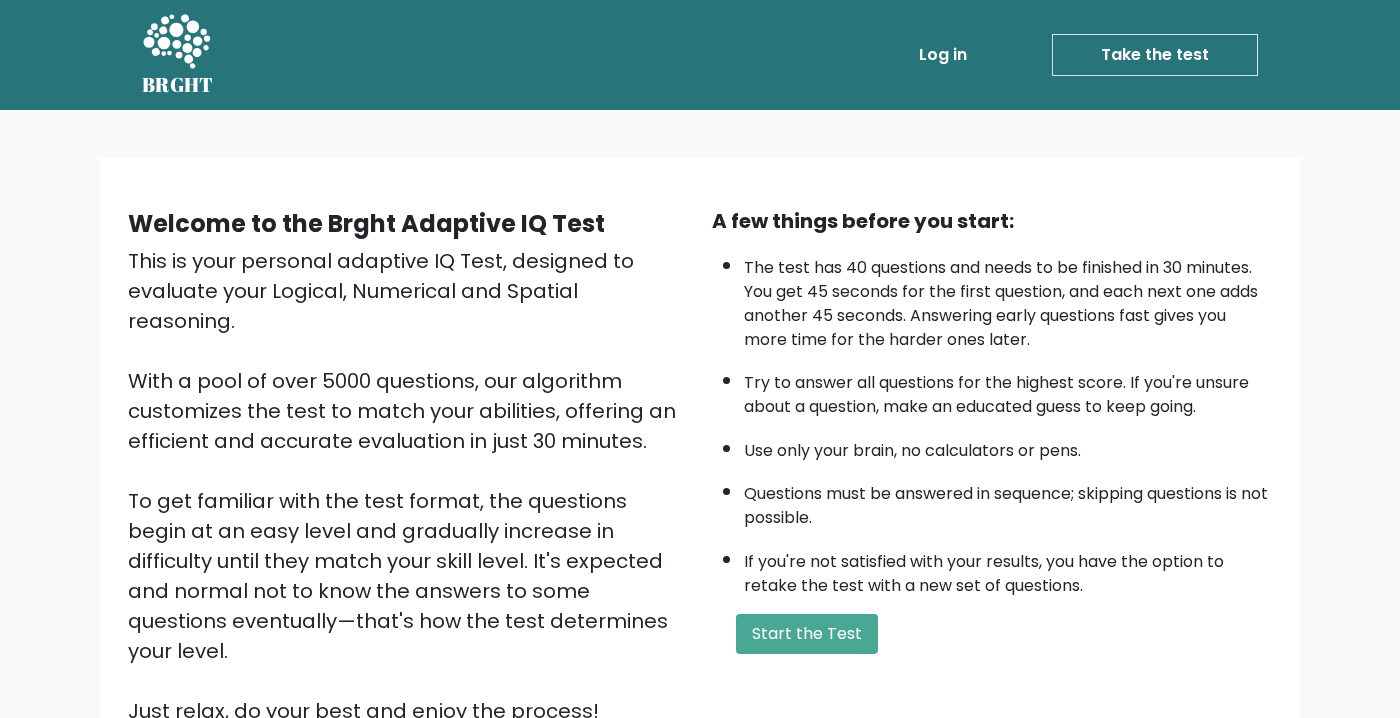 scroll, scrollTop: 0, scrollLeft: 0, axis: both 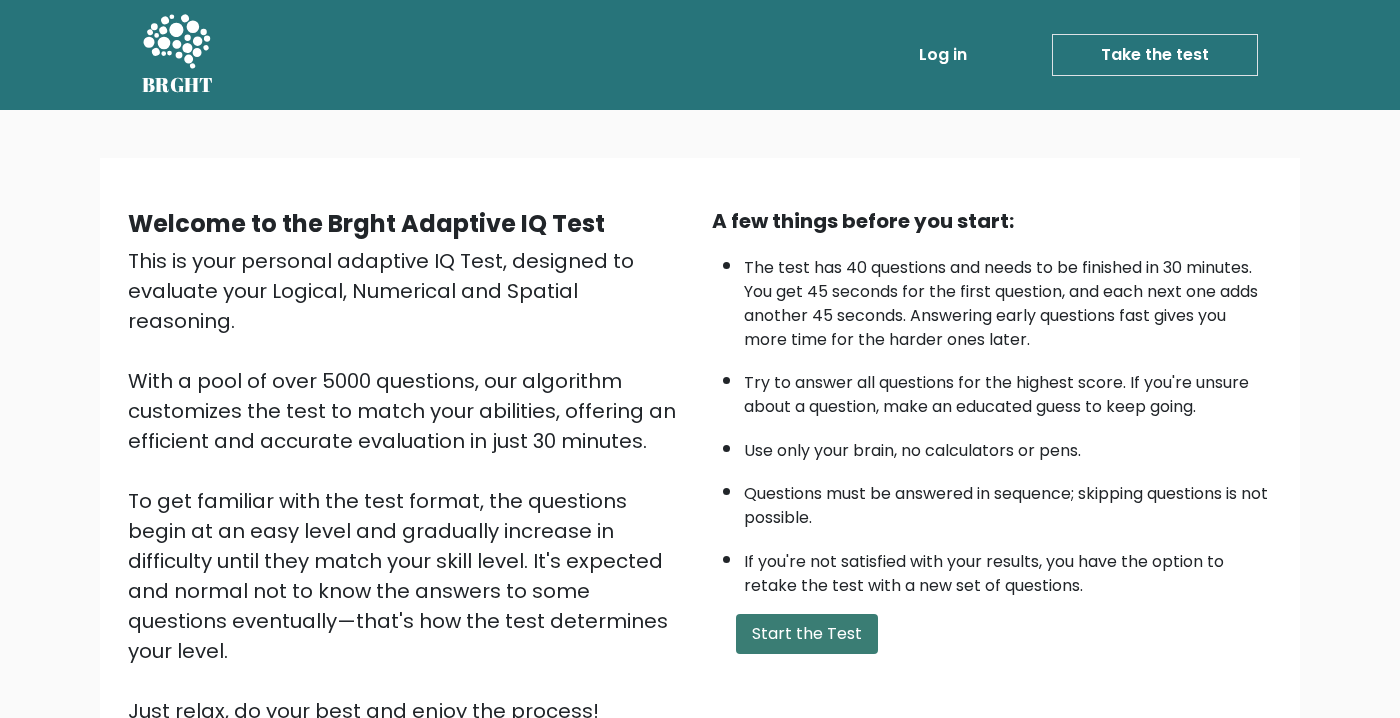 click on "Start the Test" at bounding box center [807, 634] 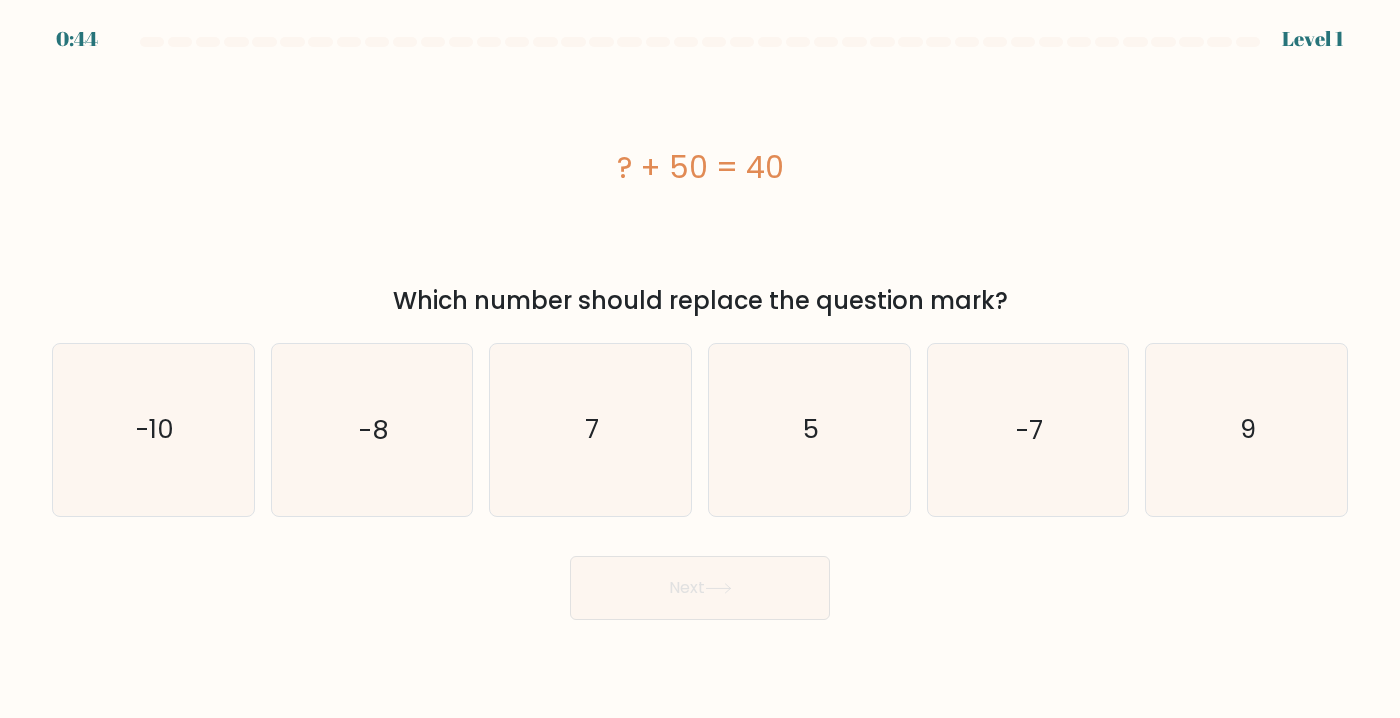 scroll, scrollTop: 0, scrollLeft: 0, axis: both 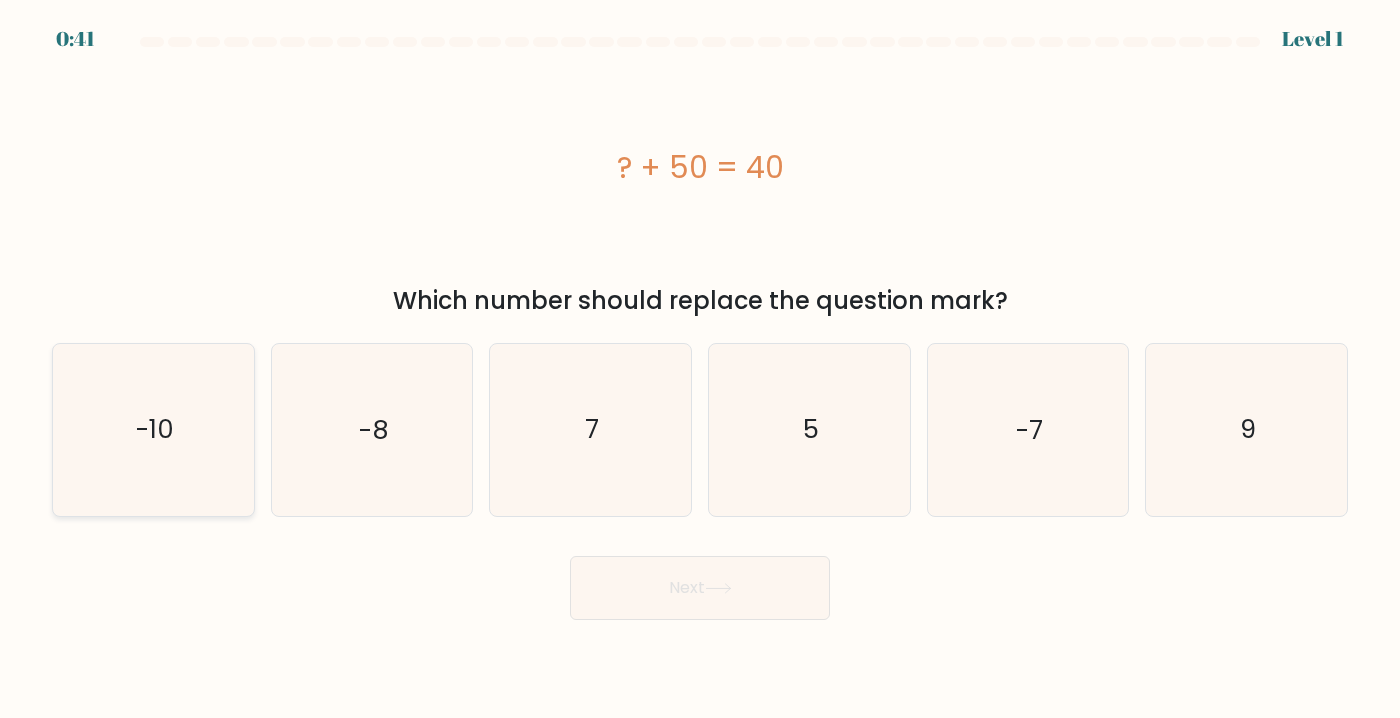 click on "-10" 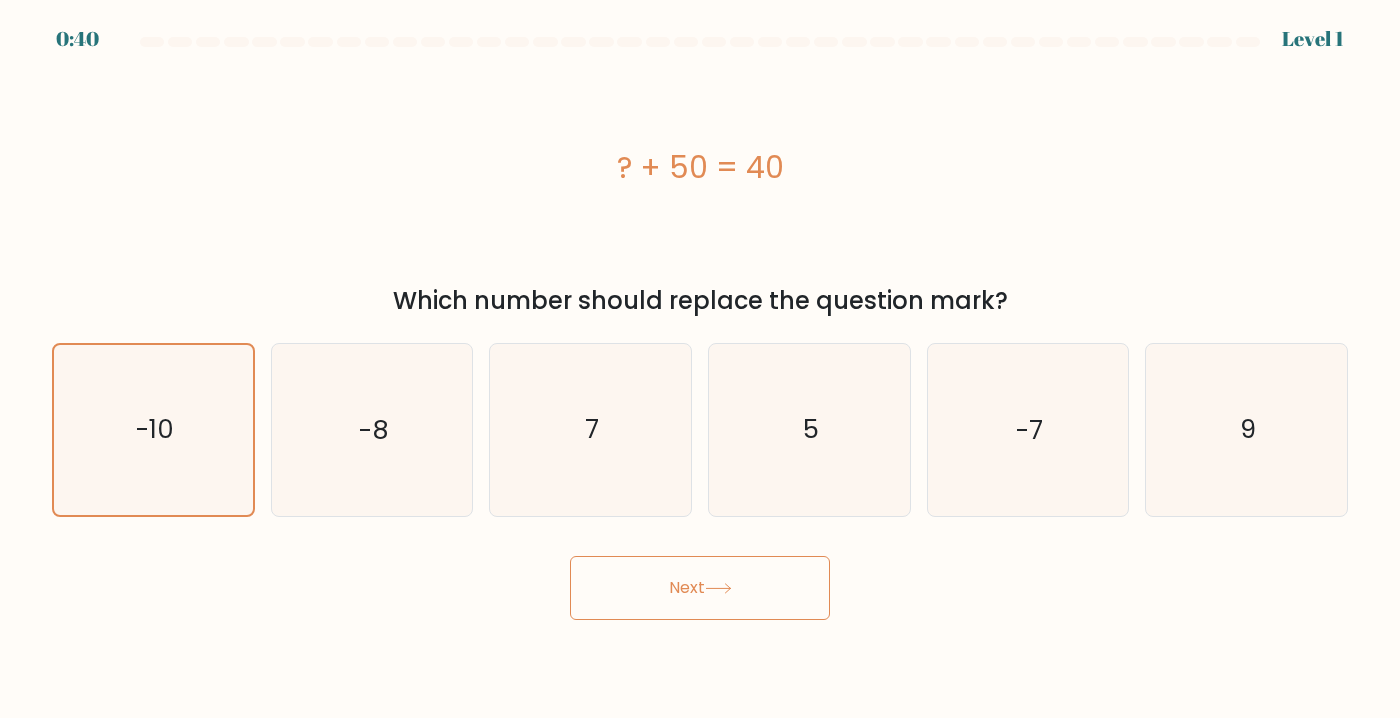 click on "Next" at bounding box center [700, 588] 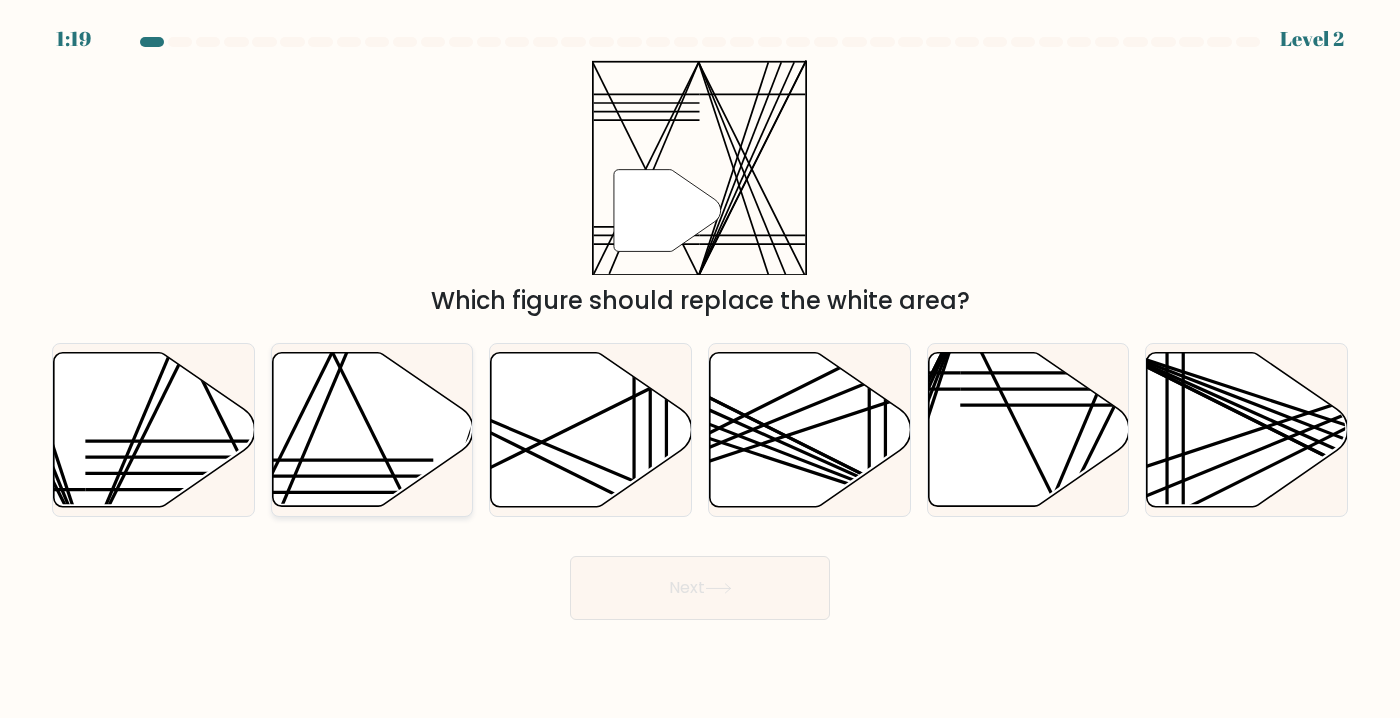 click 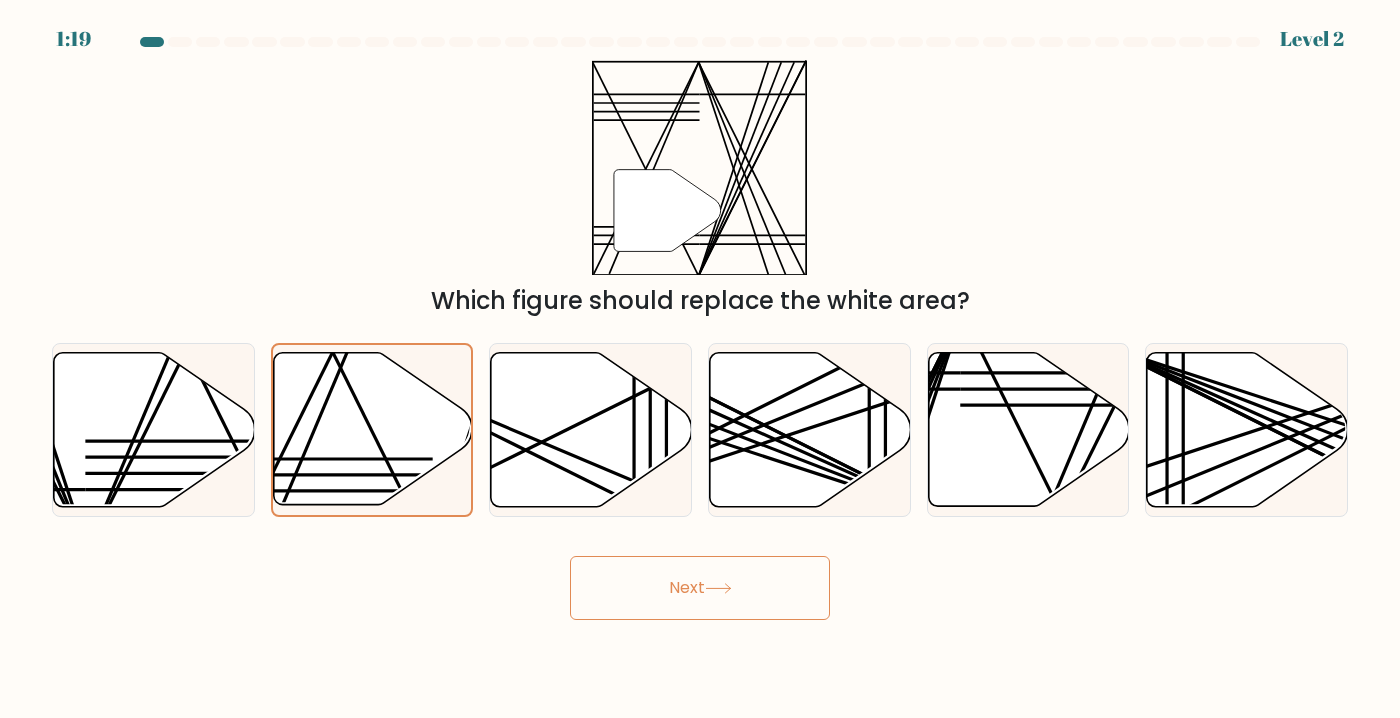 click on "Next" at bounding box center (700, 588) 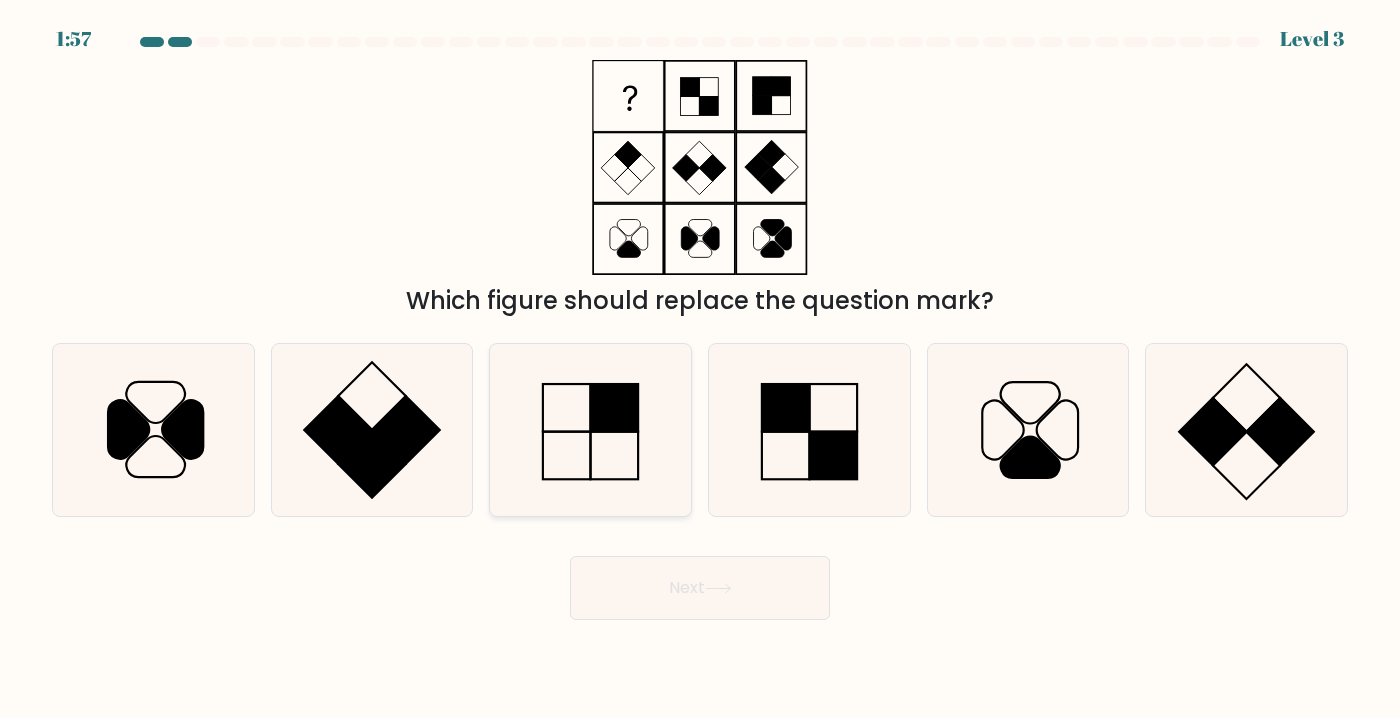 click 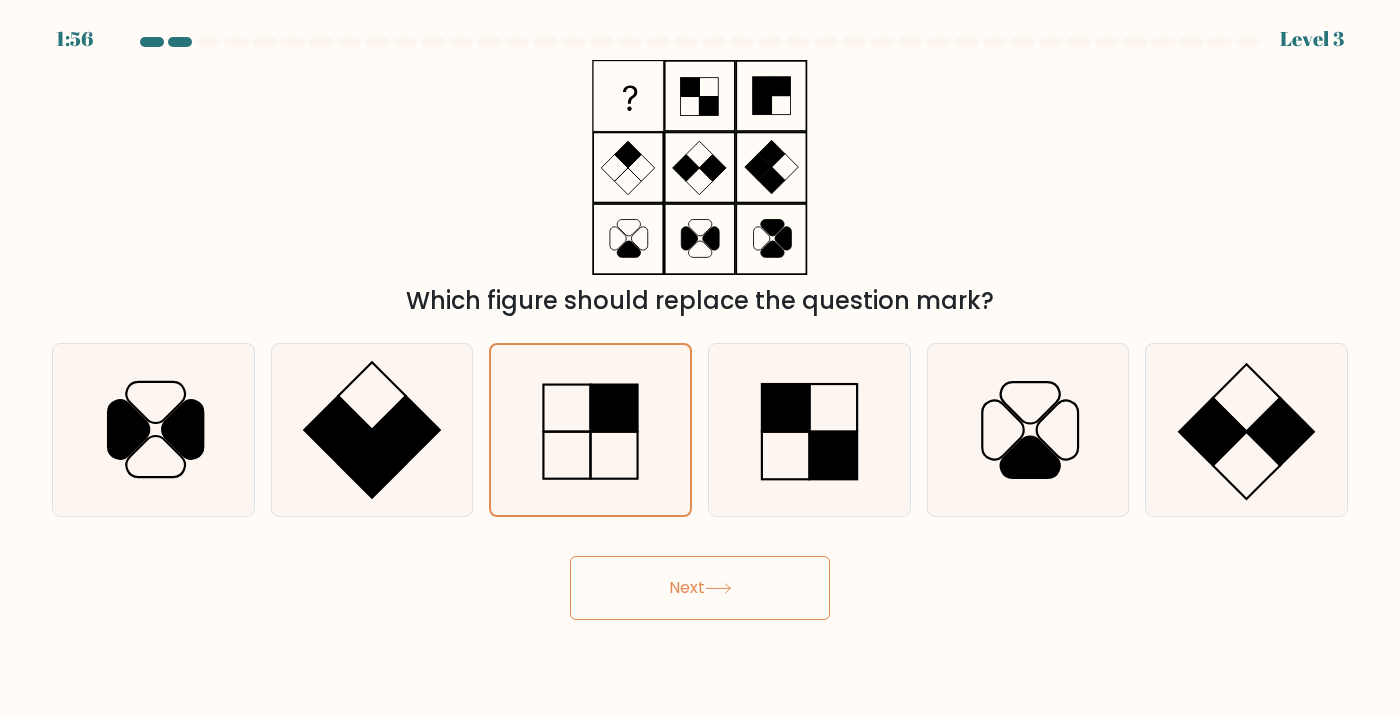 click on "Next" at bounding box center (700, 588) 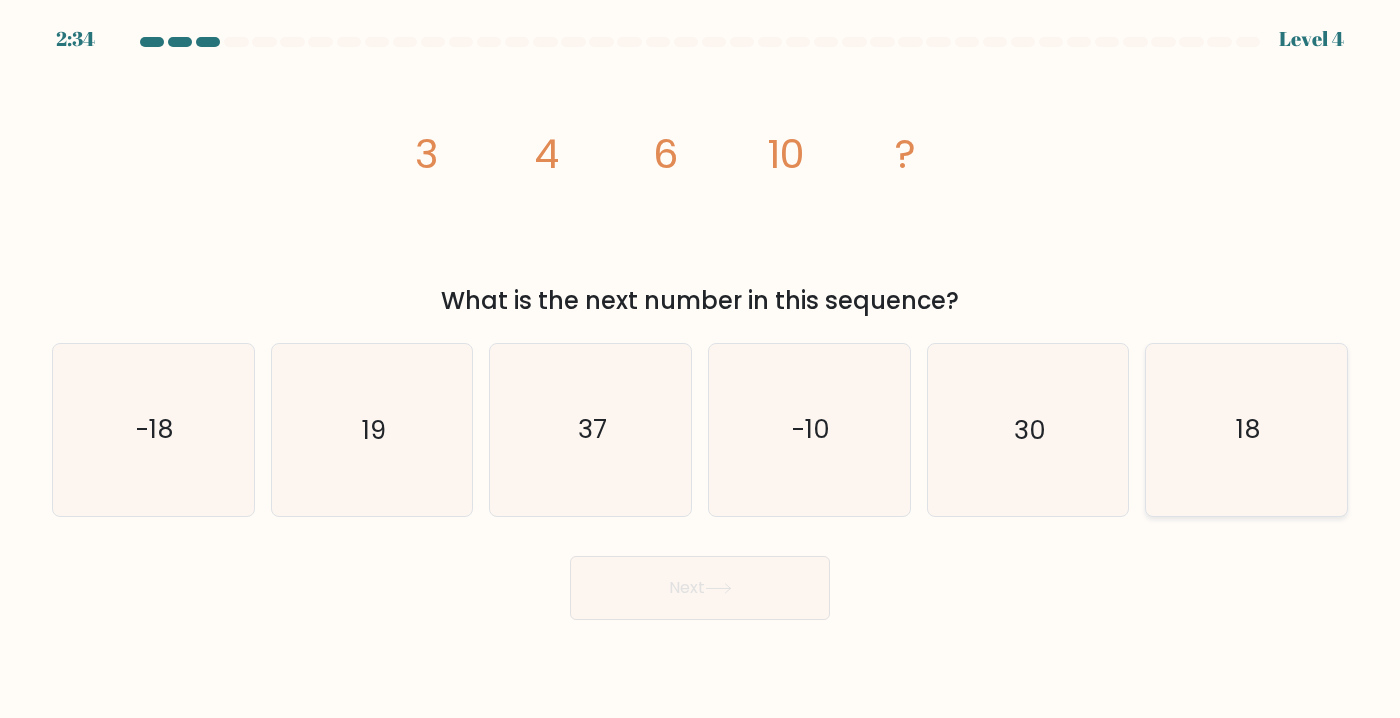 click on "18" 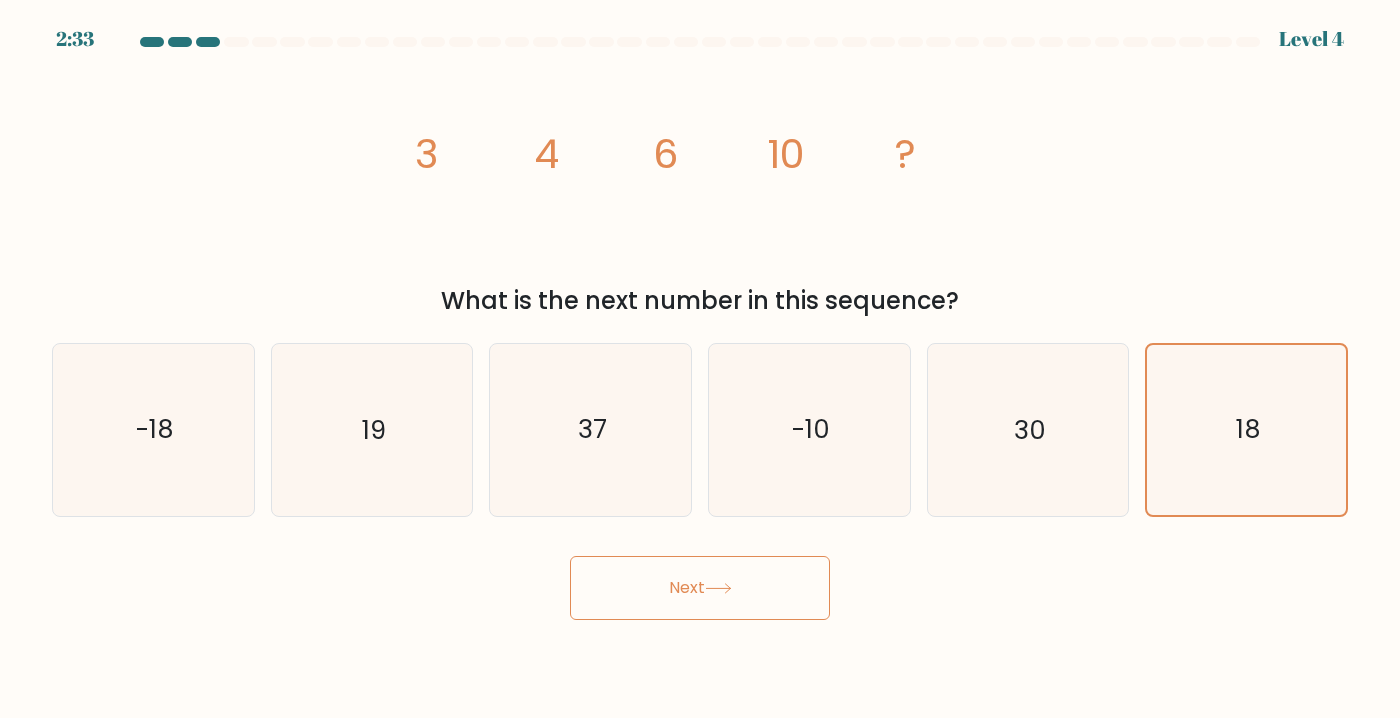 click on "Next" at bounding box center (700, 588) 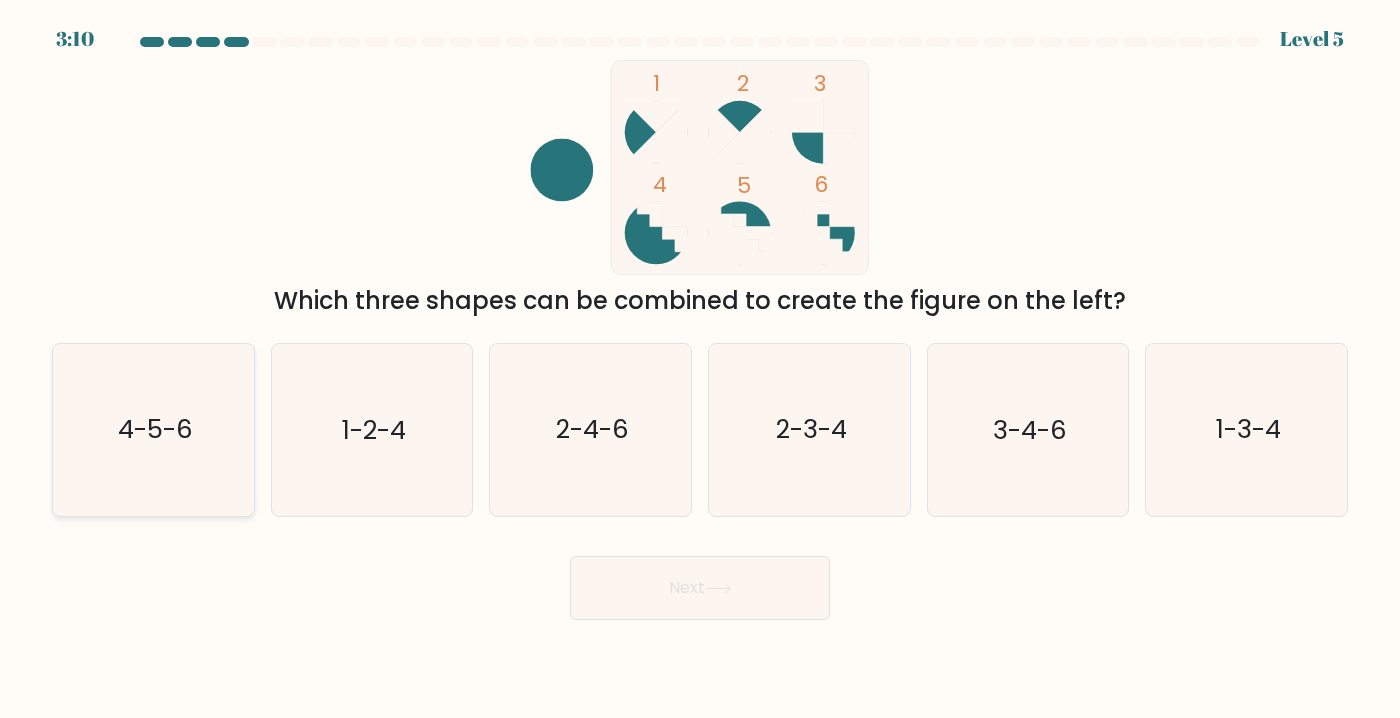 click on "4-5-6" 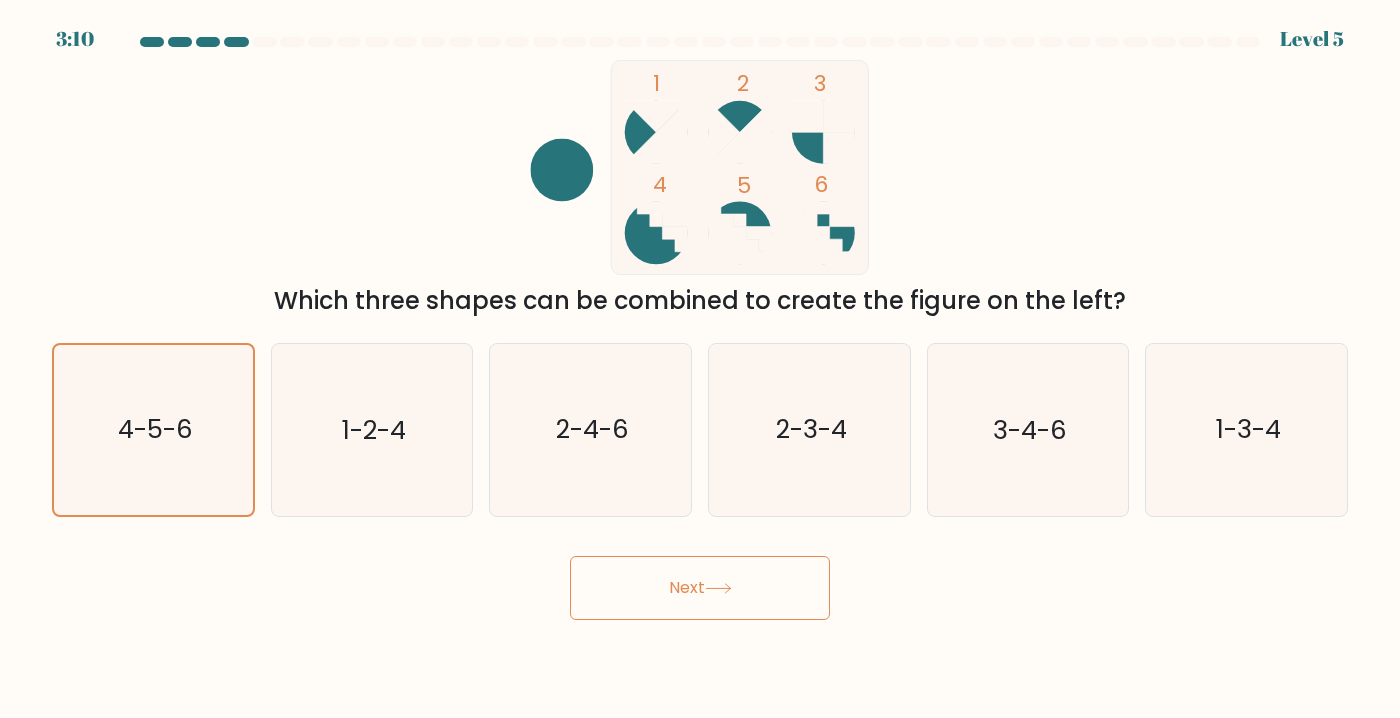 click on "Next" at bounding box center (700, 588) 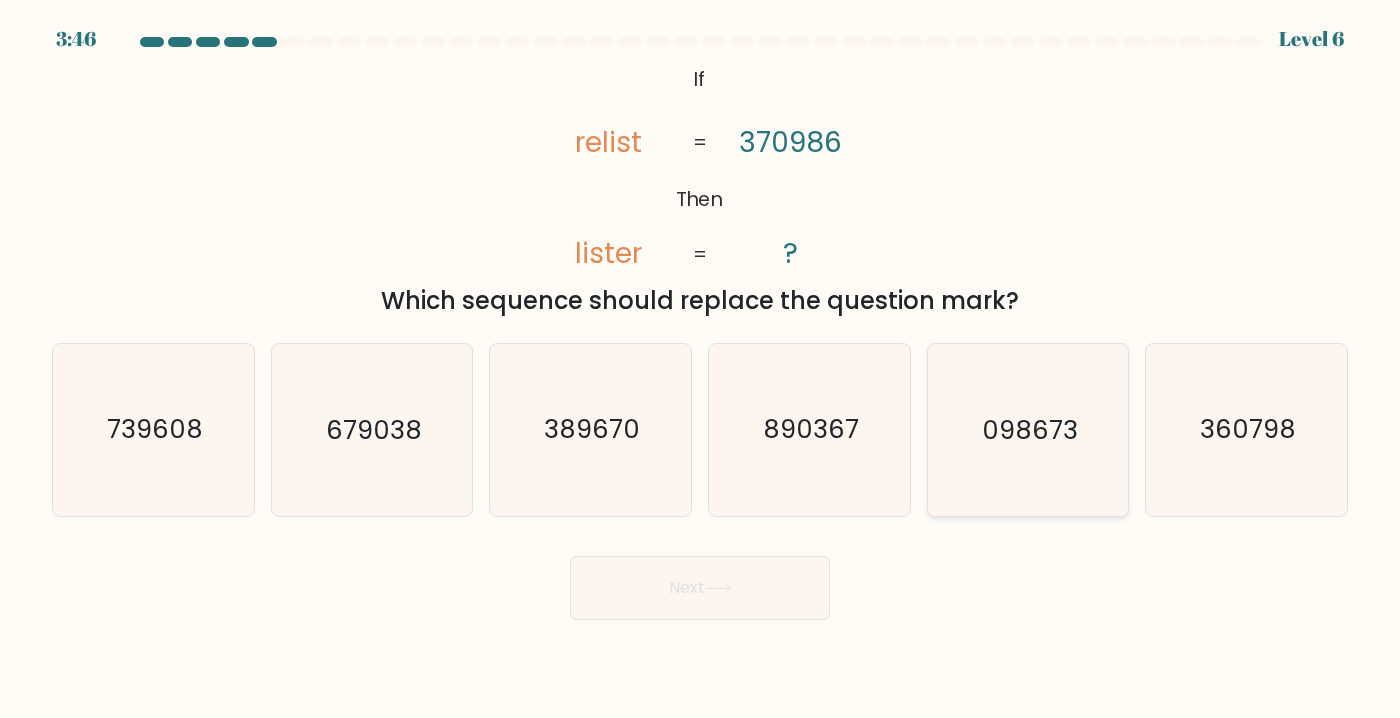 click on "098673" 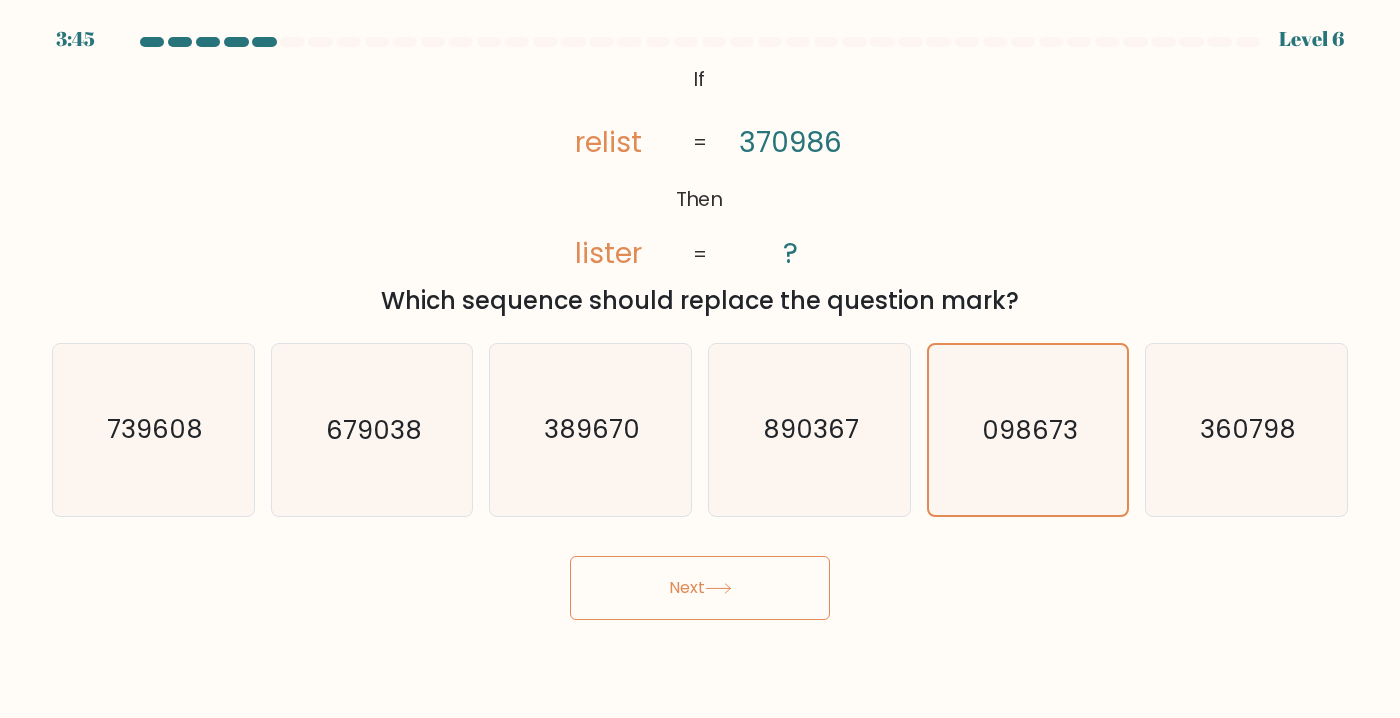 click on "Next" at bounding box center [700, 588] 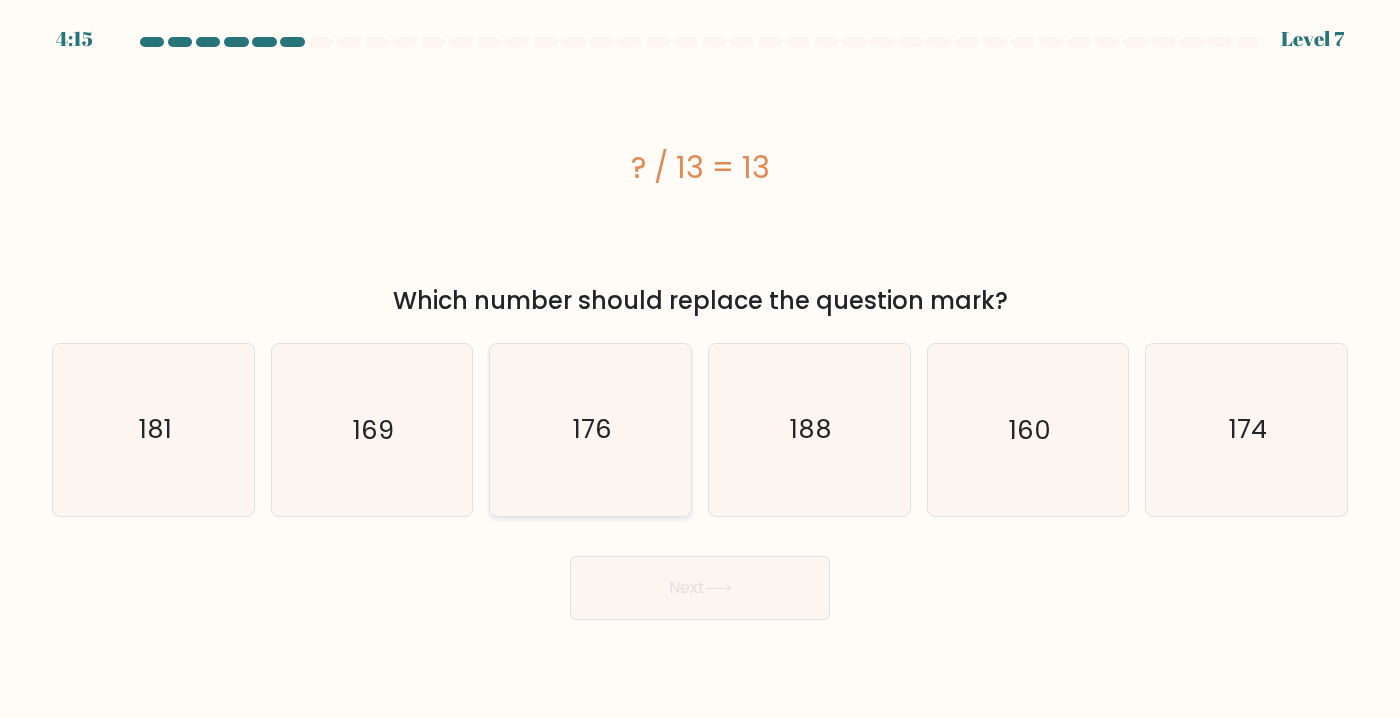 click on "176" 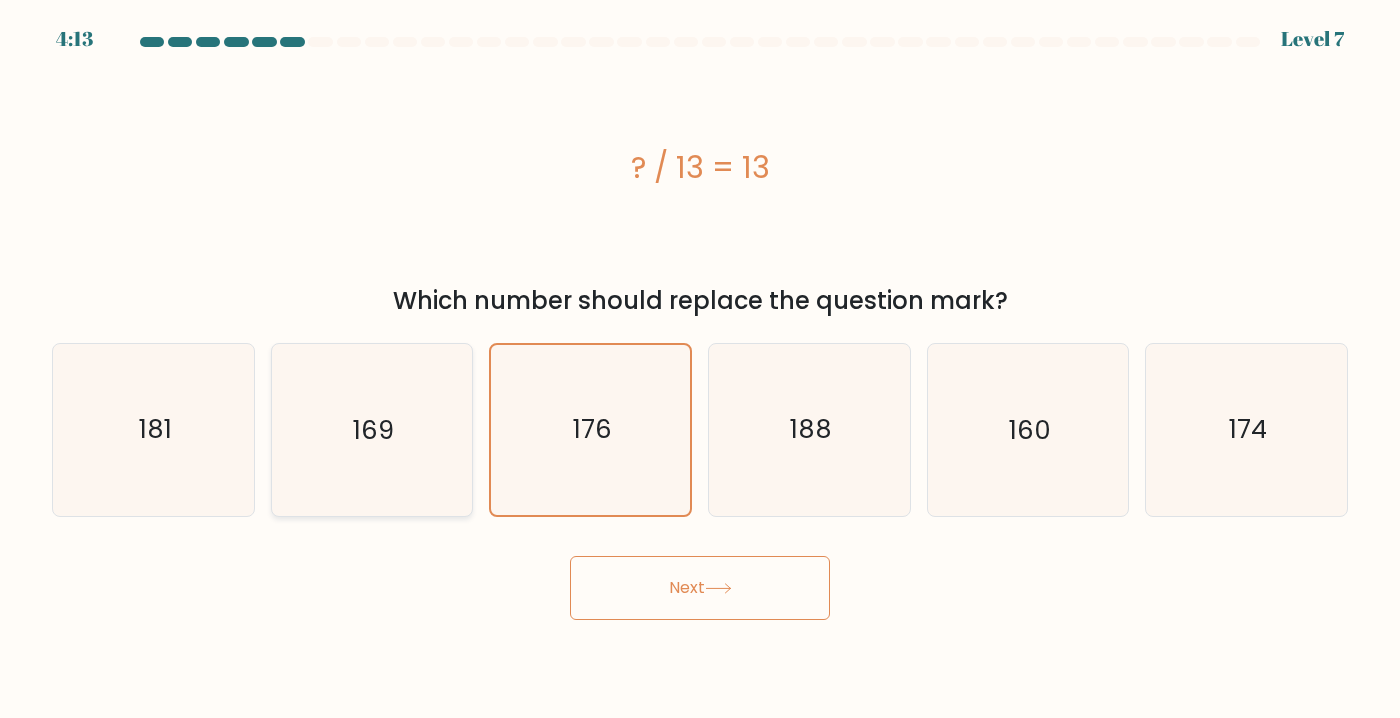 click on "169" 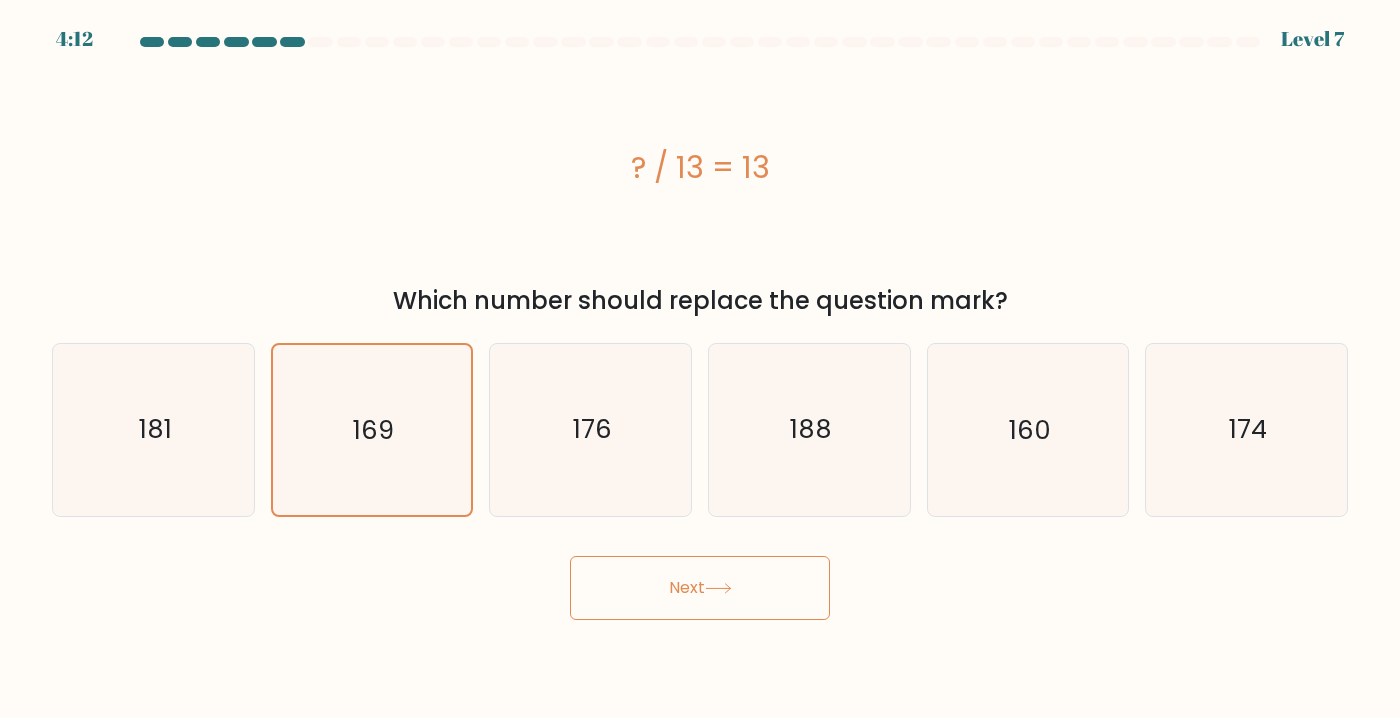 click on "Next" at bounding box center [700, 588] 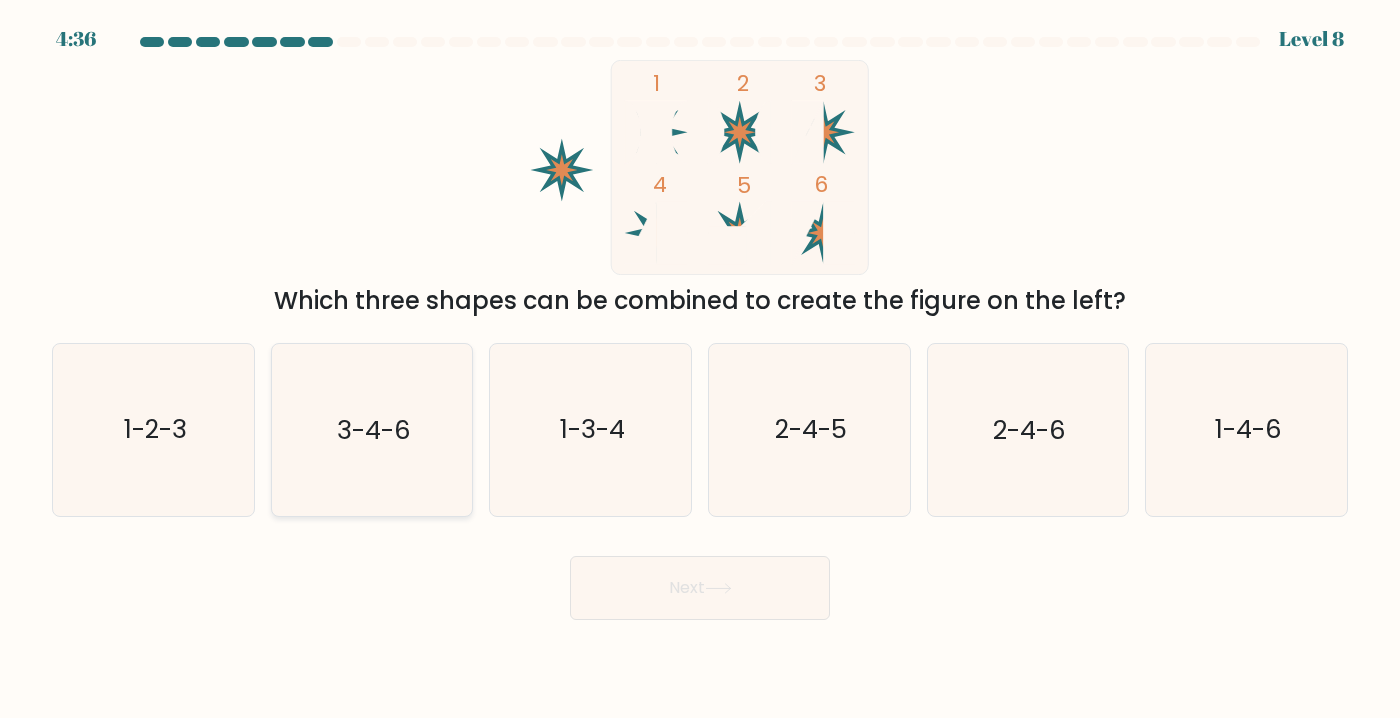 click on "3-4-6" 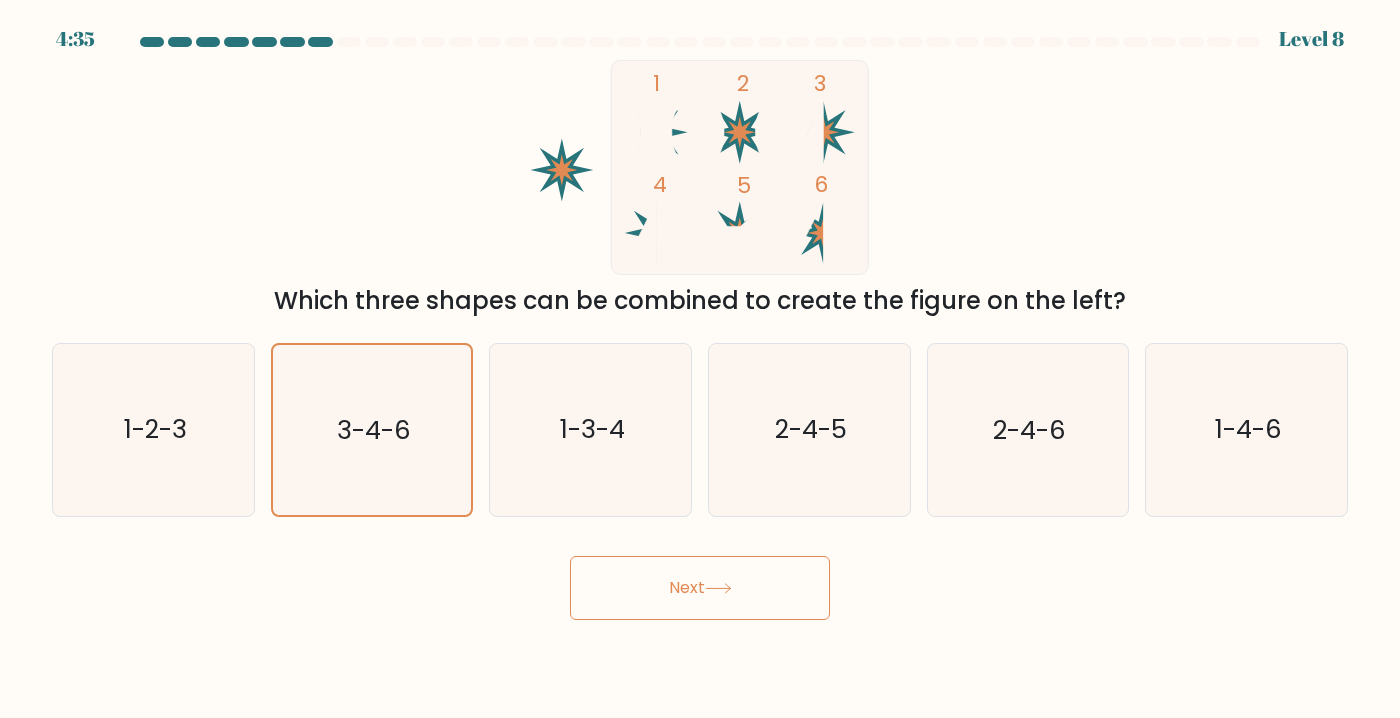 click on "Next" at bounding box center [700, 588] 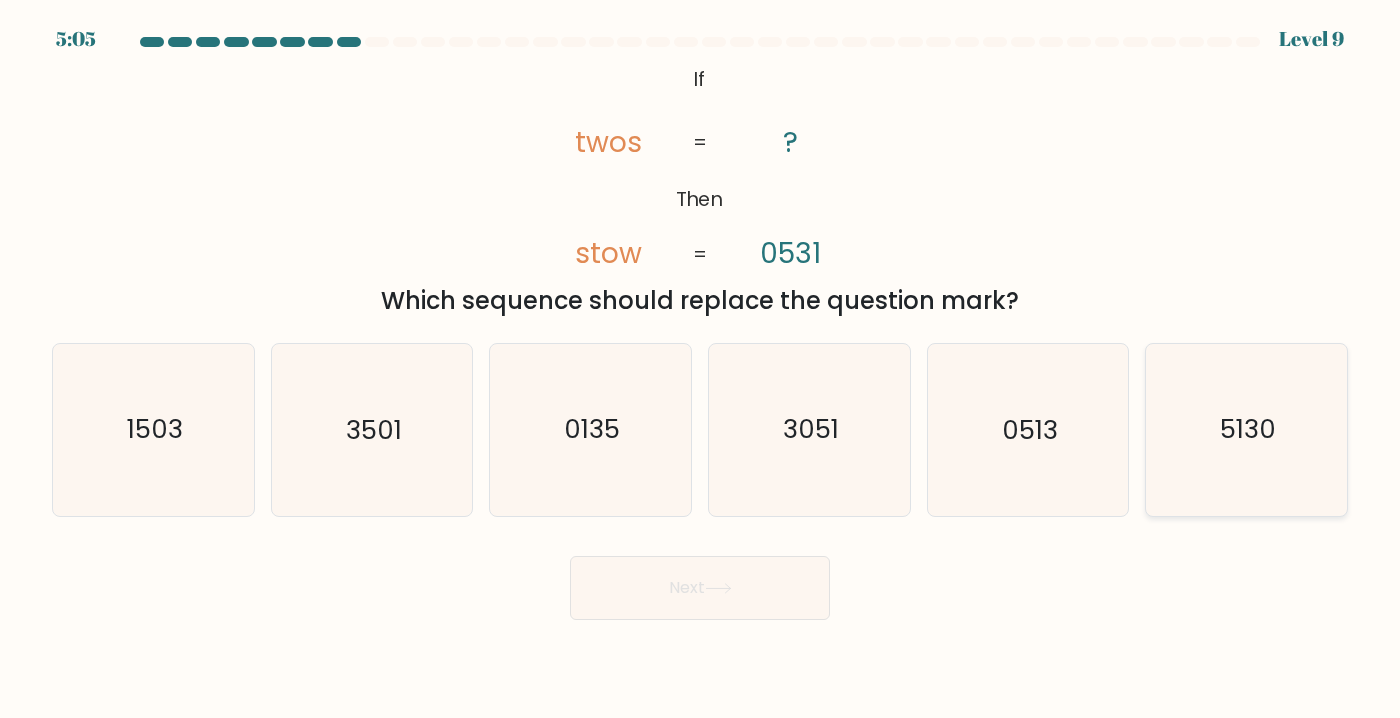 click on "5130" 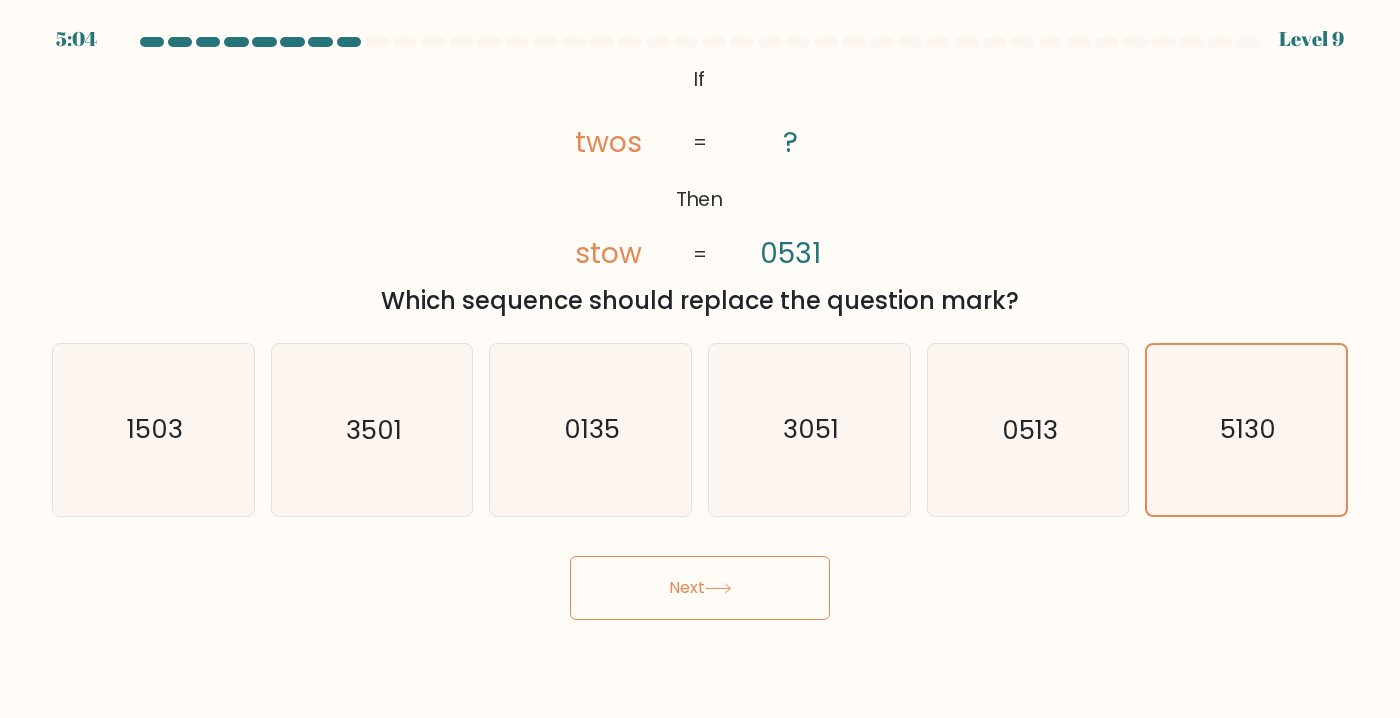 click on "Next" at bounding box center (700, 588) 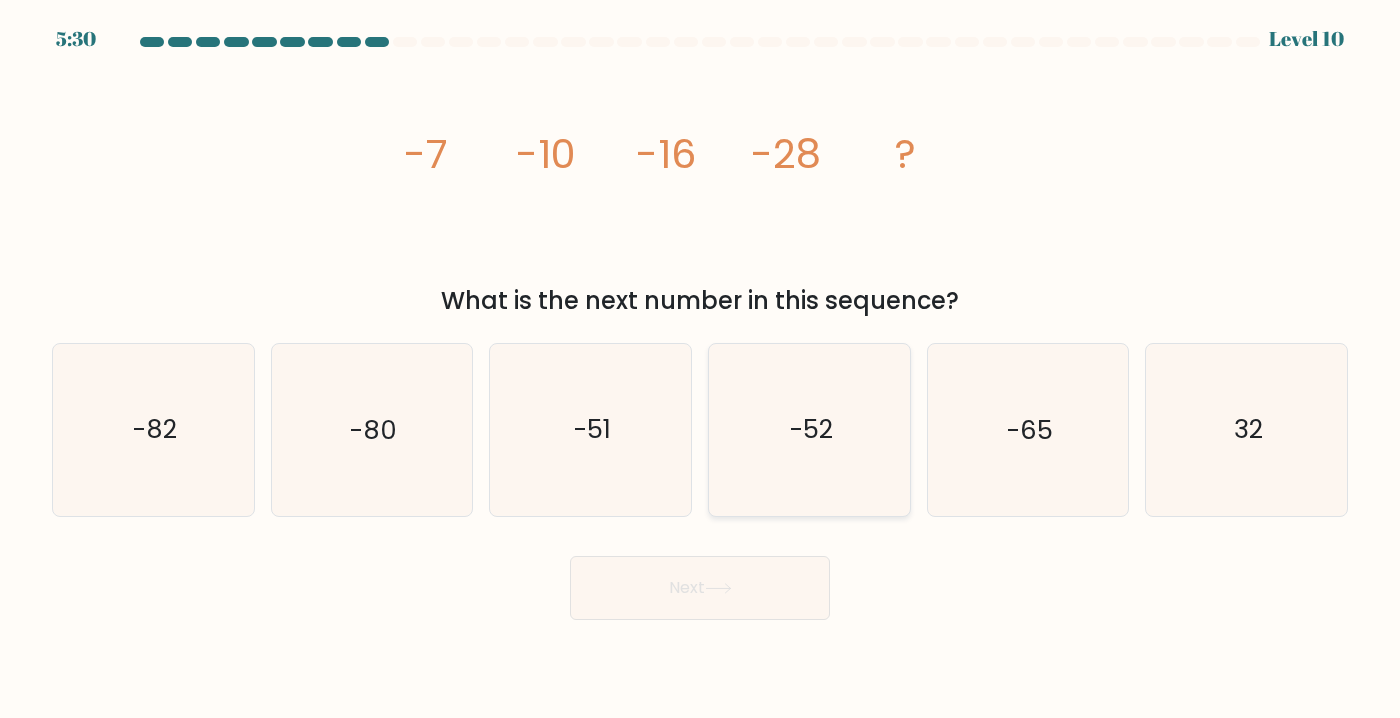 click on "-52" 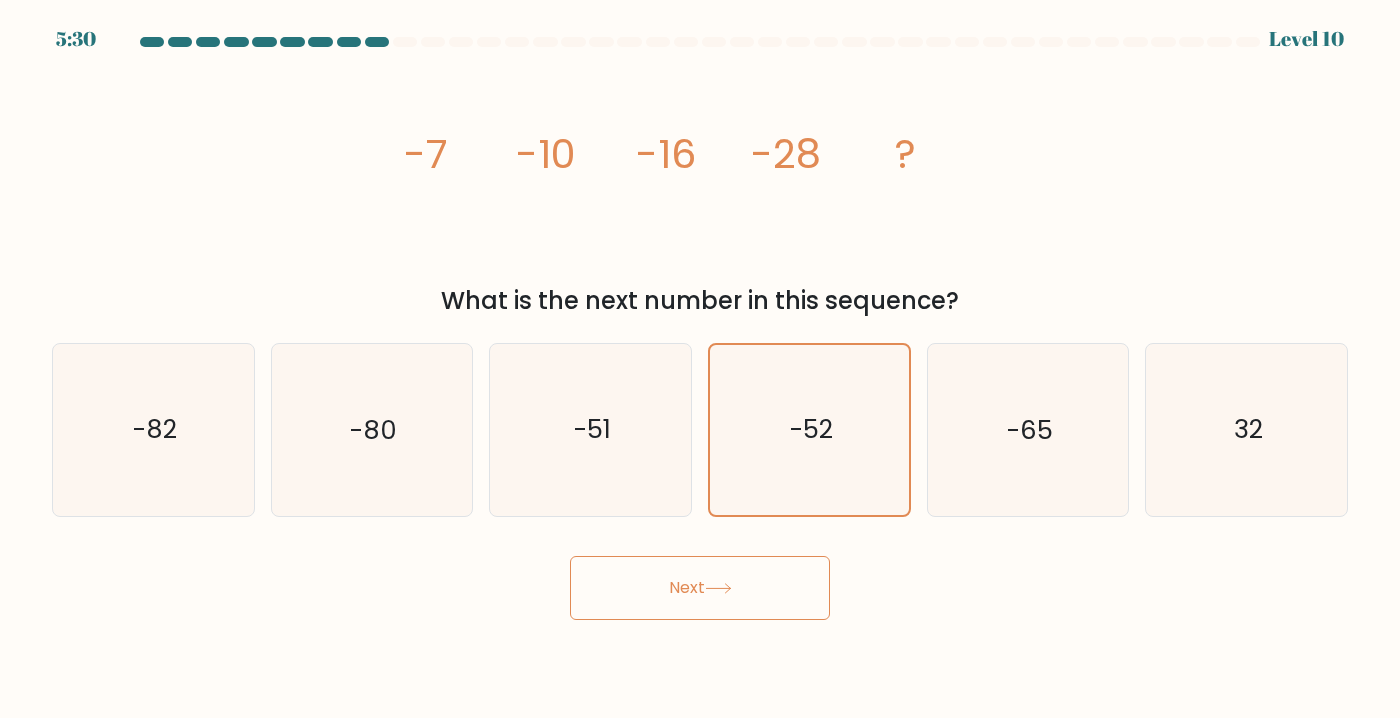 click on "Next" at bounding box center (700, 588) 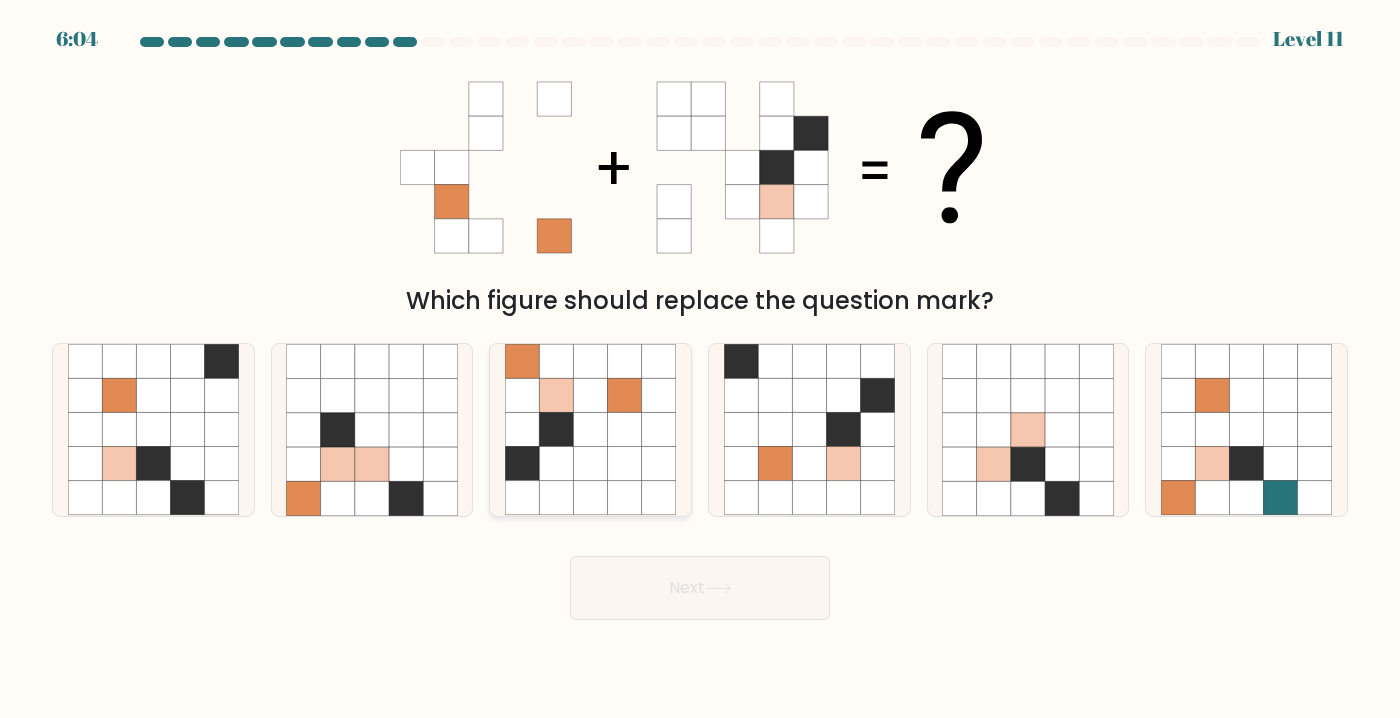 click 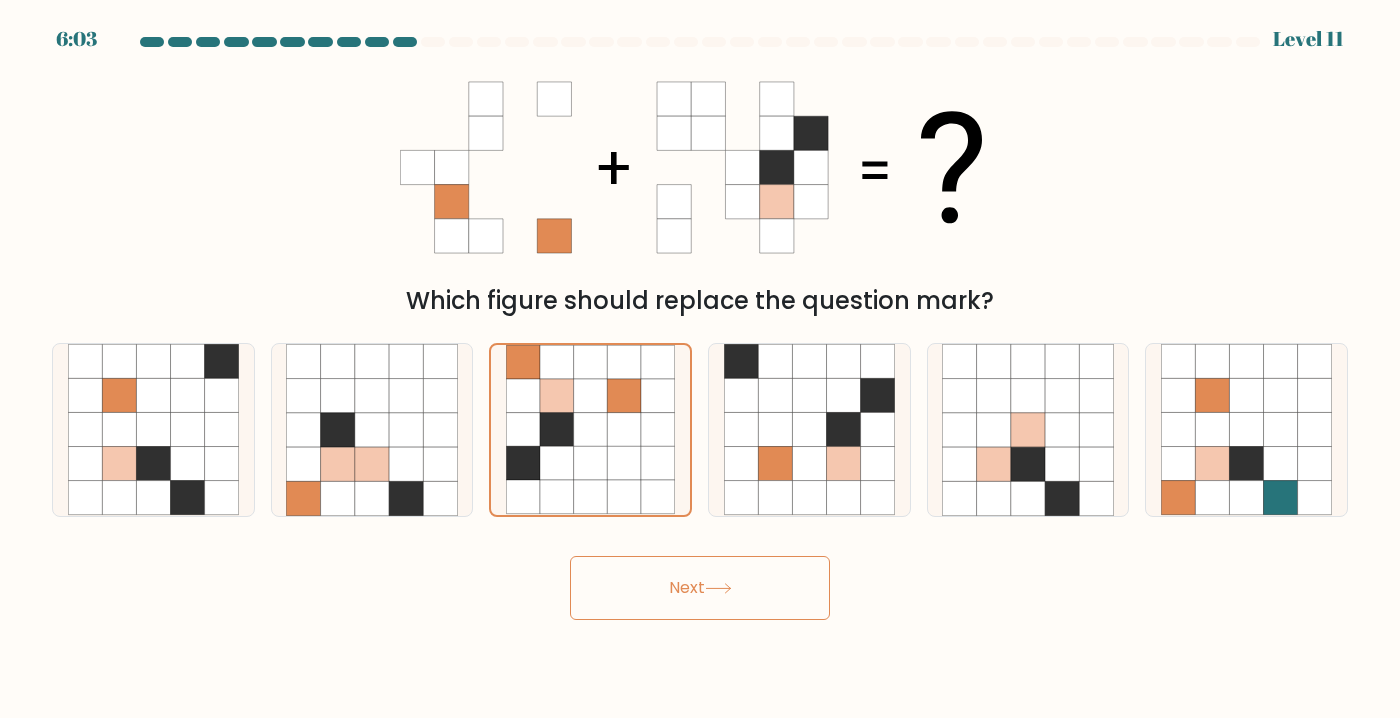 click 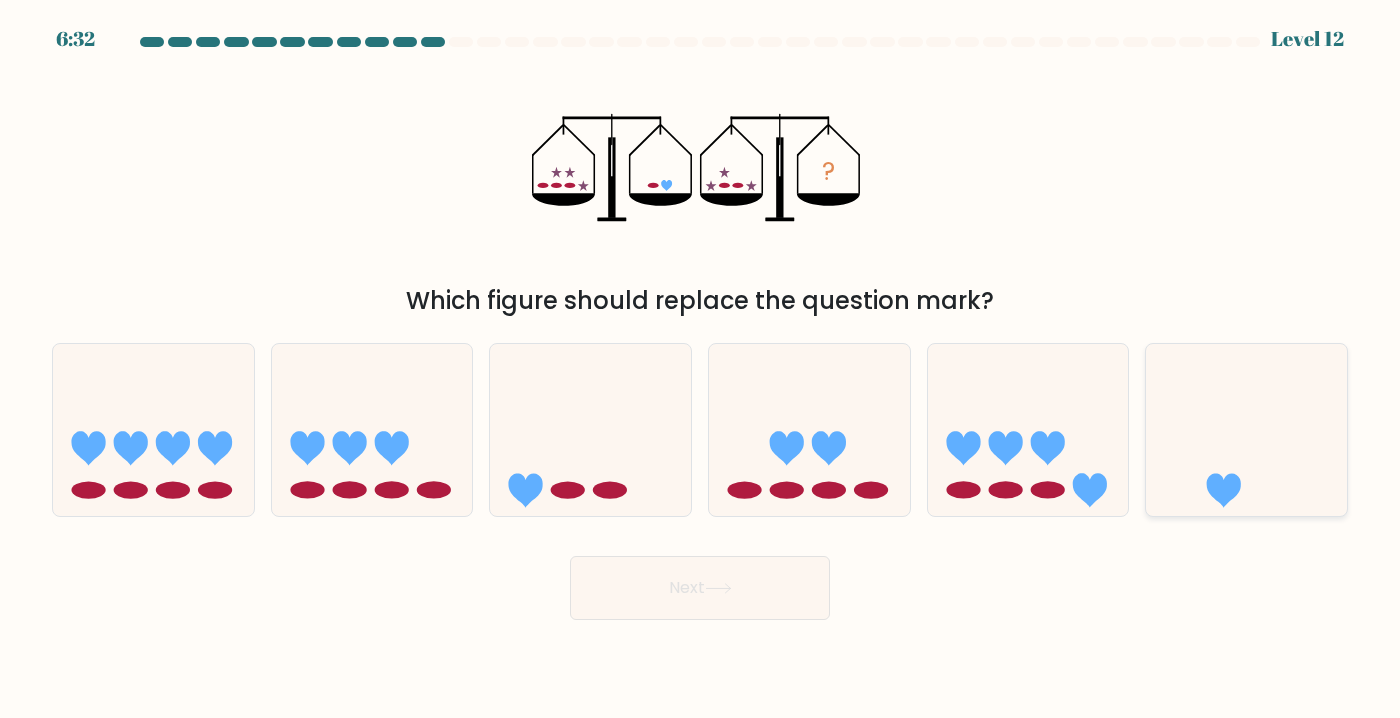 click 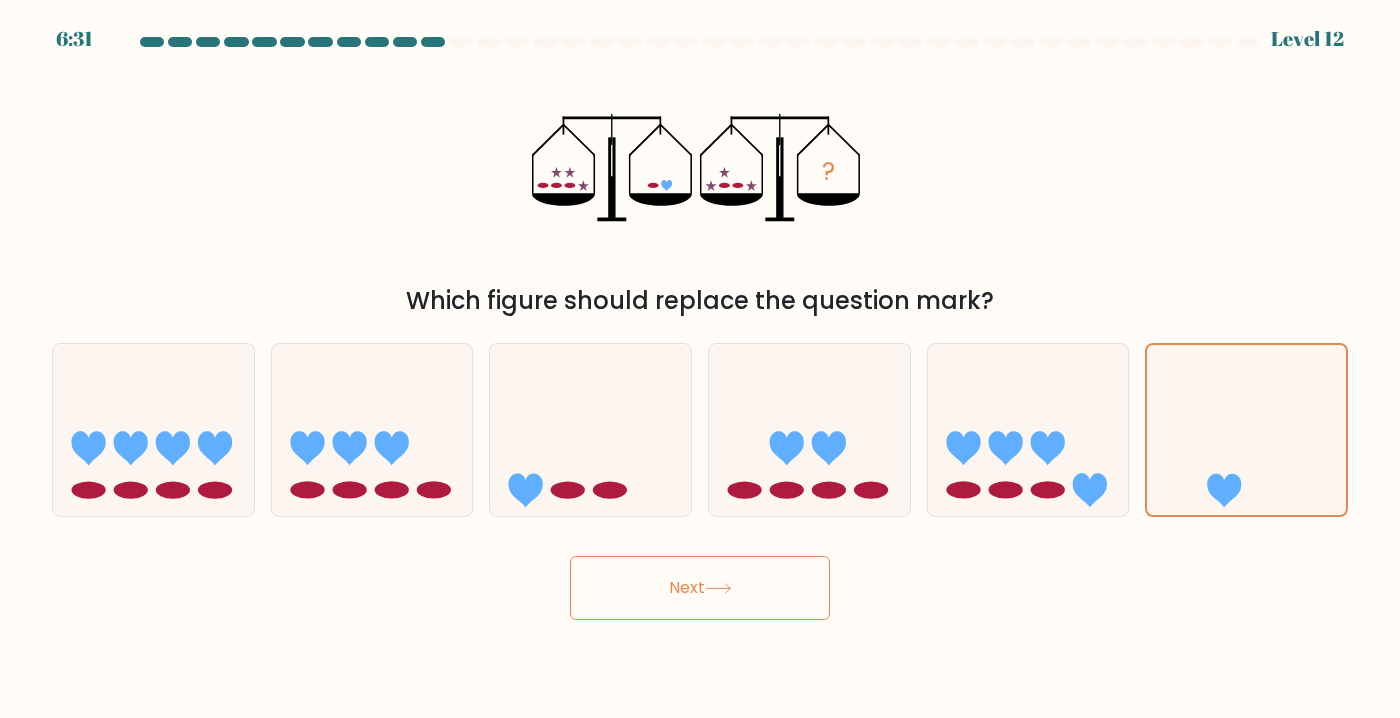 click on "Next" at bounding box center (700, 588) 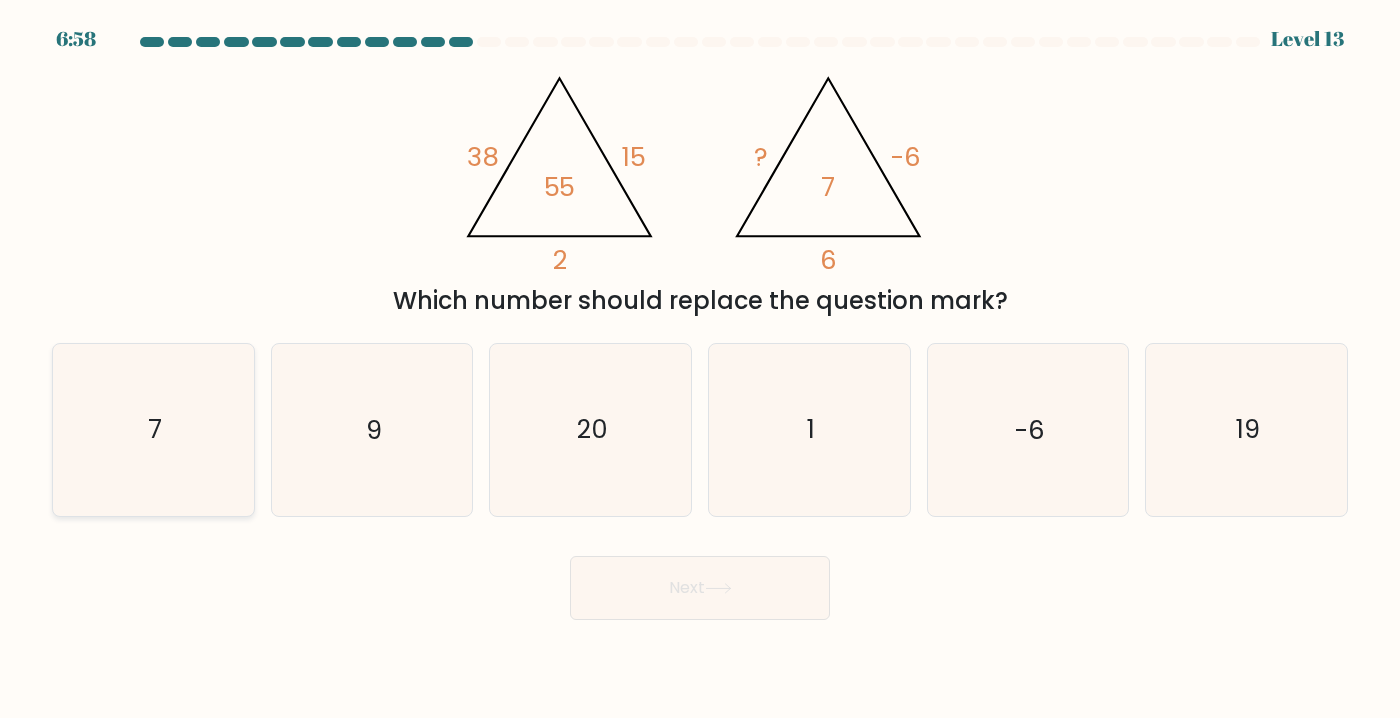 click on "7" 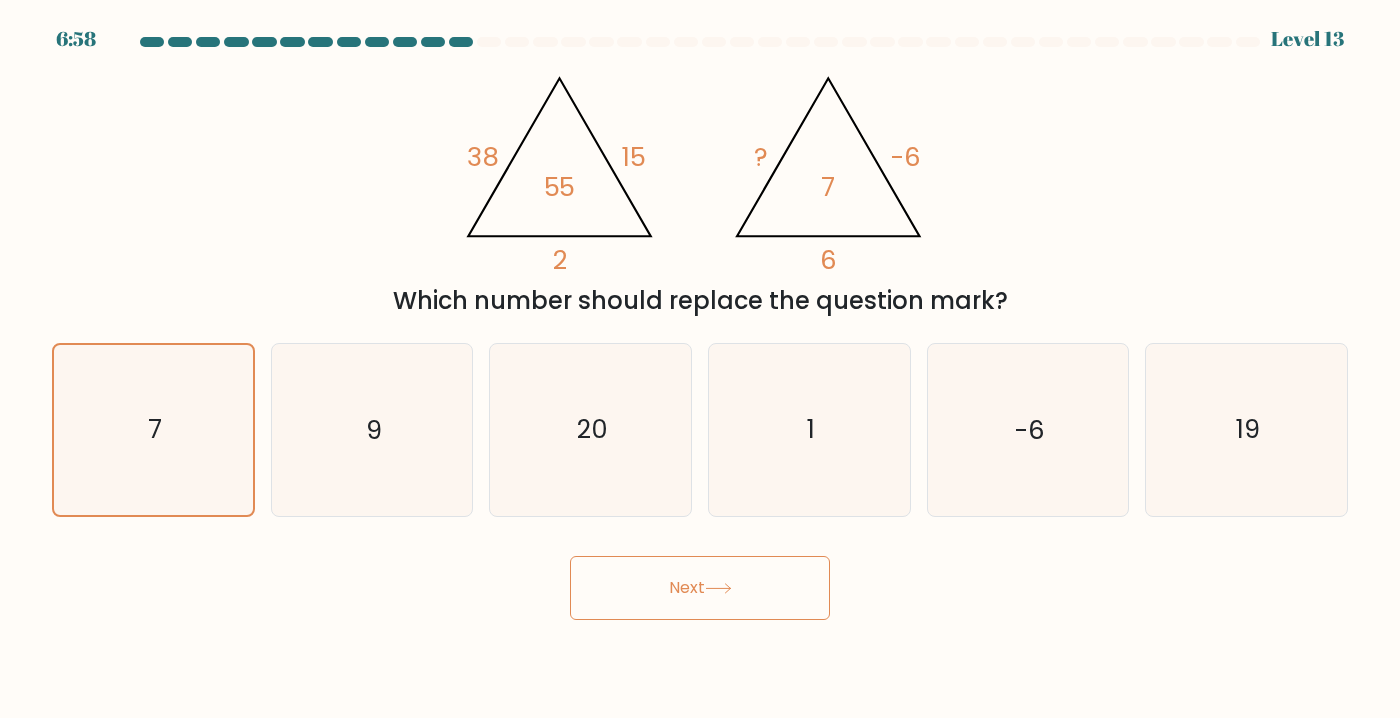click on "Next" at bounding box center (700, 588) 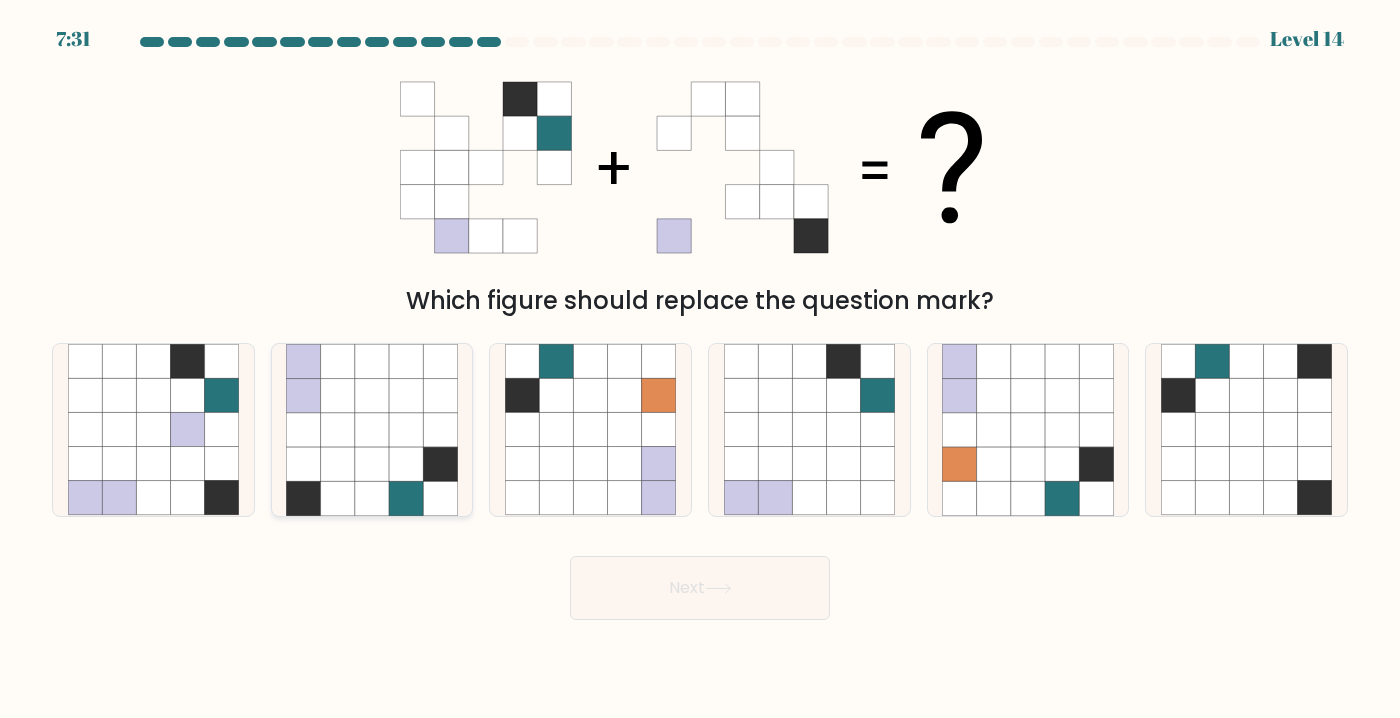 click 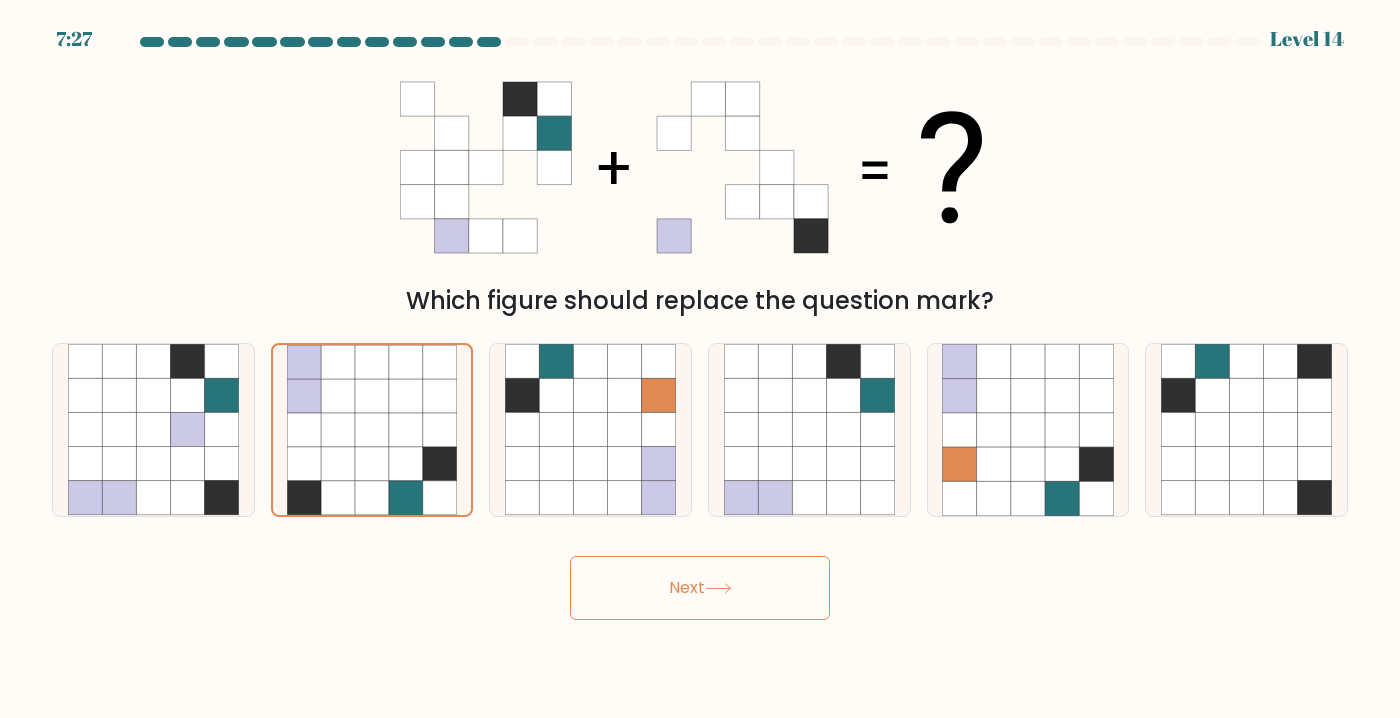 click on "Next" at bounding box center (700, 588) 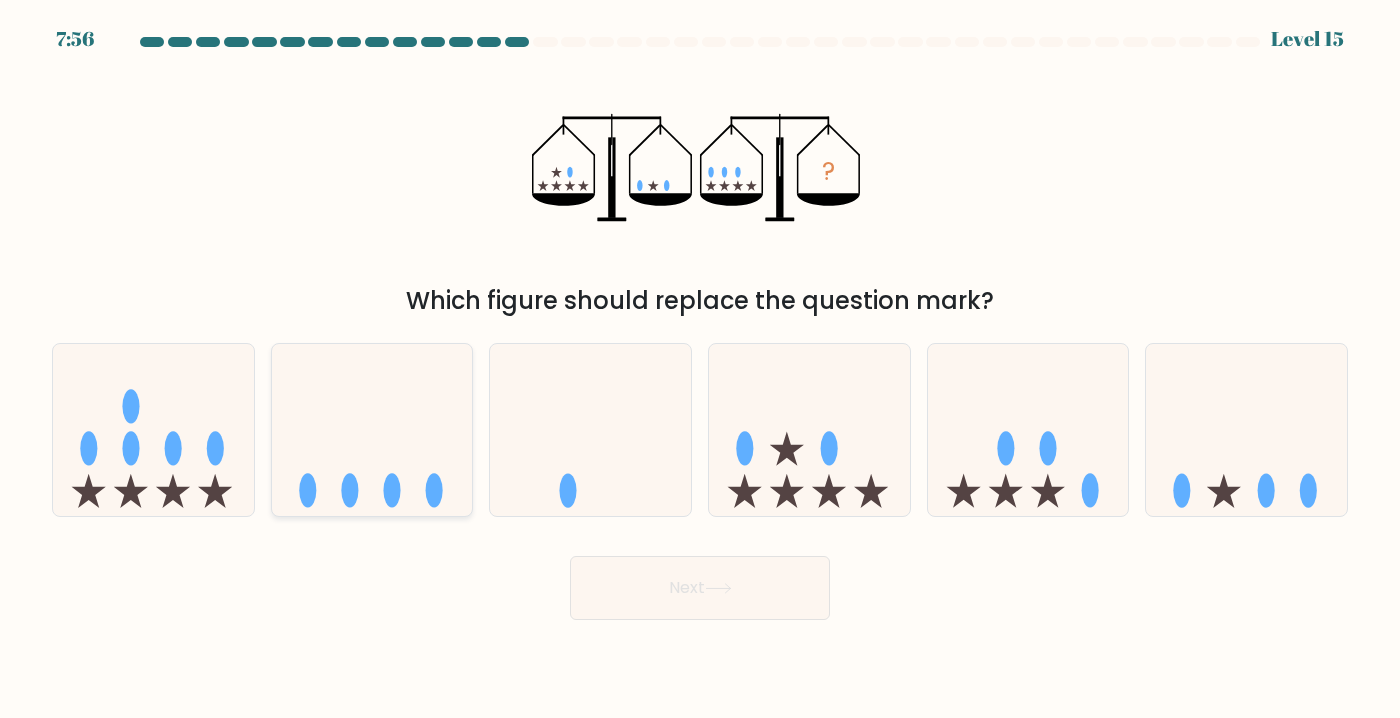click 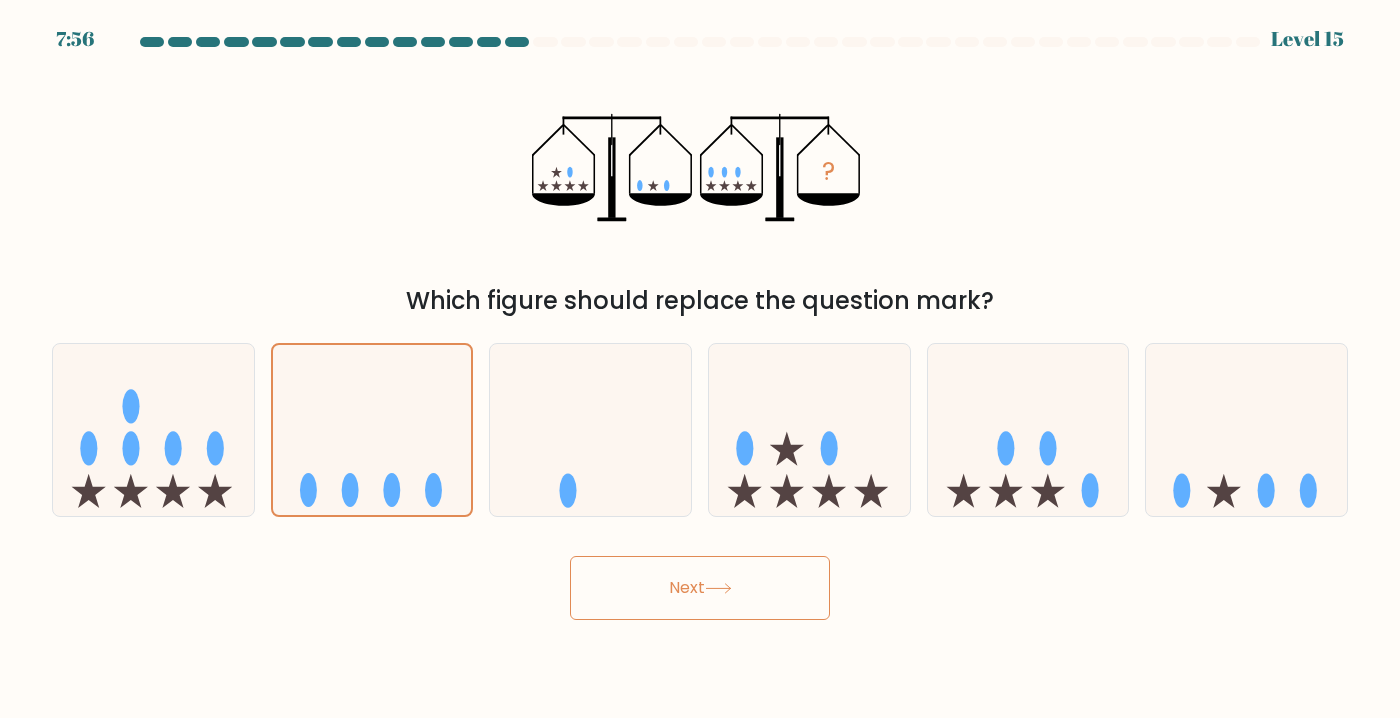 click on "Next" at bounding box center [700, 588] 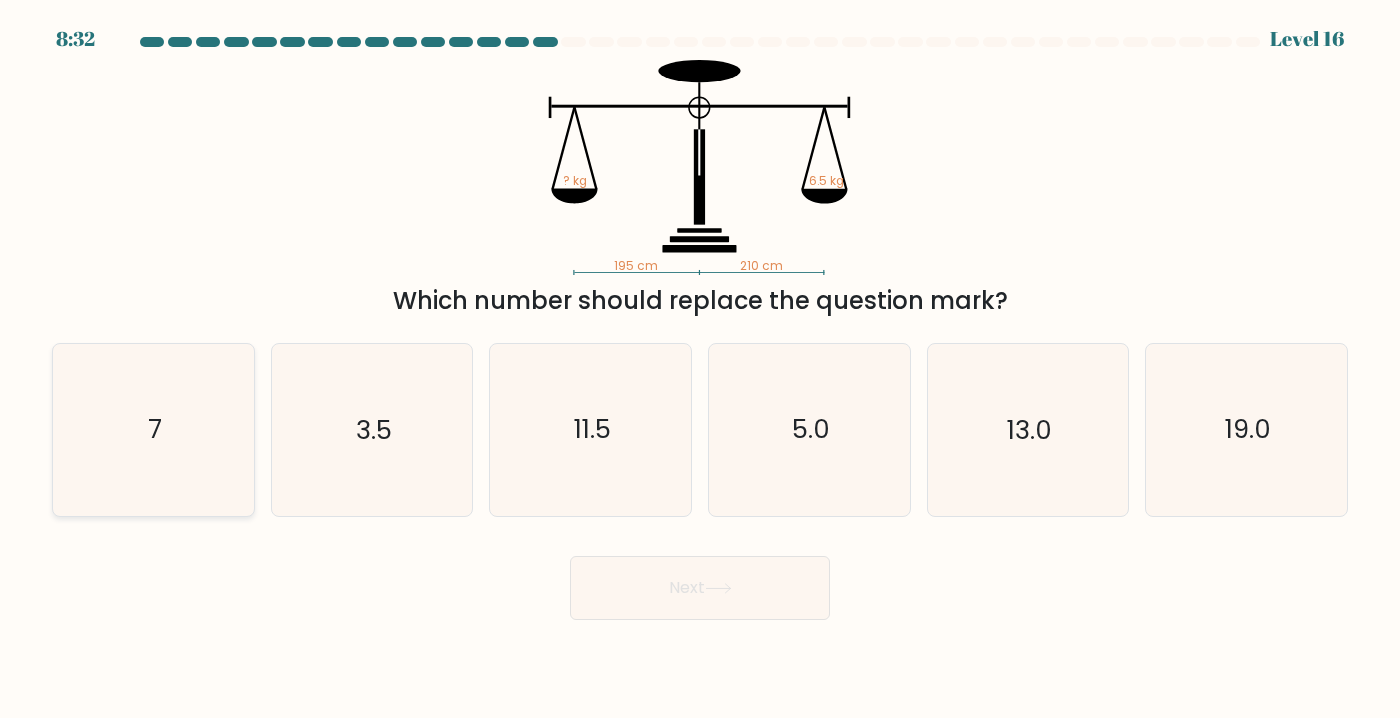 click on "7" 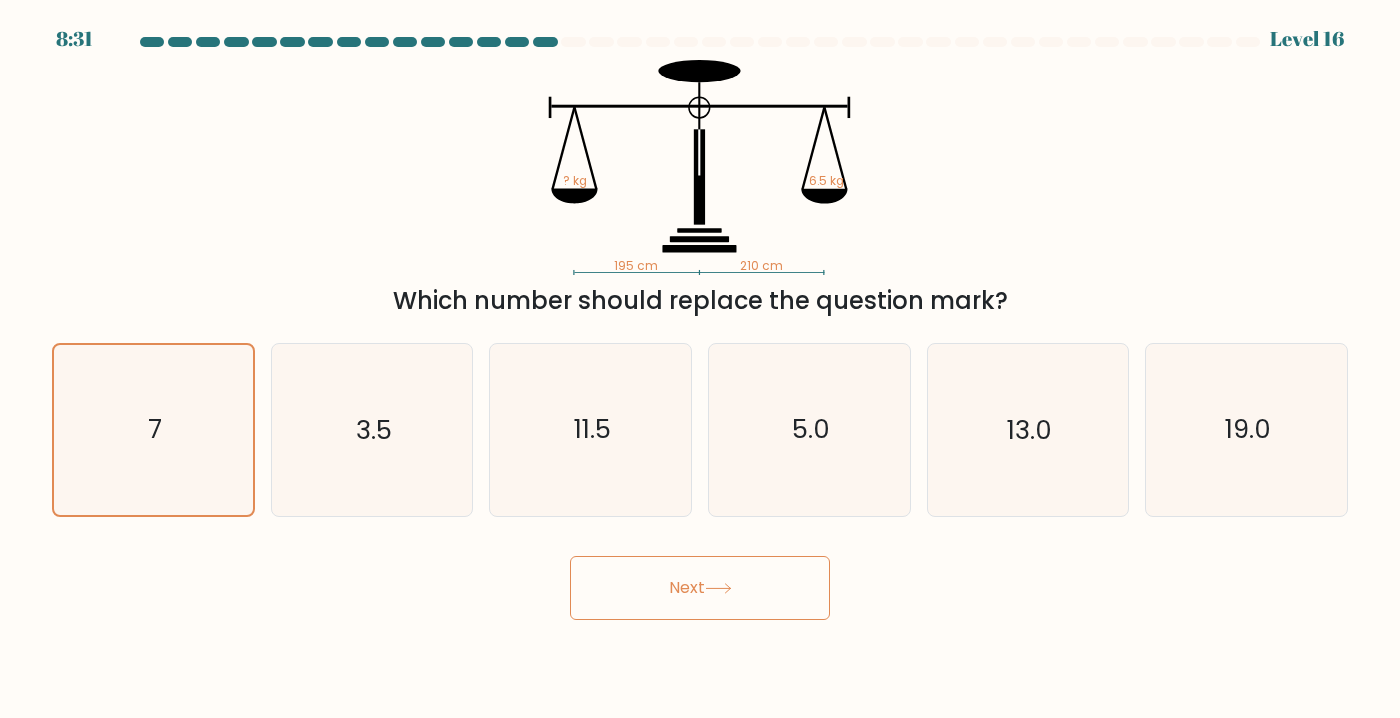click 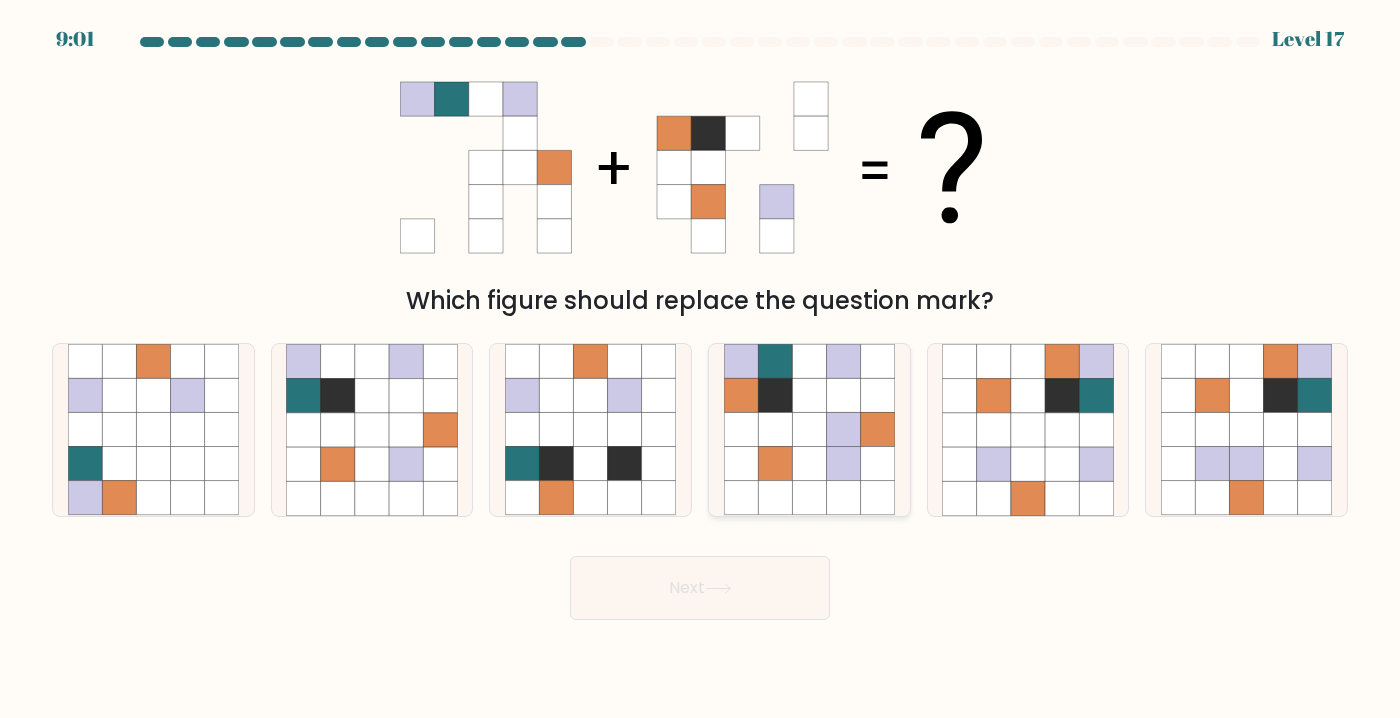 click 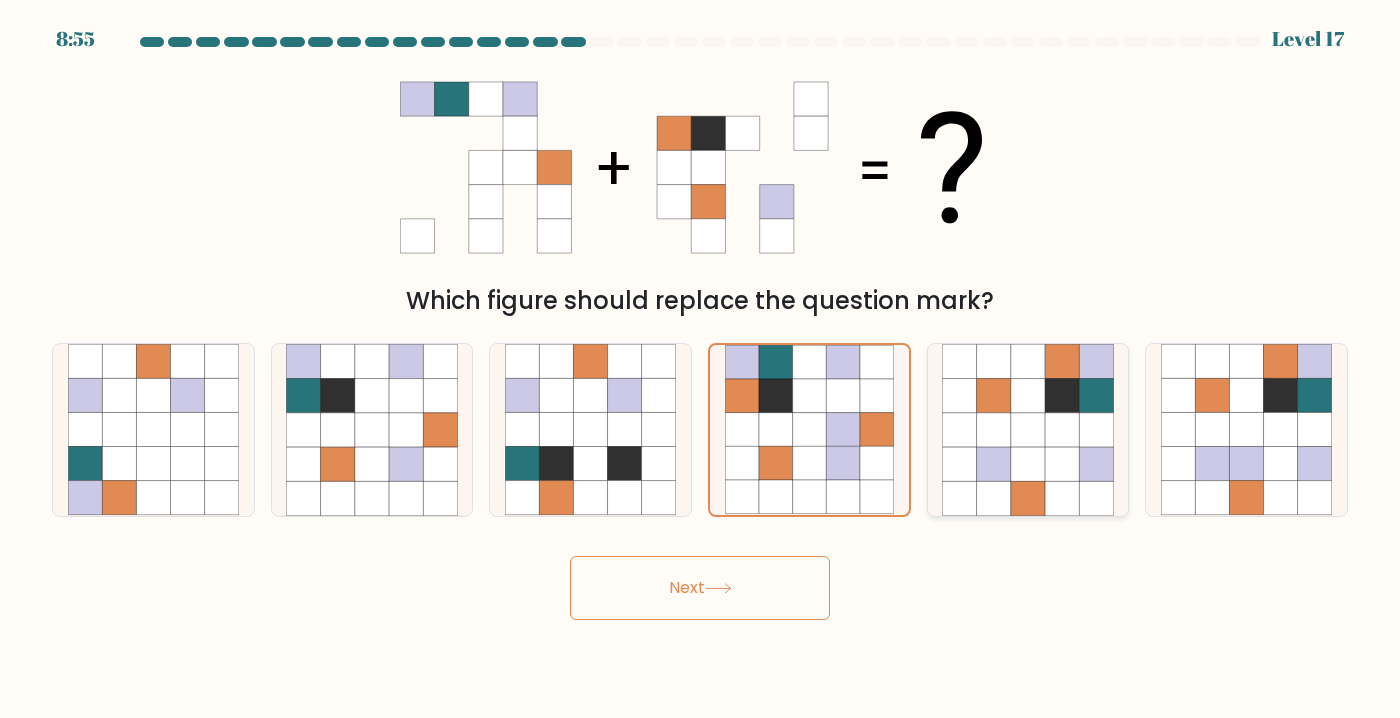 click 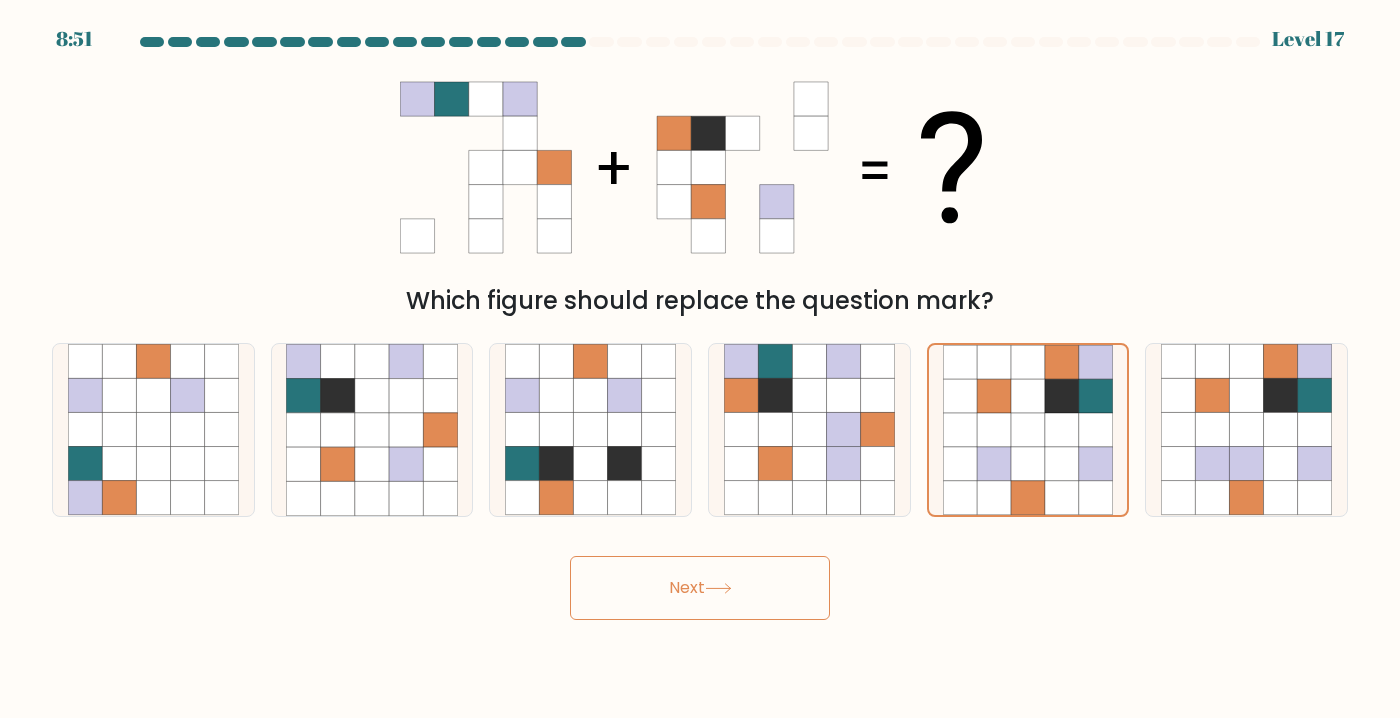 click on "Next" at bounding box center [700, 588] 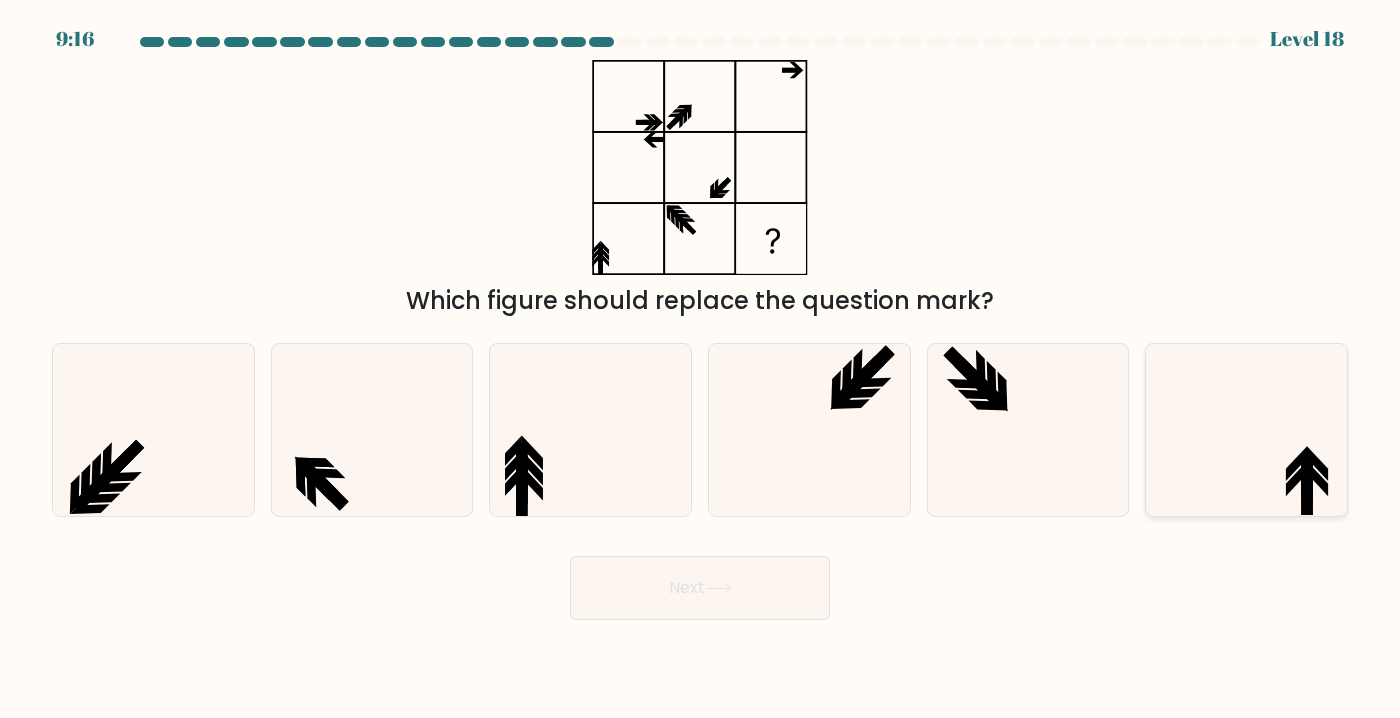 click 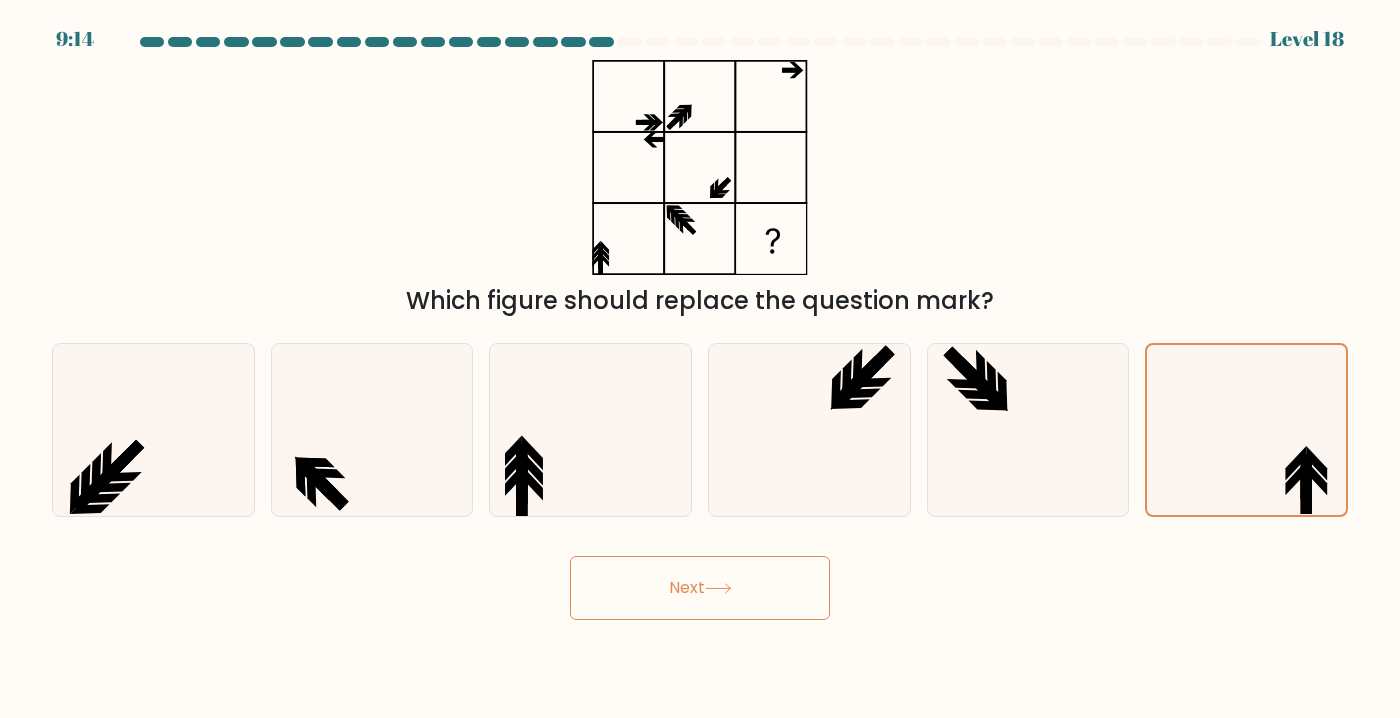 click on "Next" at bounding box center (700, 588) 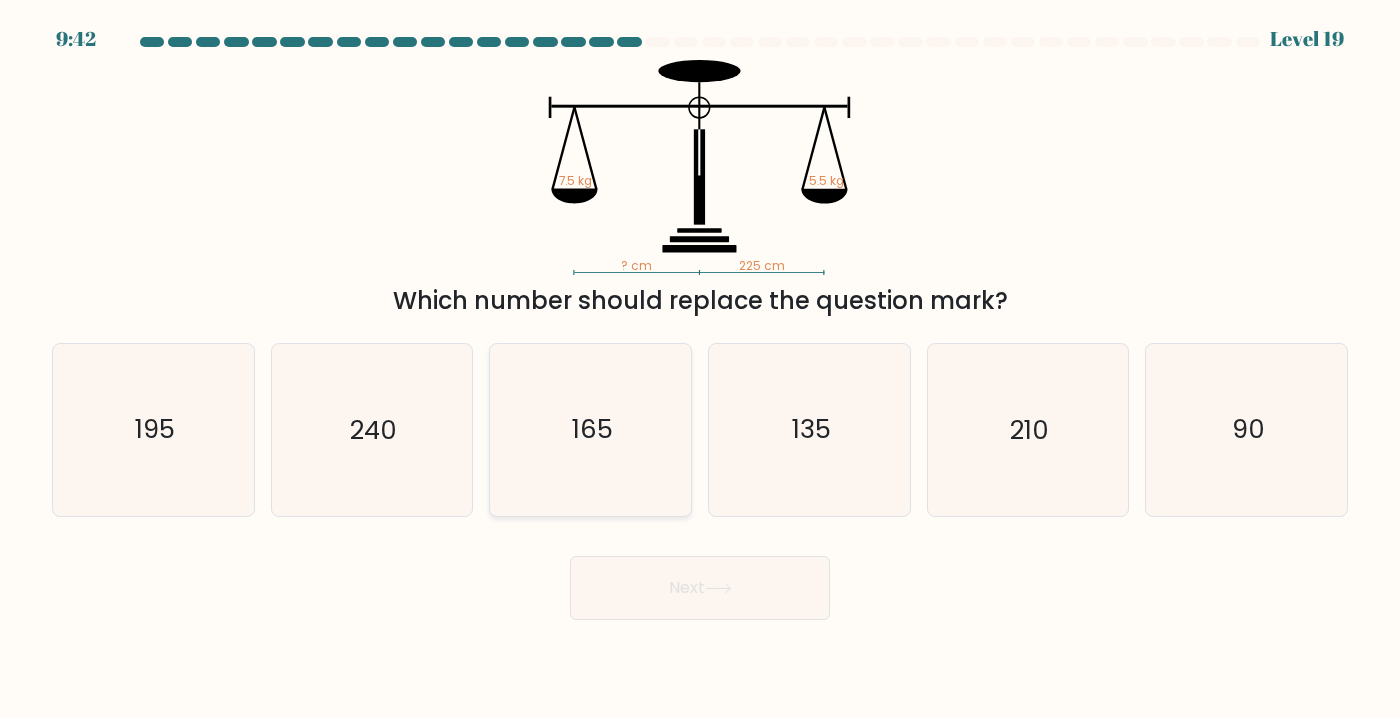 click on "165" 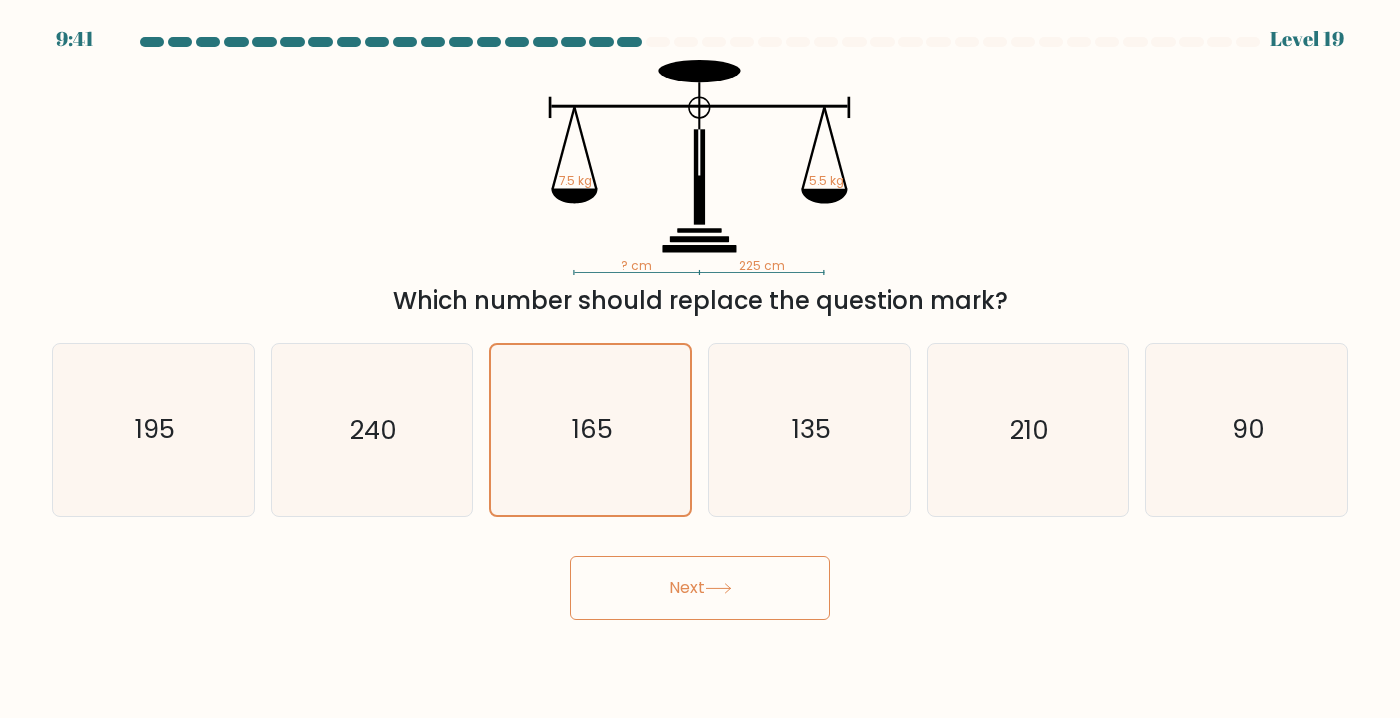 click on "Next" at bounding box center (700, 588) 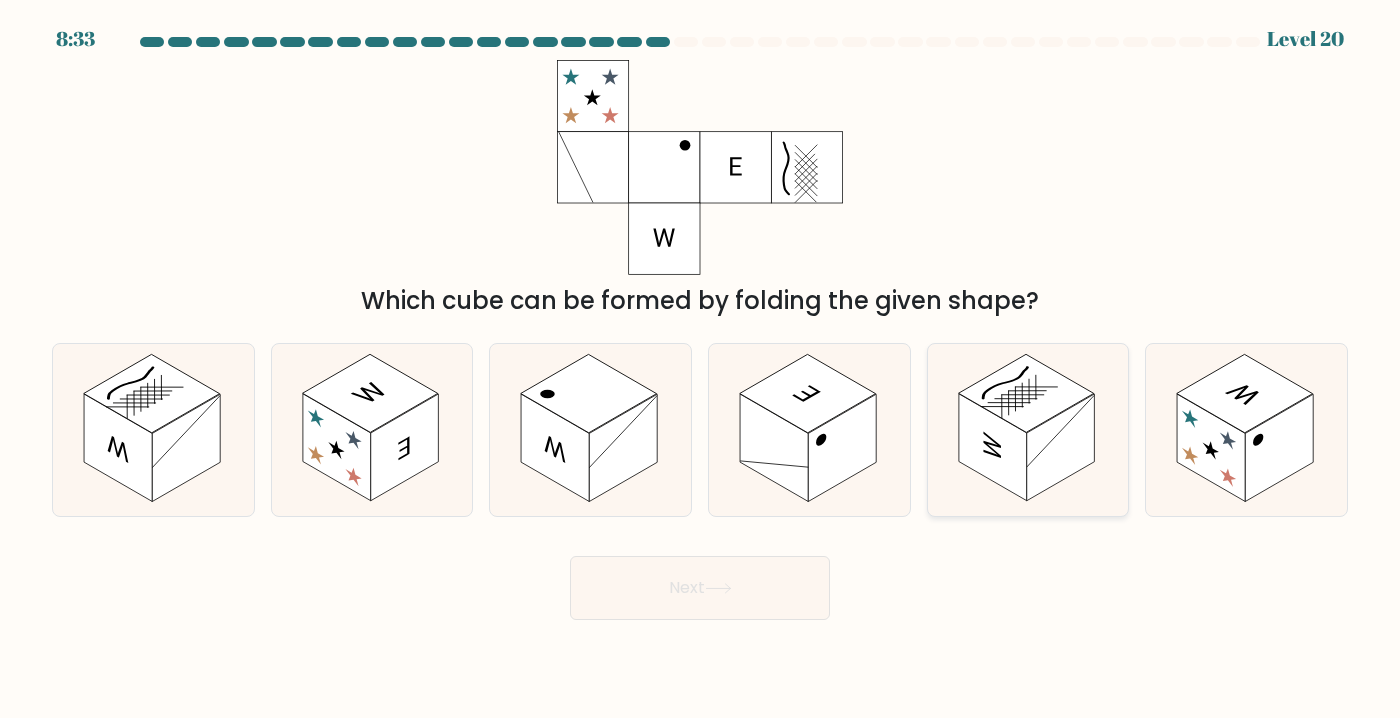 click 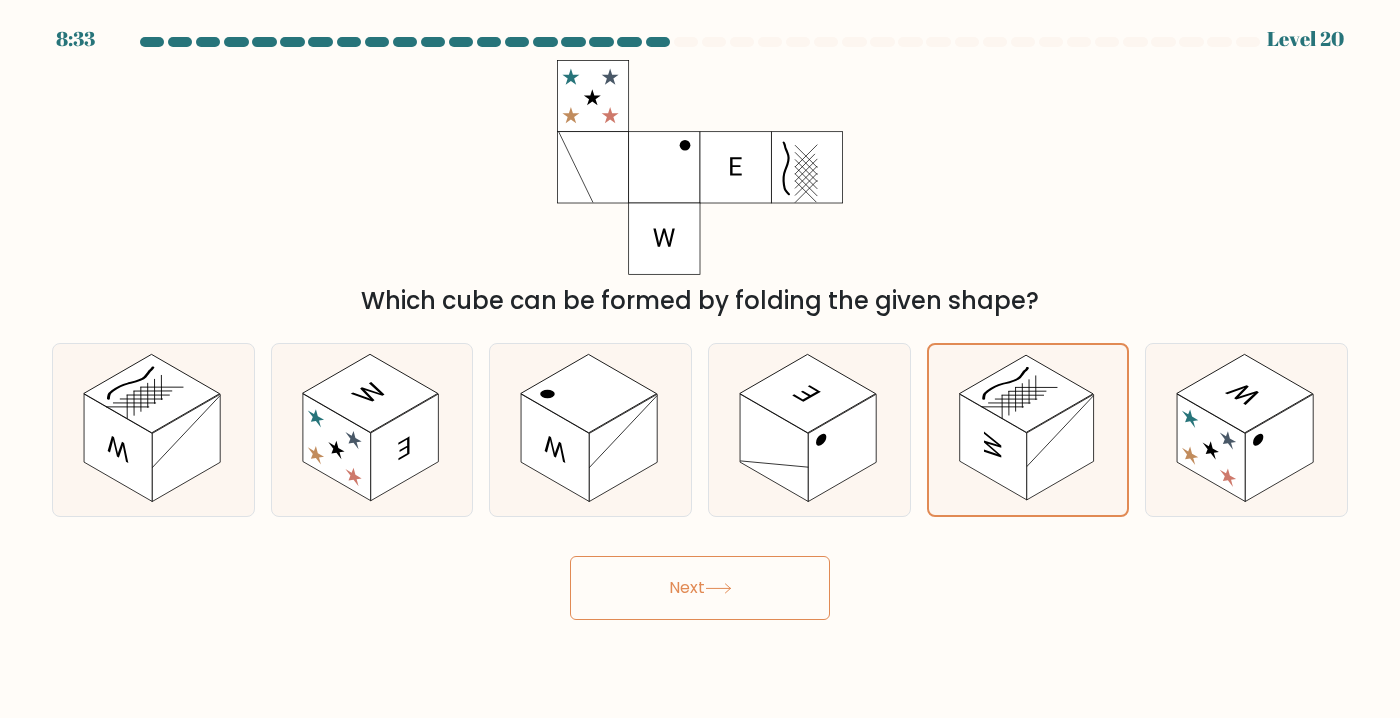 click on "Next" at bounding box center (700, 588) 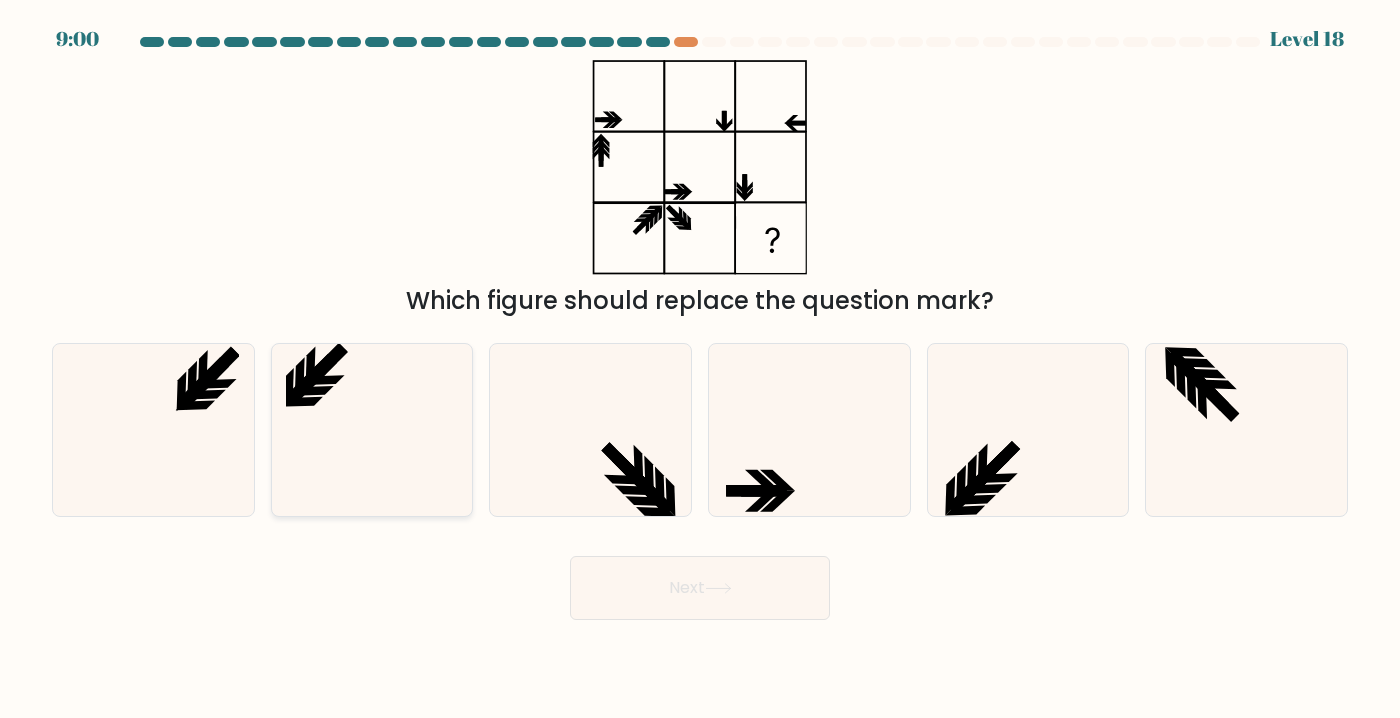 click 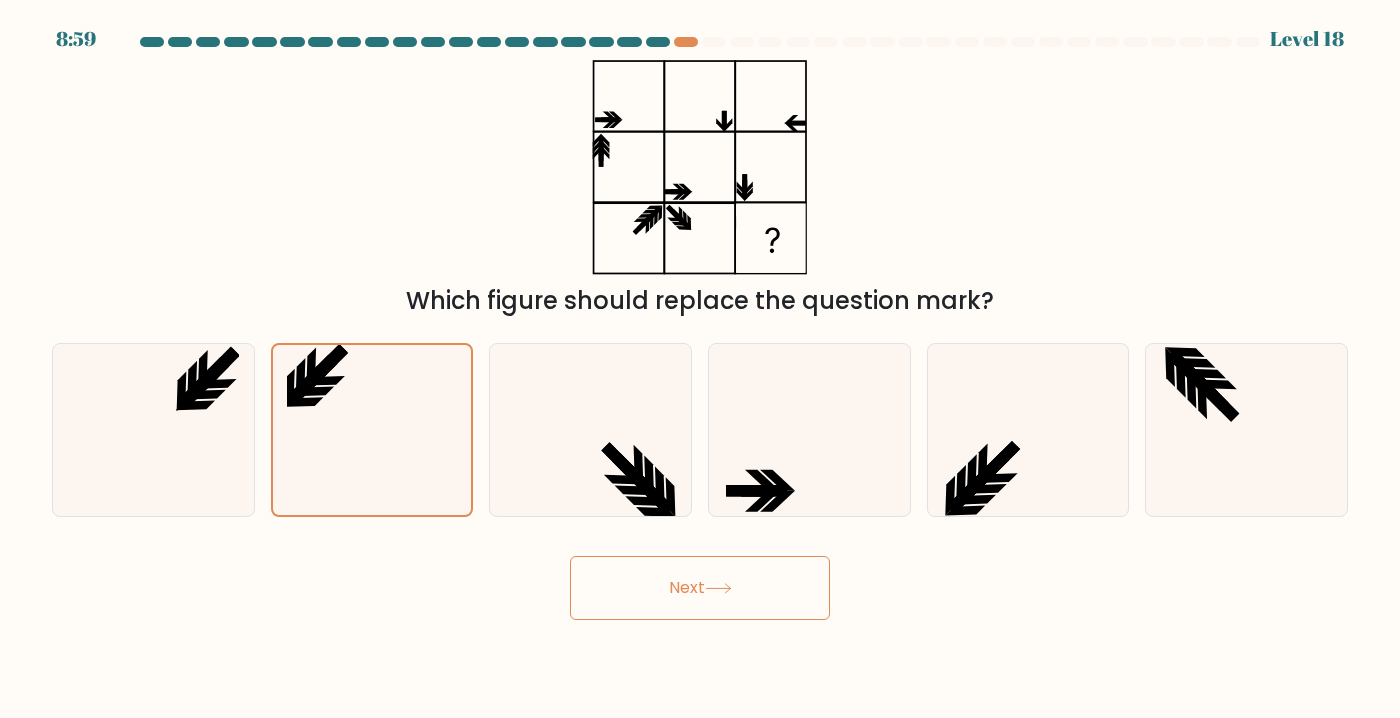 click on "Next" at bounding box center (700, 588) 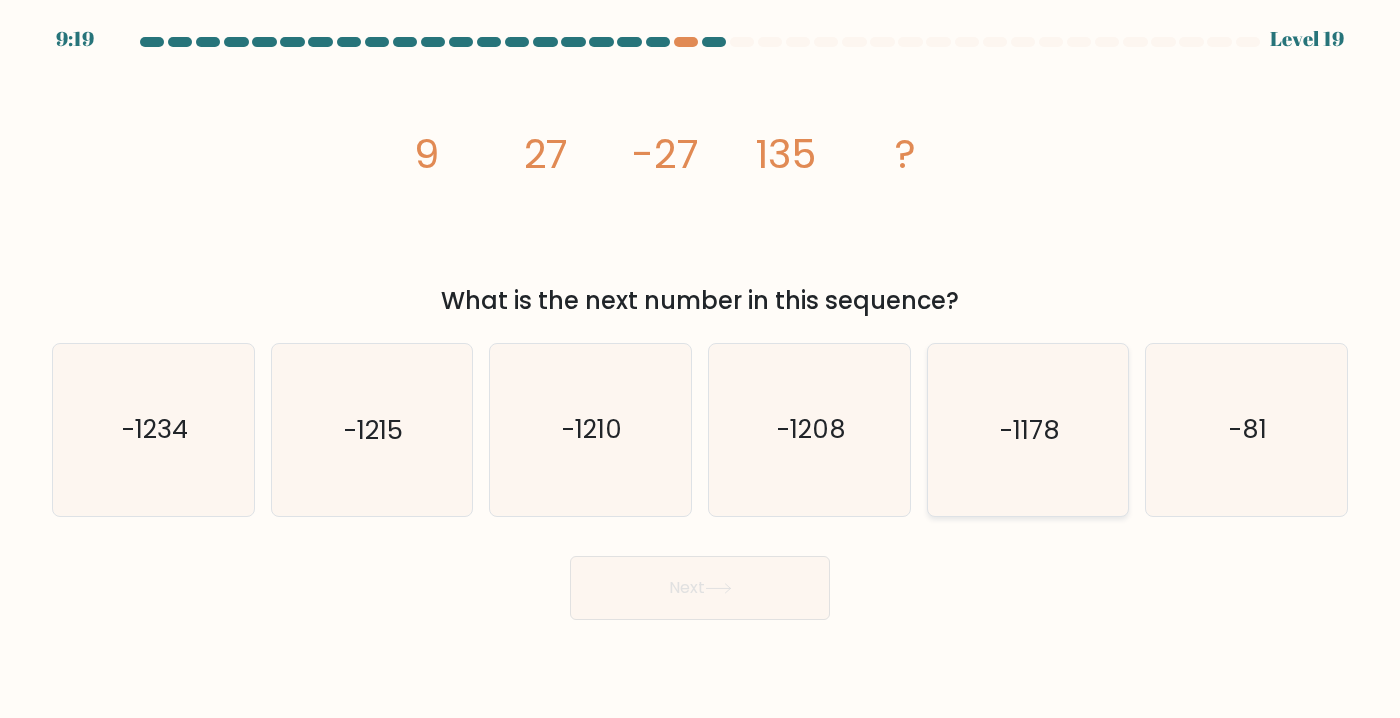 click on "-1178" 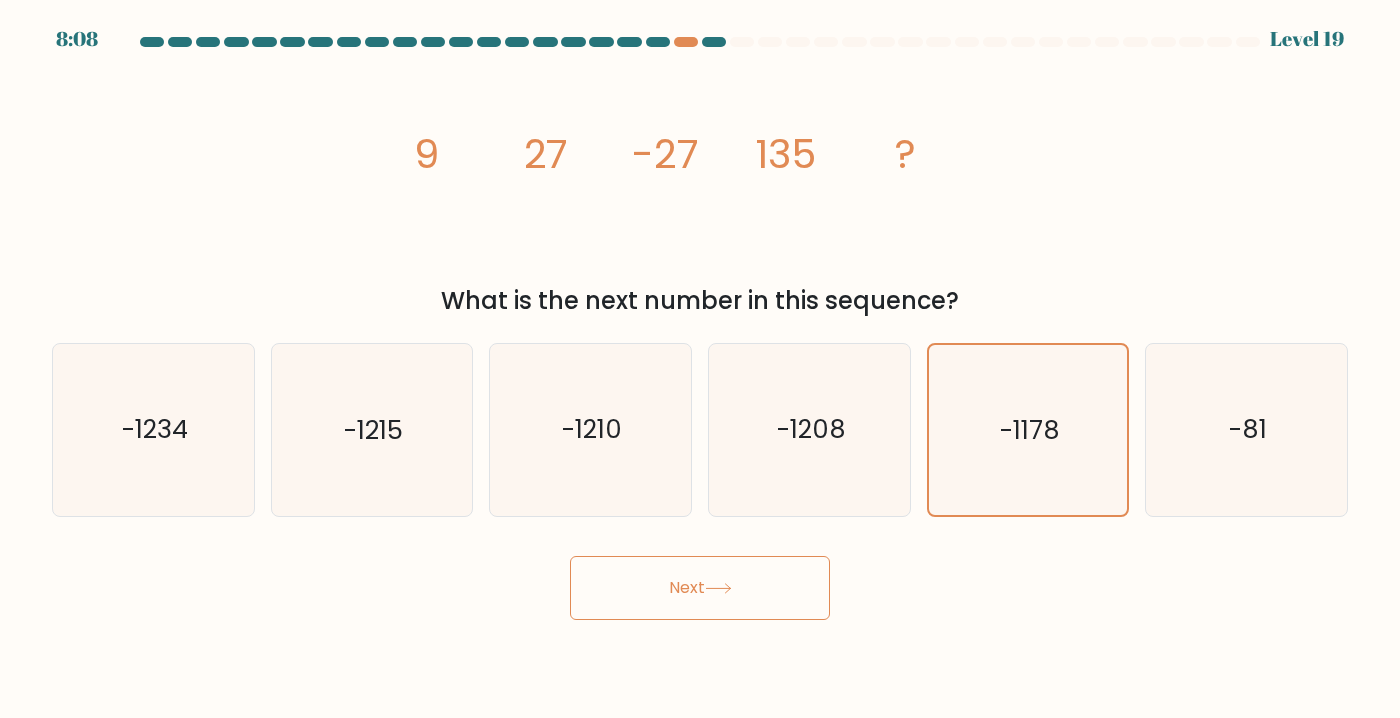 click on "Next" at bounding box center [700, 588] 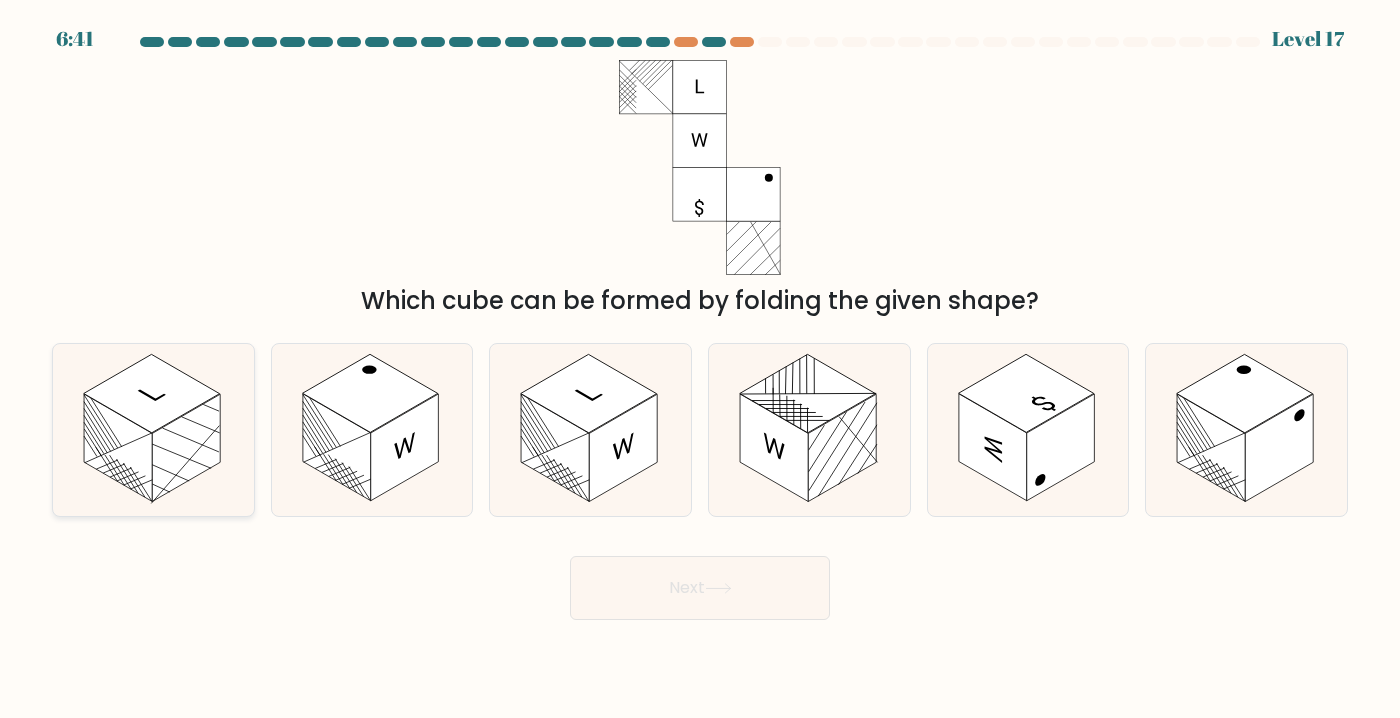 click 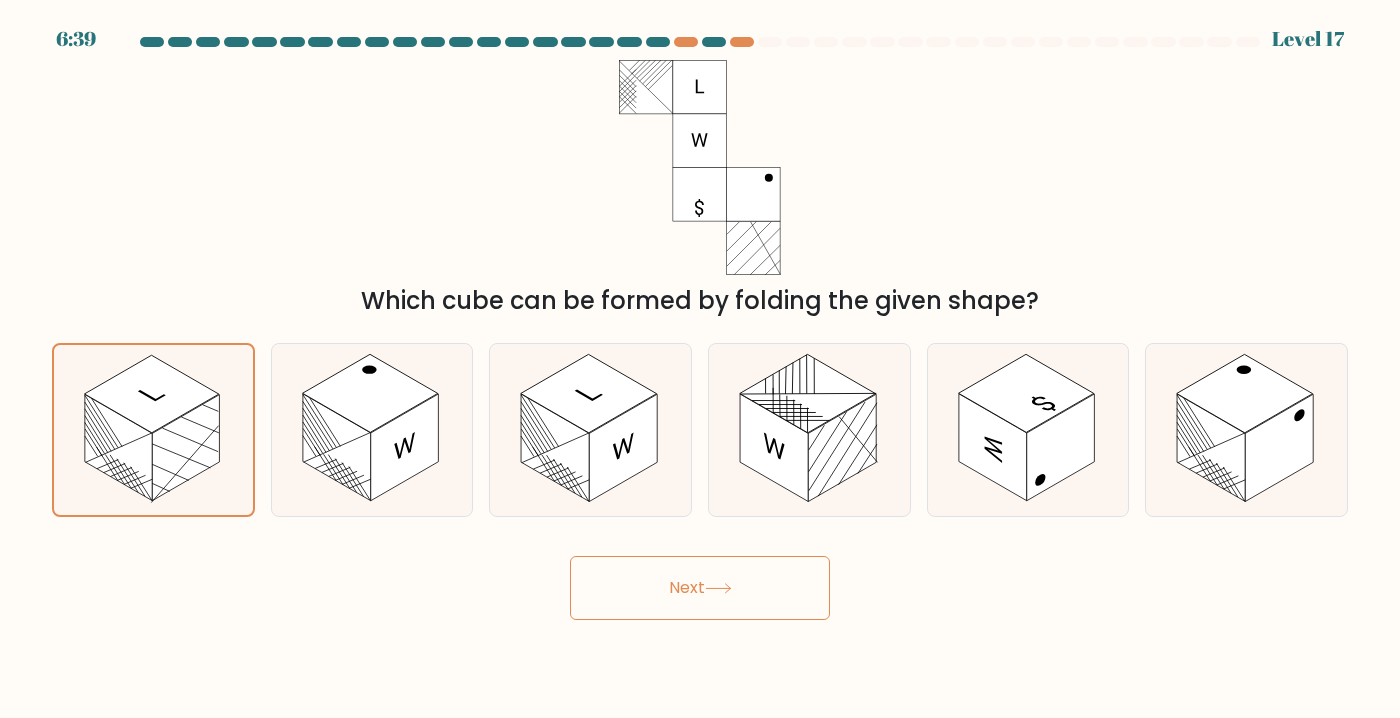 click on "Next" at bounding box center (700, 588) 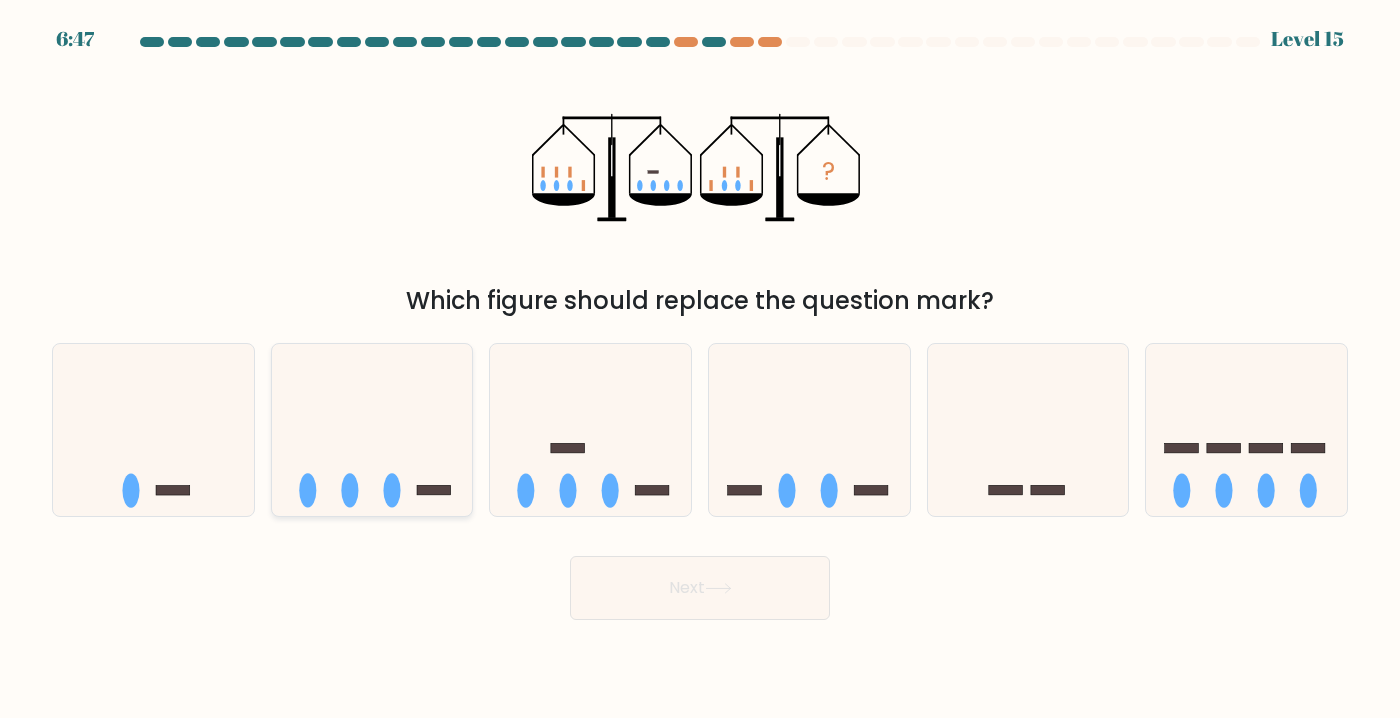 click 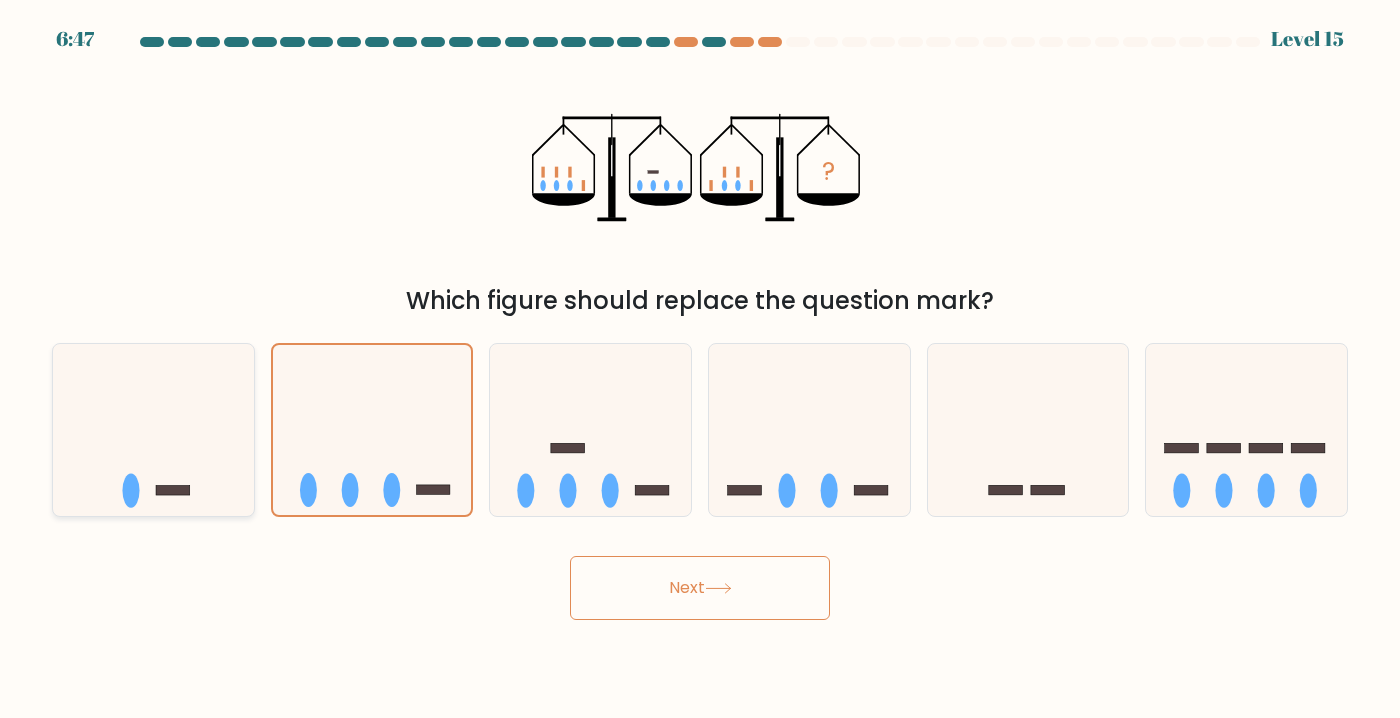 click 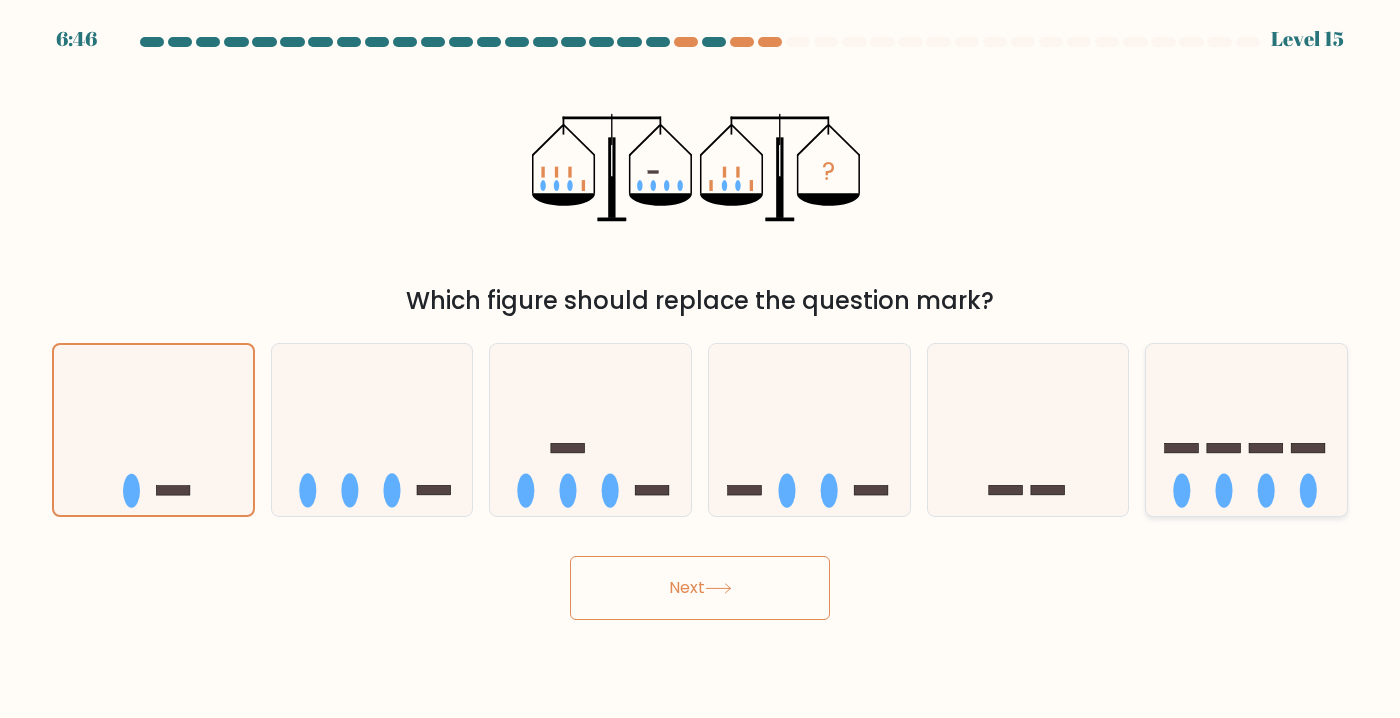 click 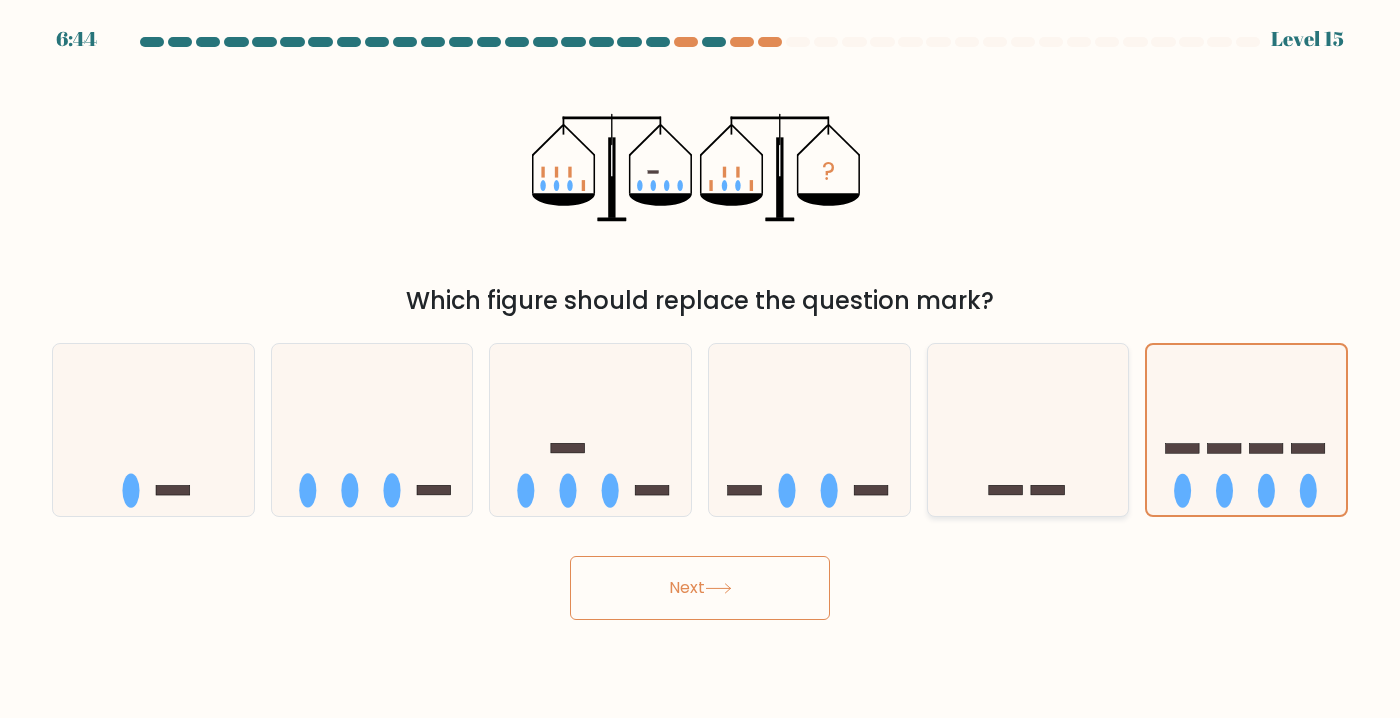 click 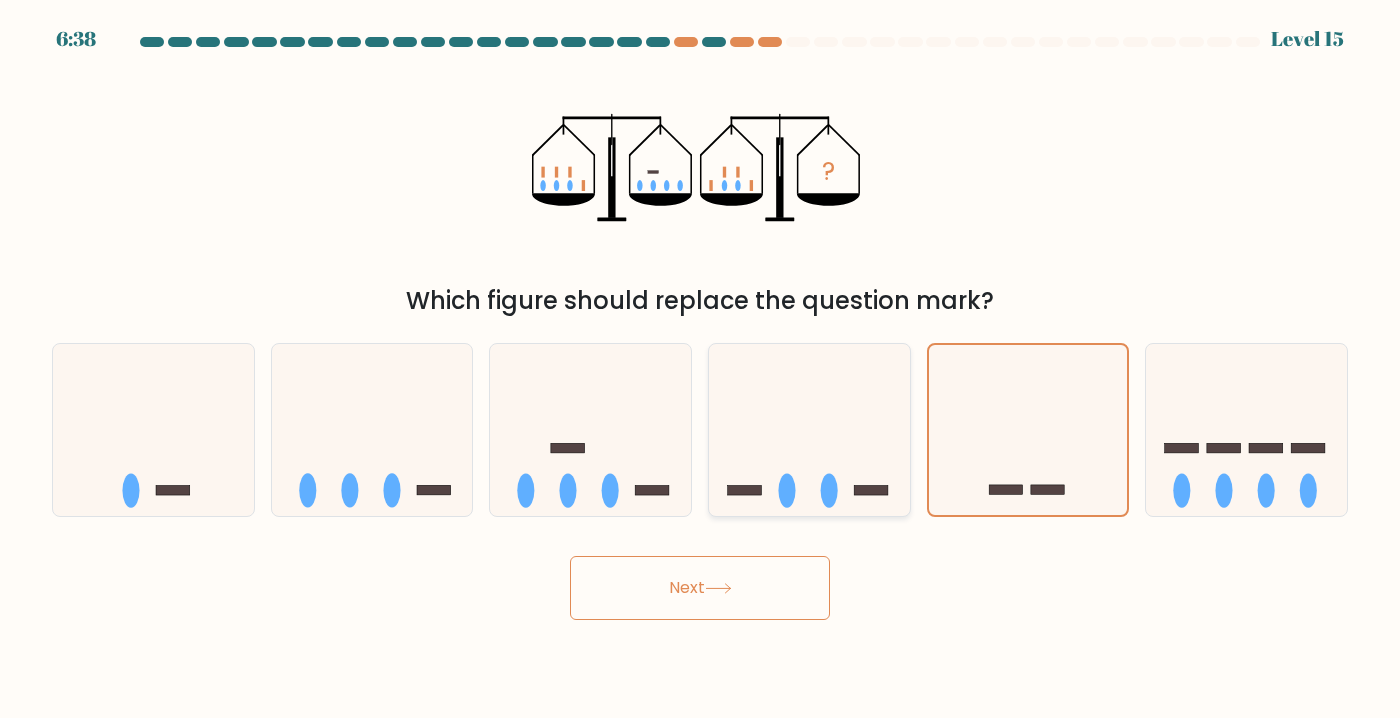 click 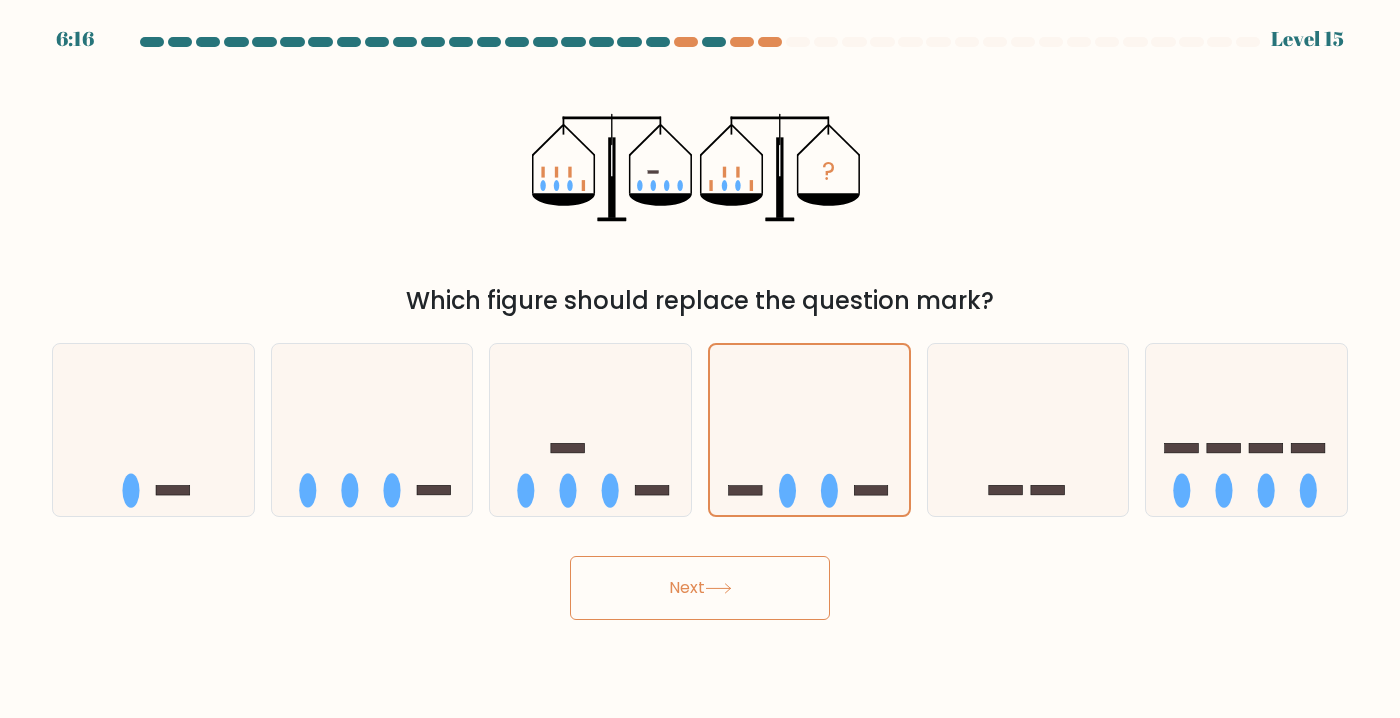 click on "Next" at bounding box center (700, 588) 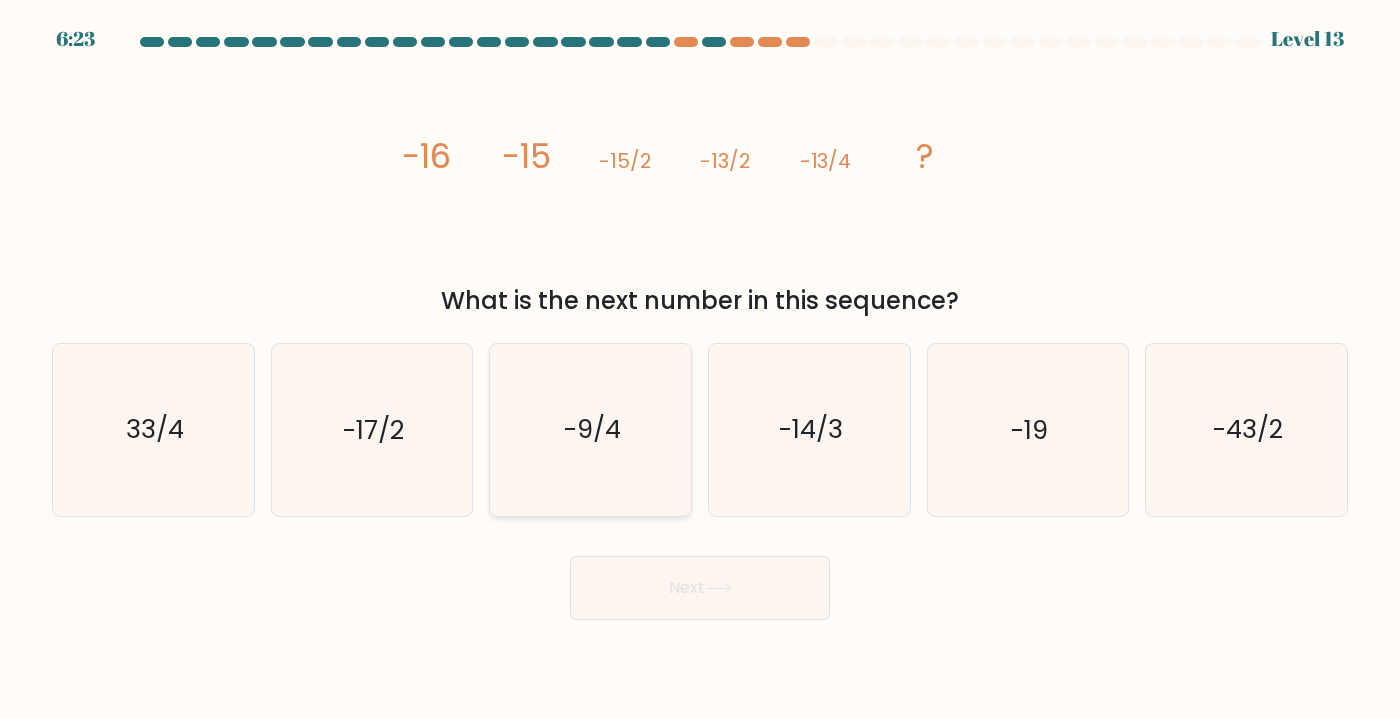 click on "-9/4" 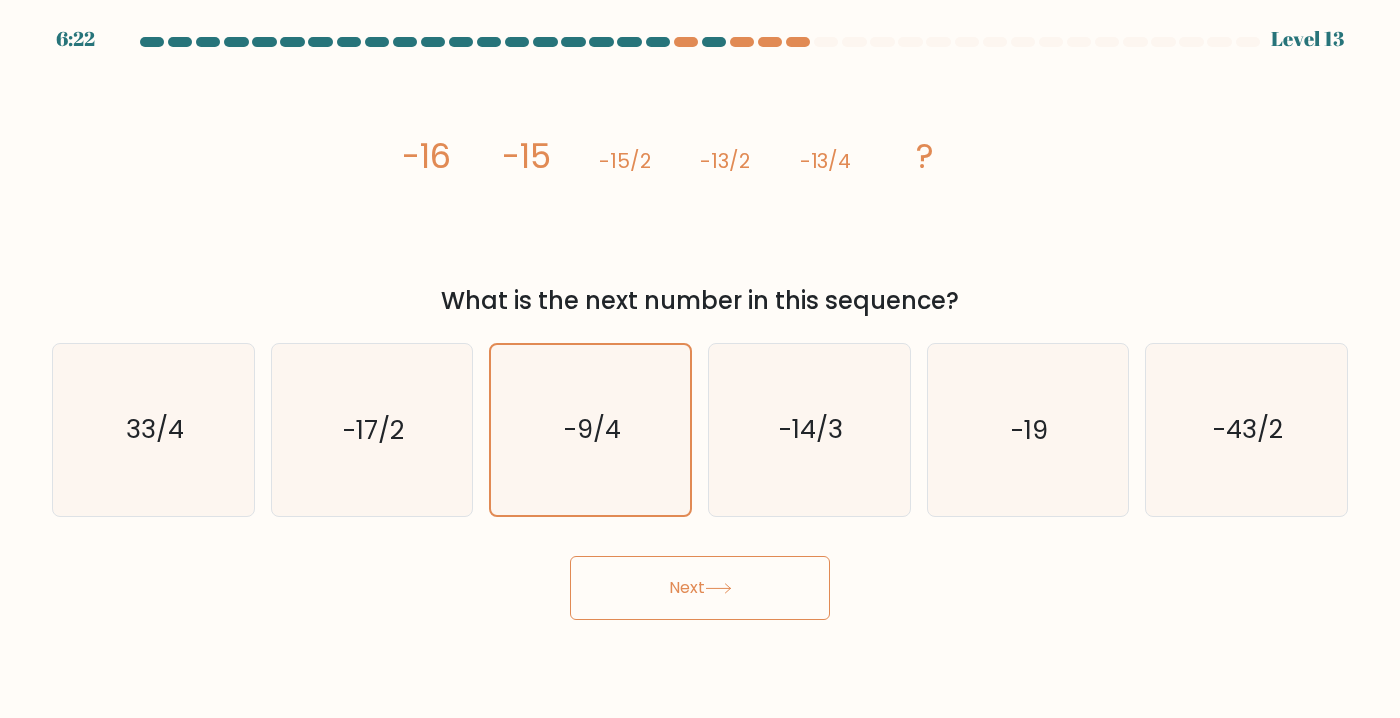 click on "Next" at bounding box center (700, 588) 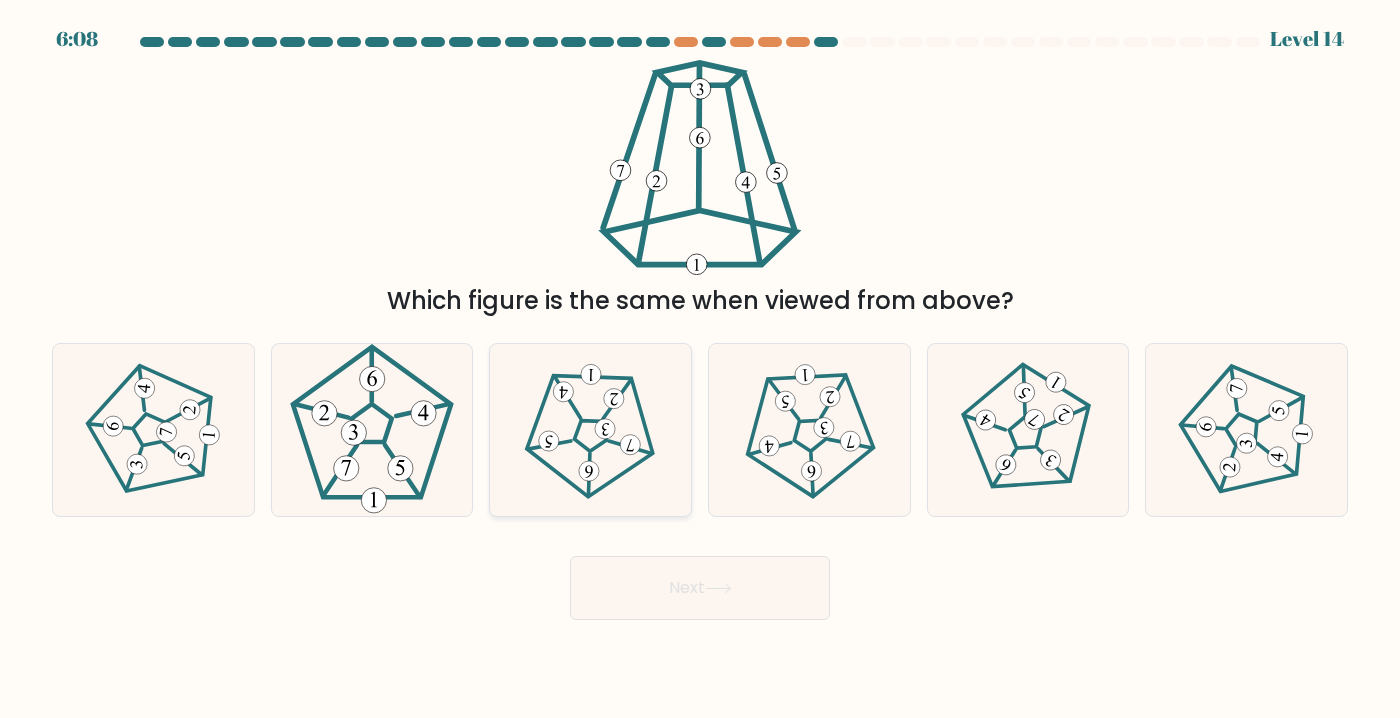 click 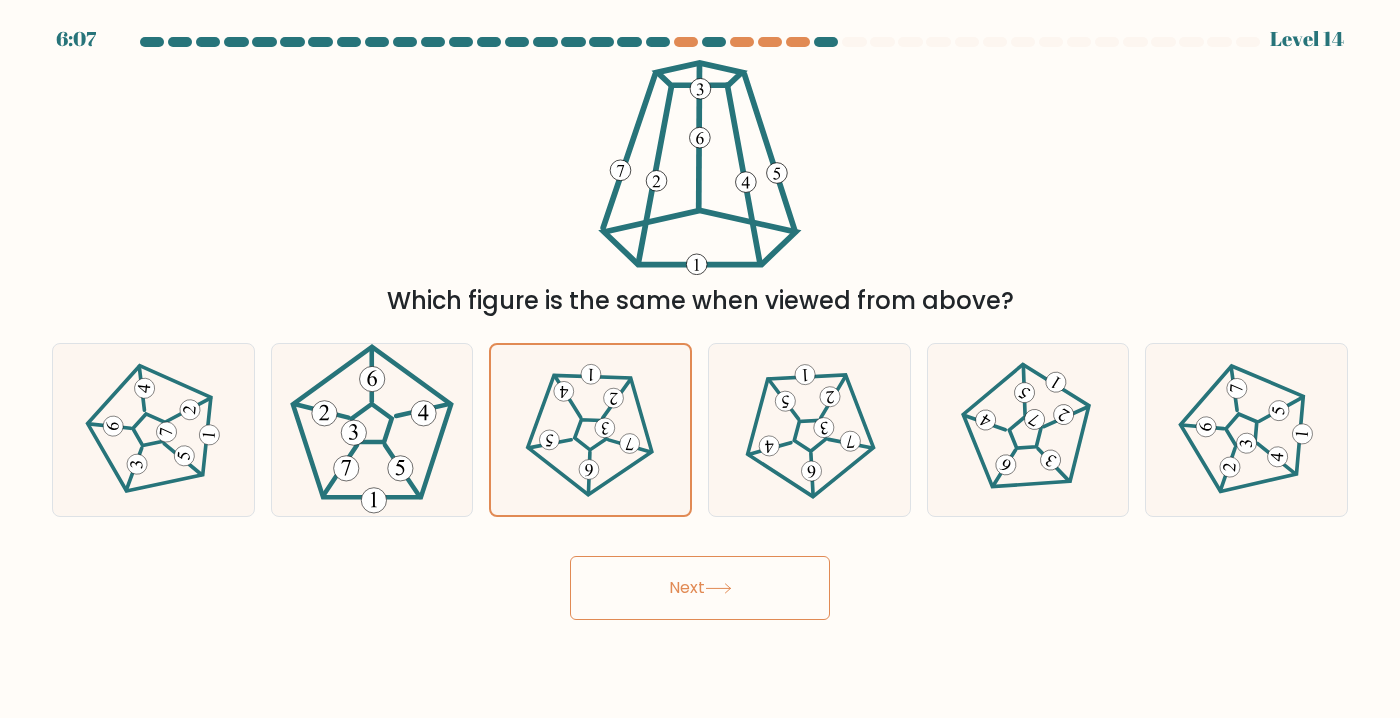 click on "Next" at bounding box center (700, 588) 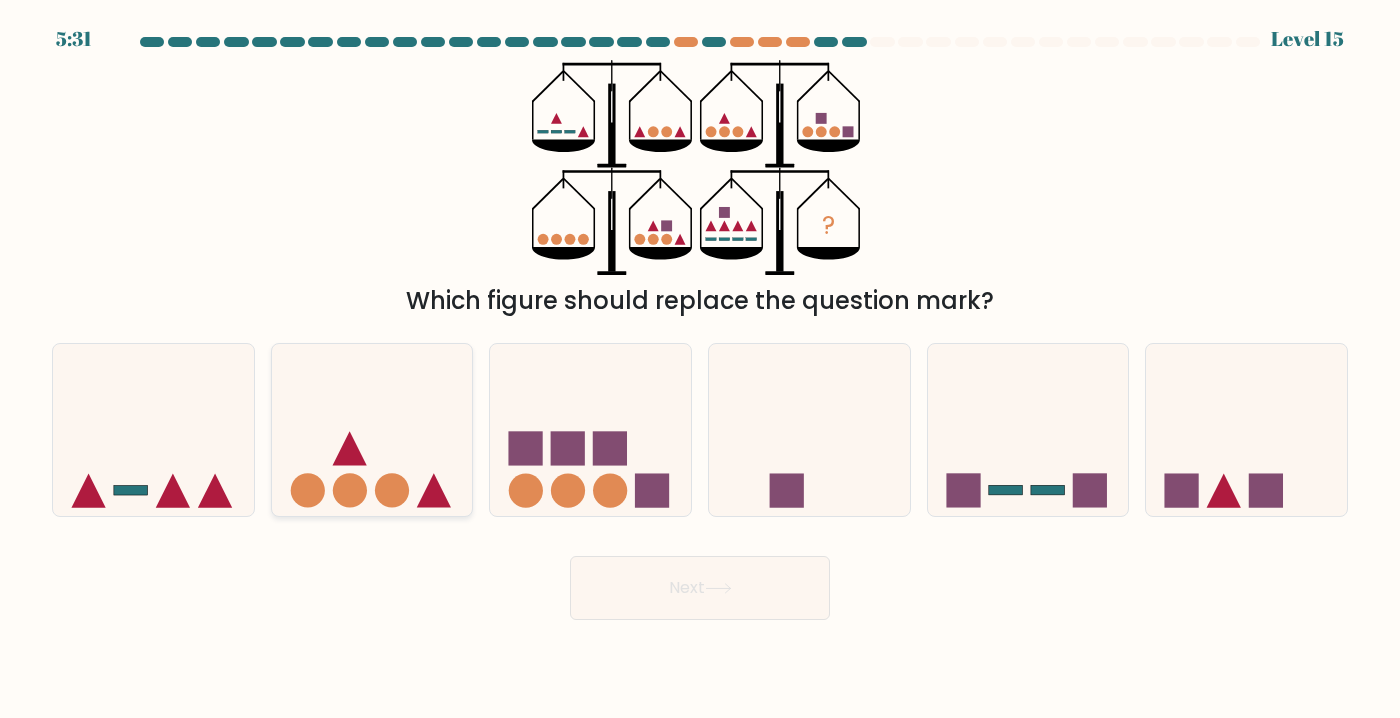 click 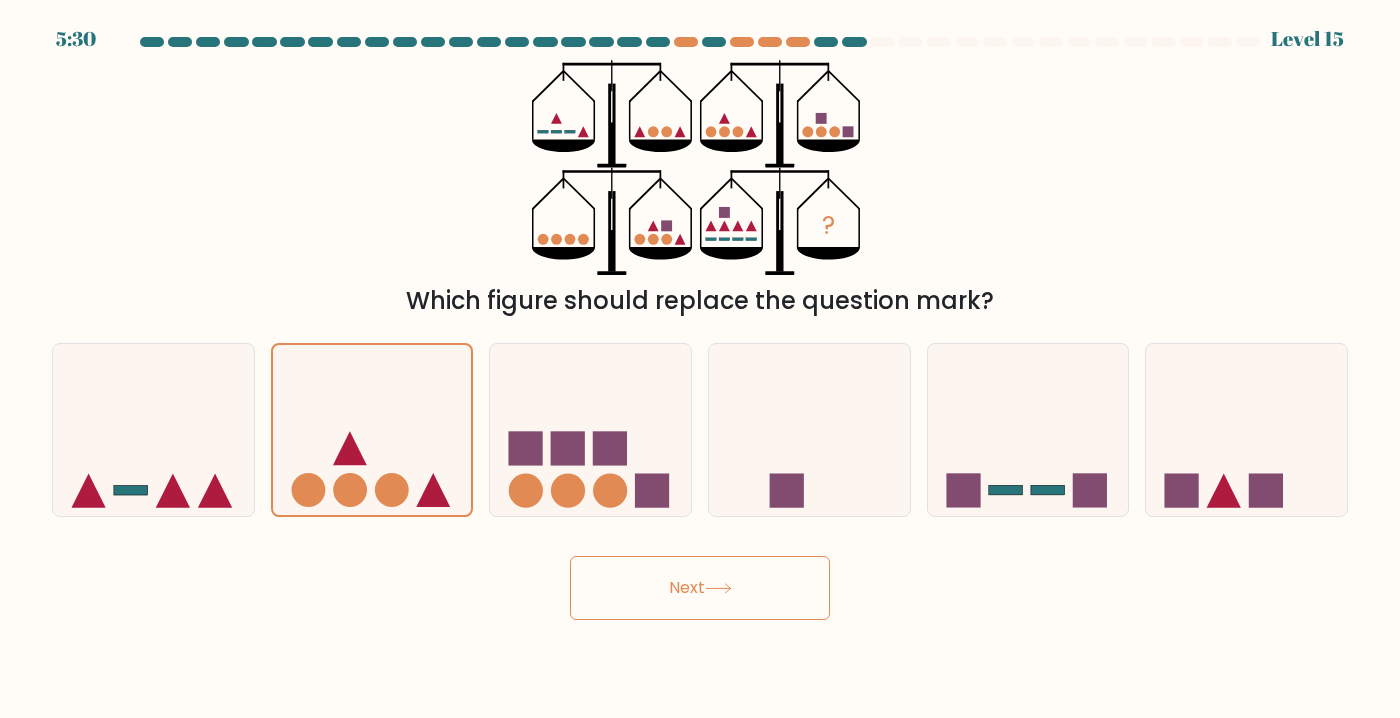 click on "Next" at bounding box center [700, 588] 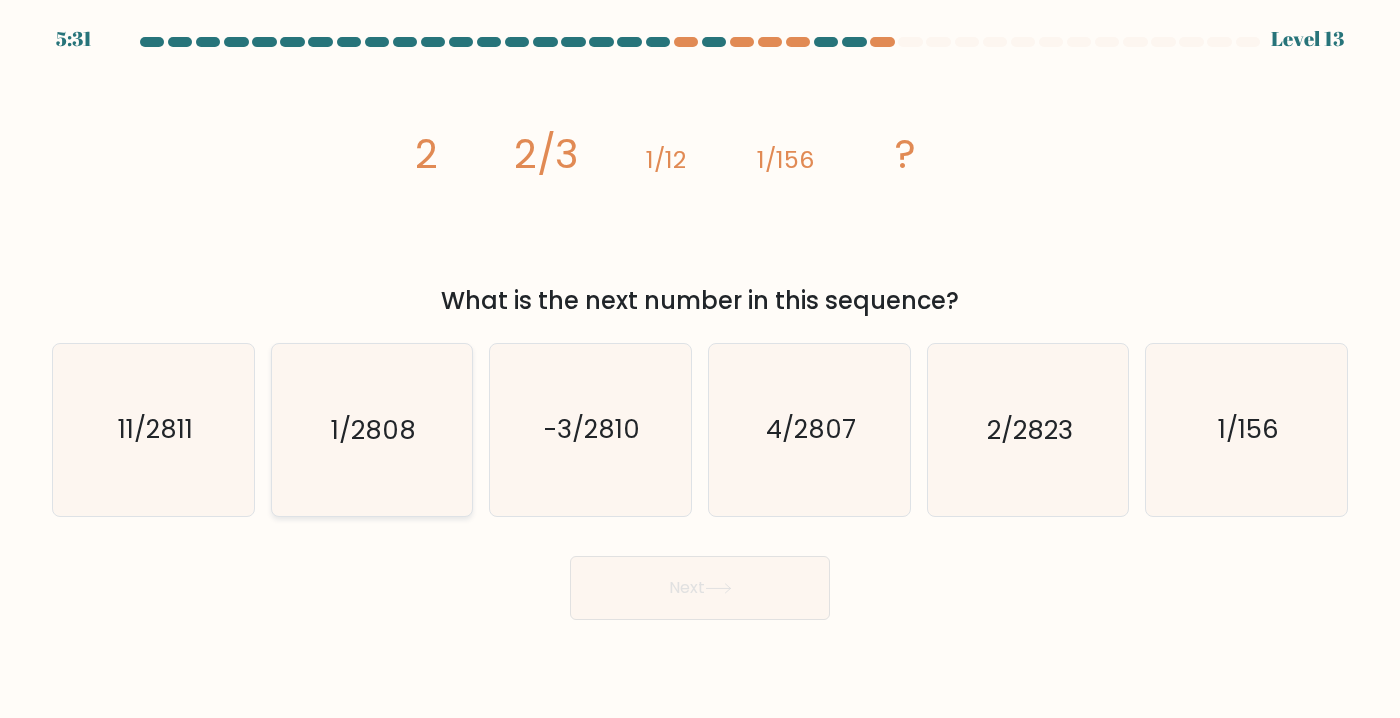 click on "1/2808" 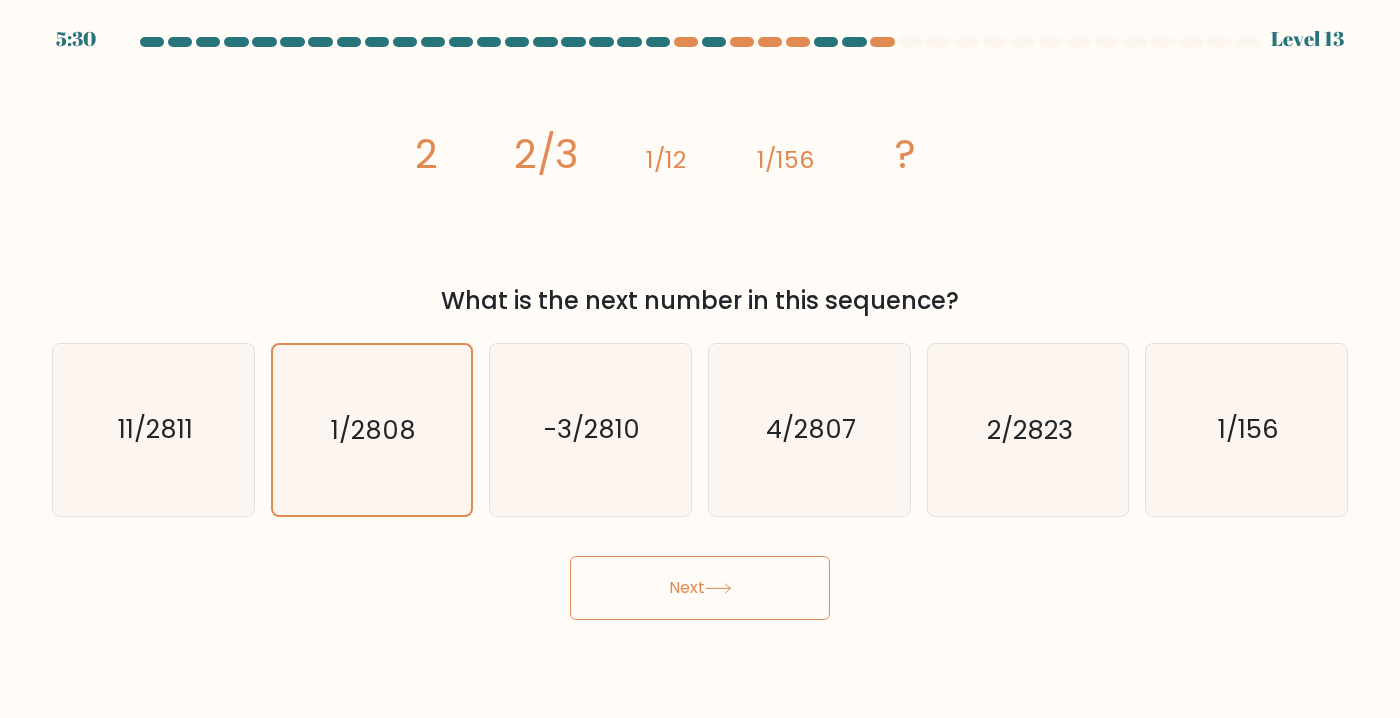 click on "Next" at bounding box center [700, 588] 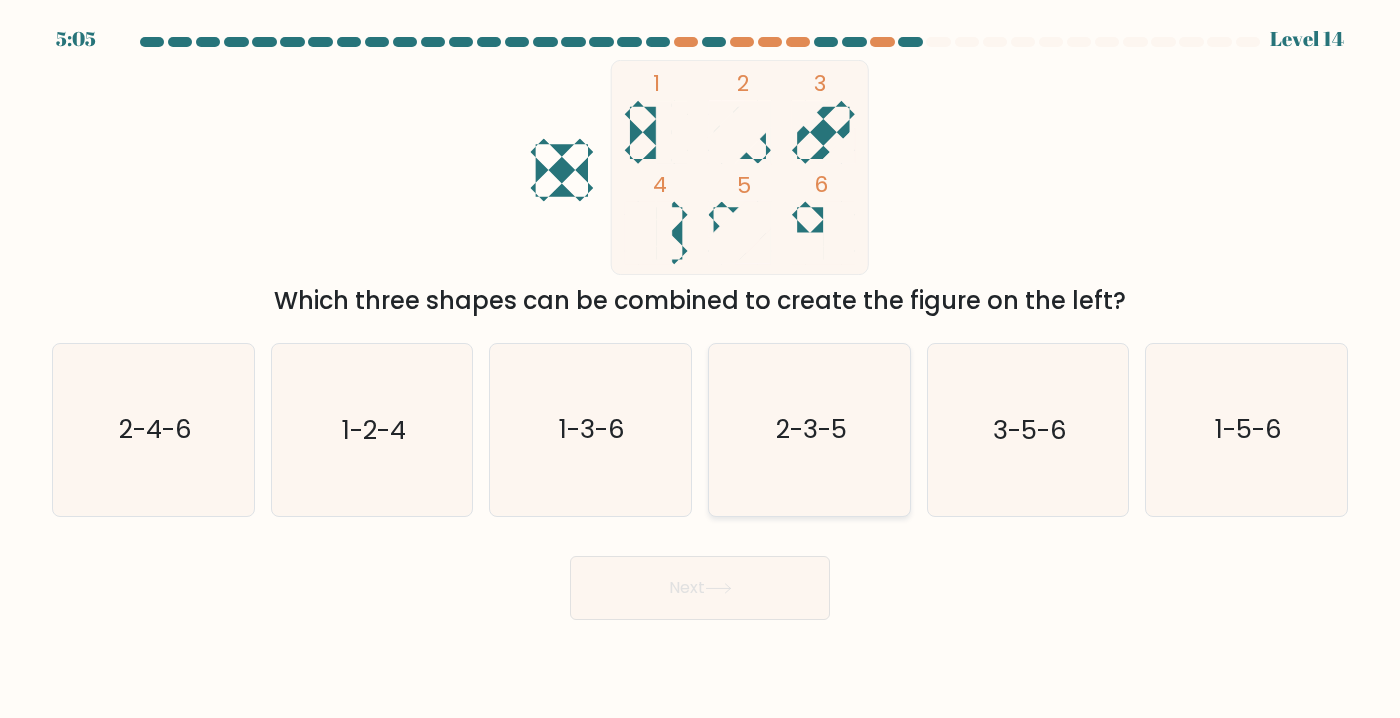 click on "2-3-5" 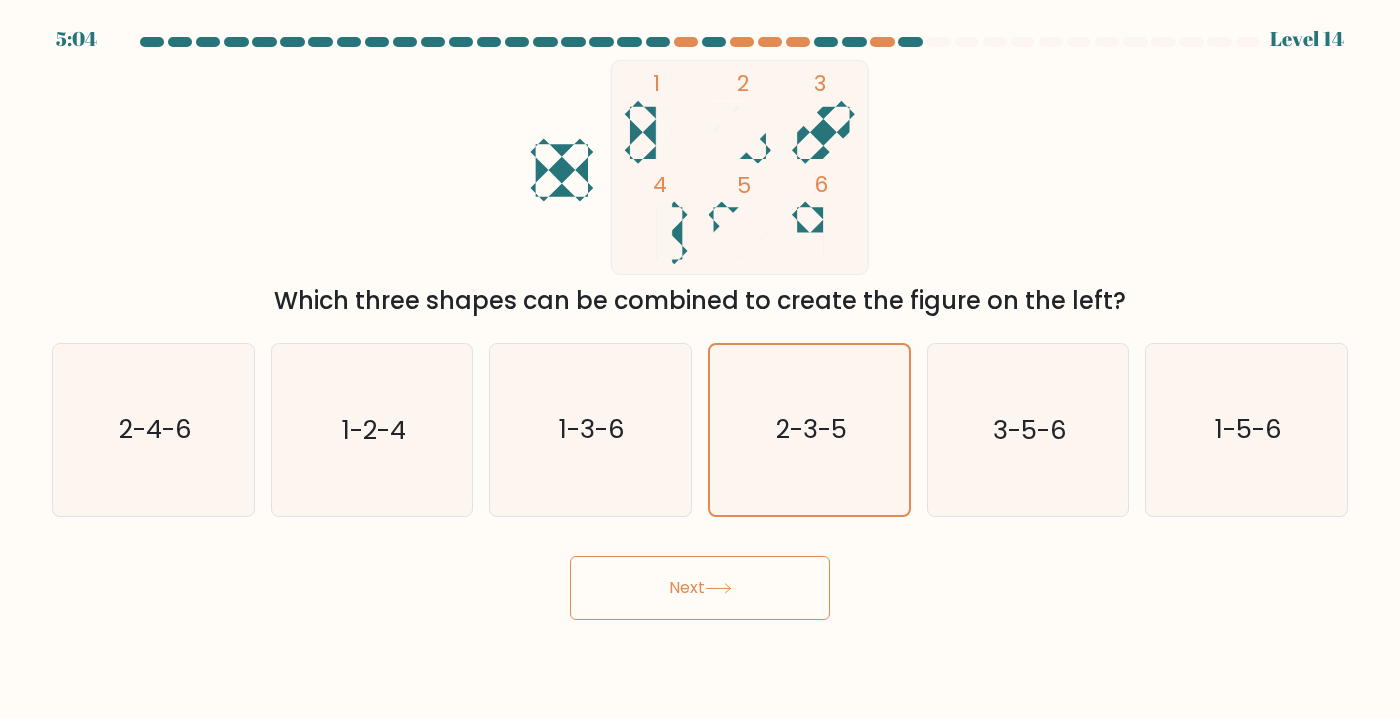 click 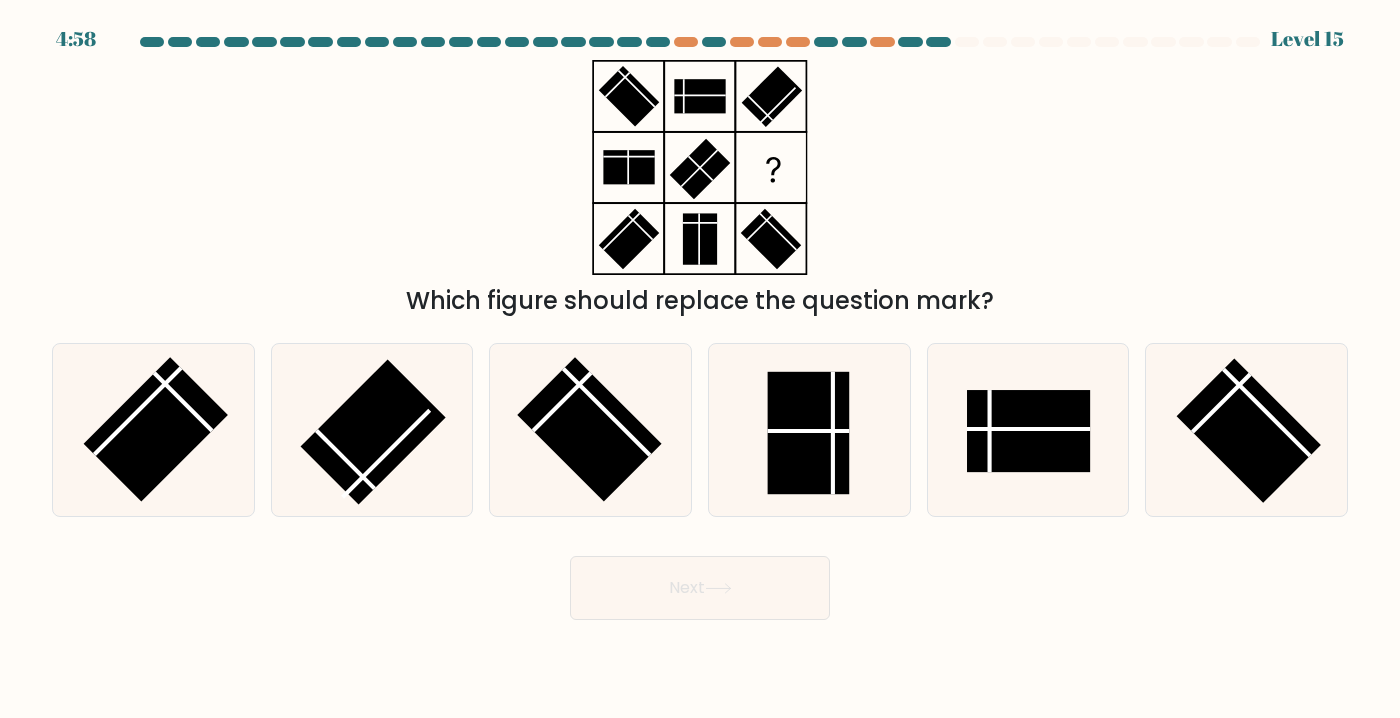 click 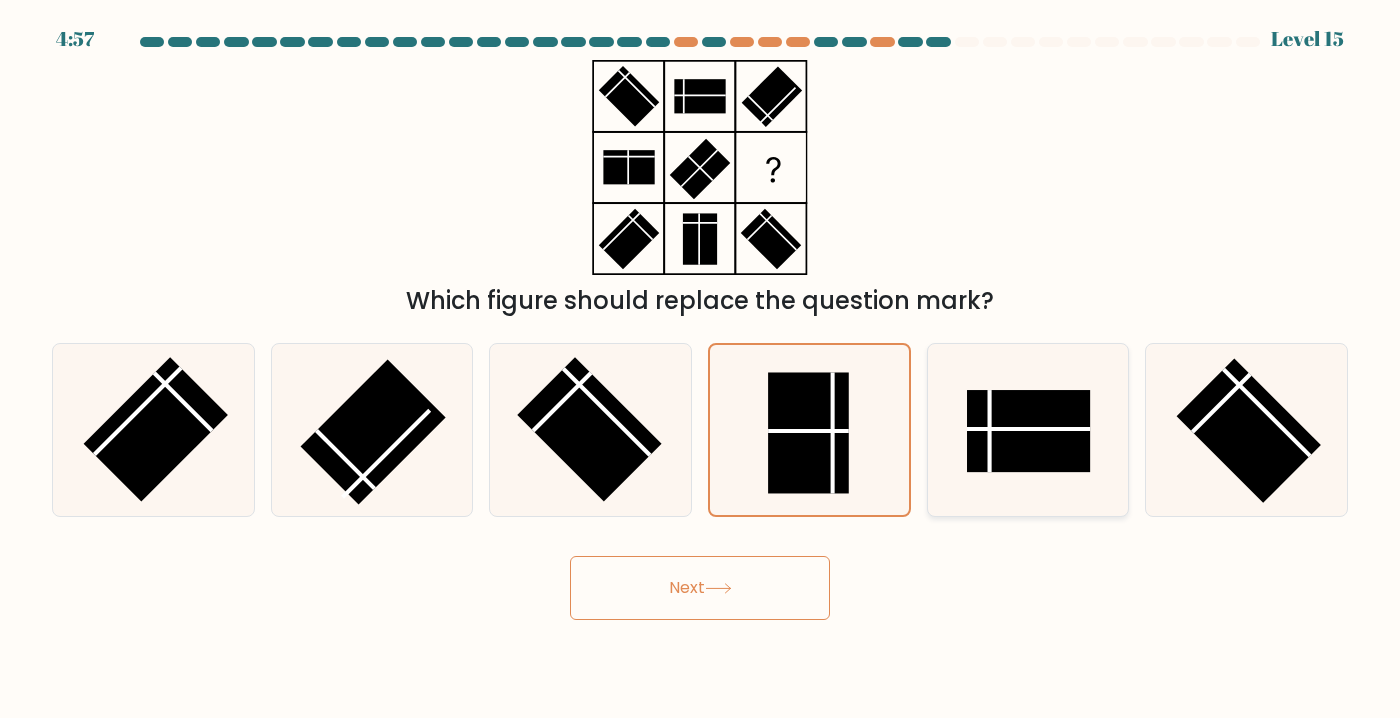 click 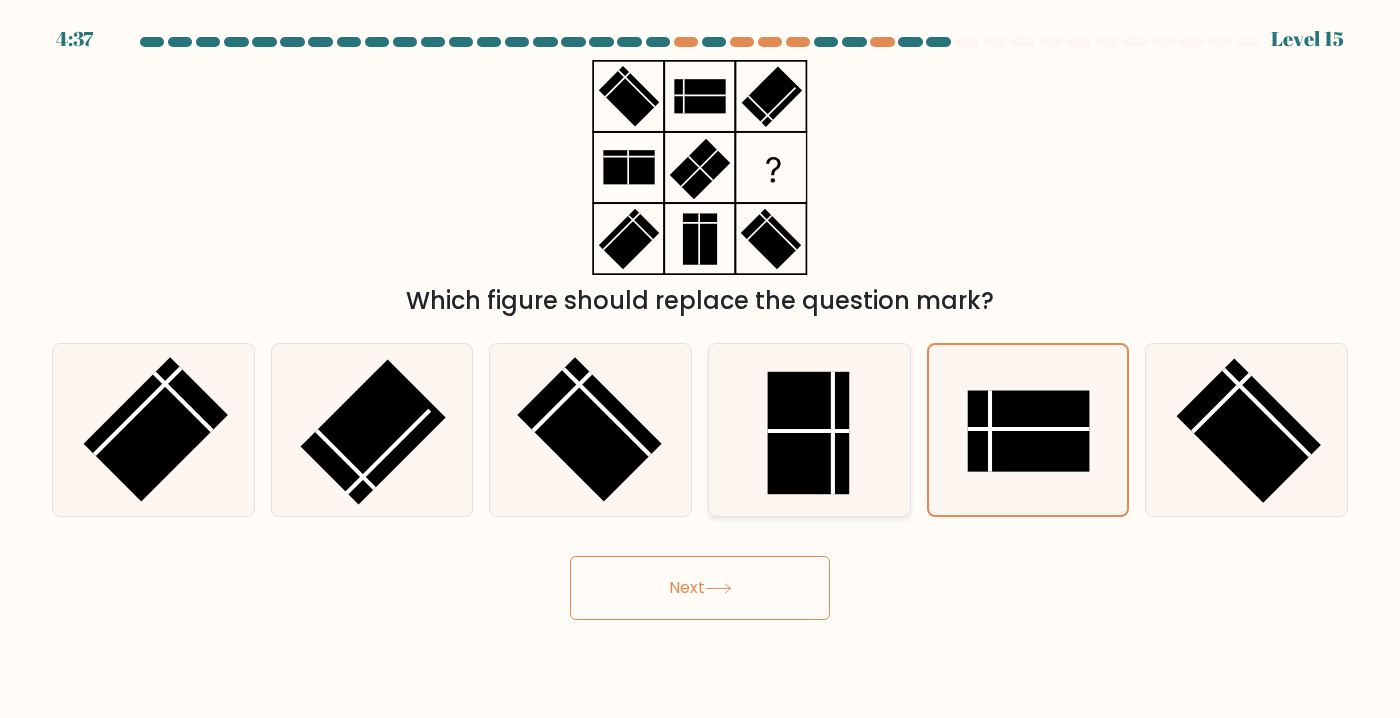 click 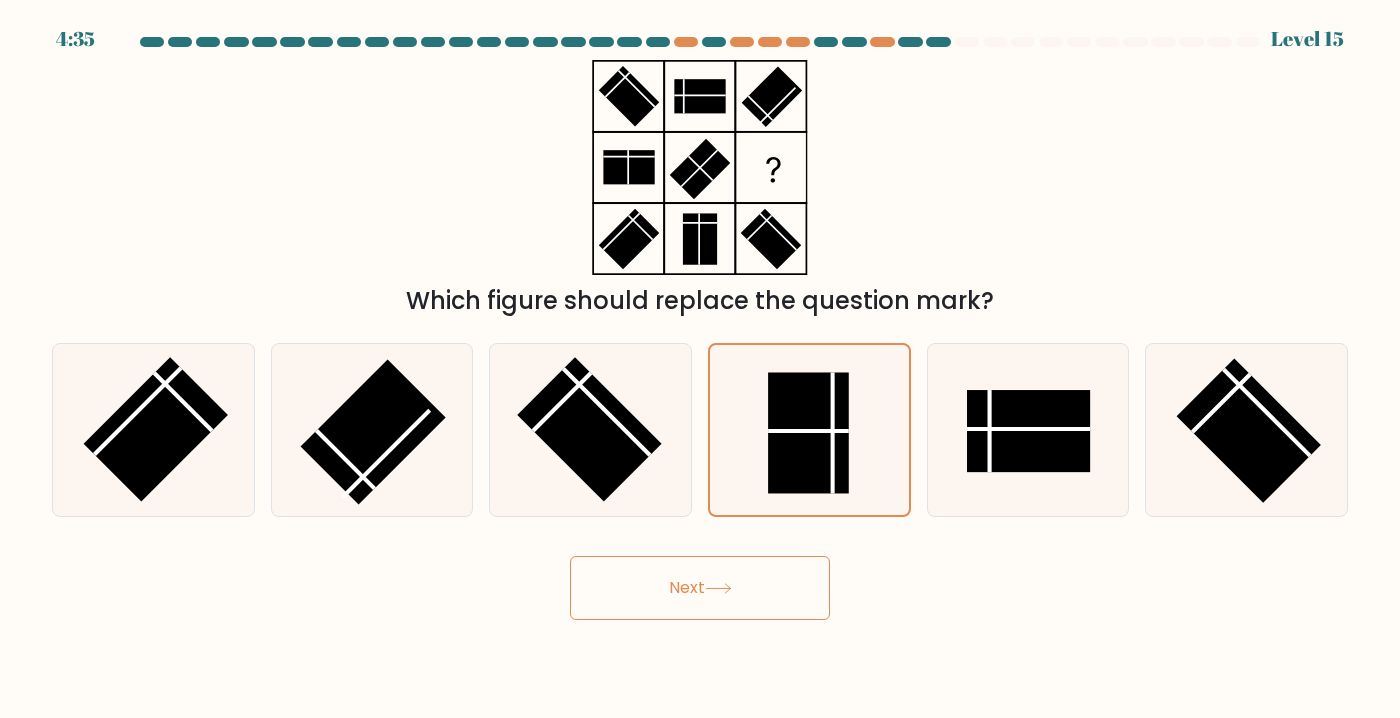 click on "Next" at bounding box center (700, 588) 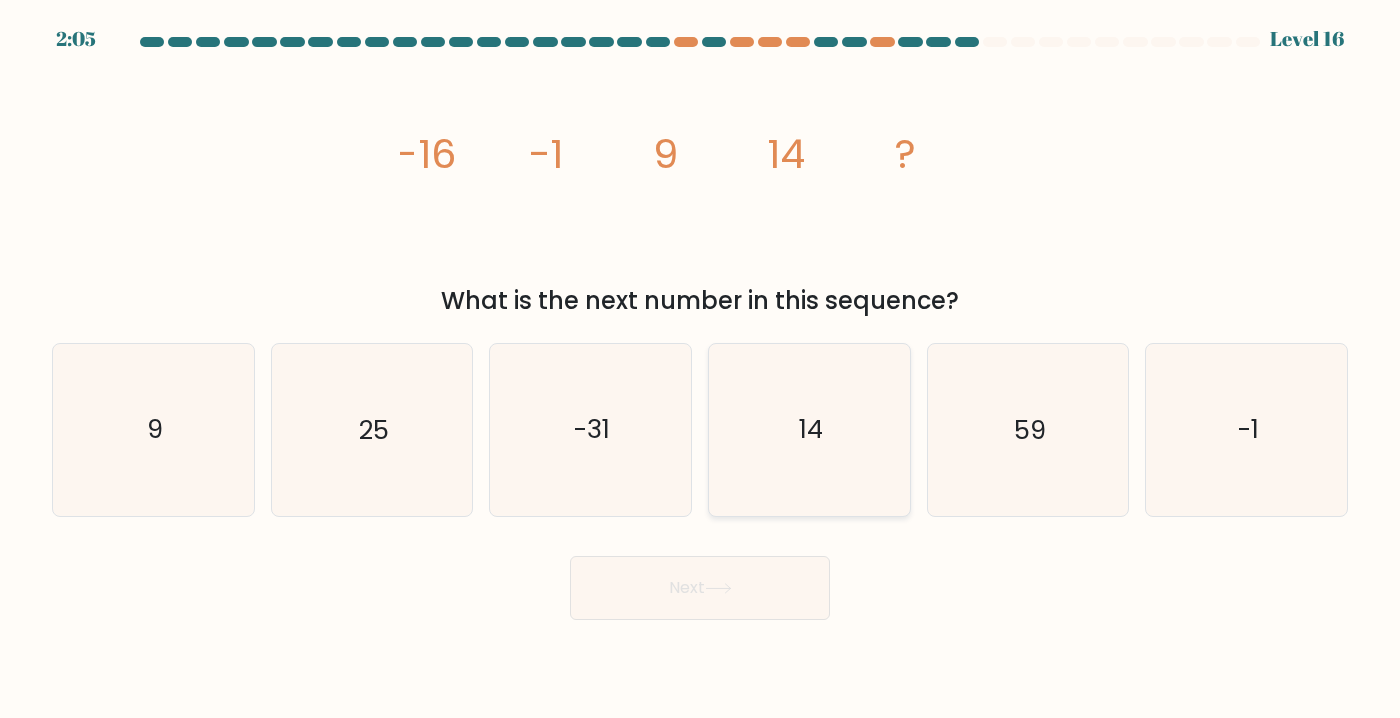 click on "14" 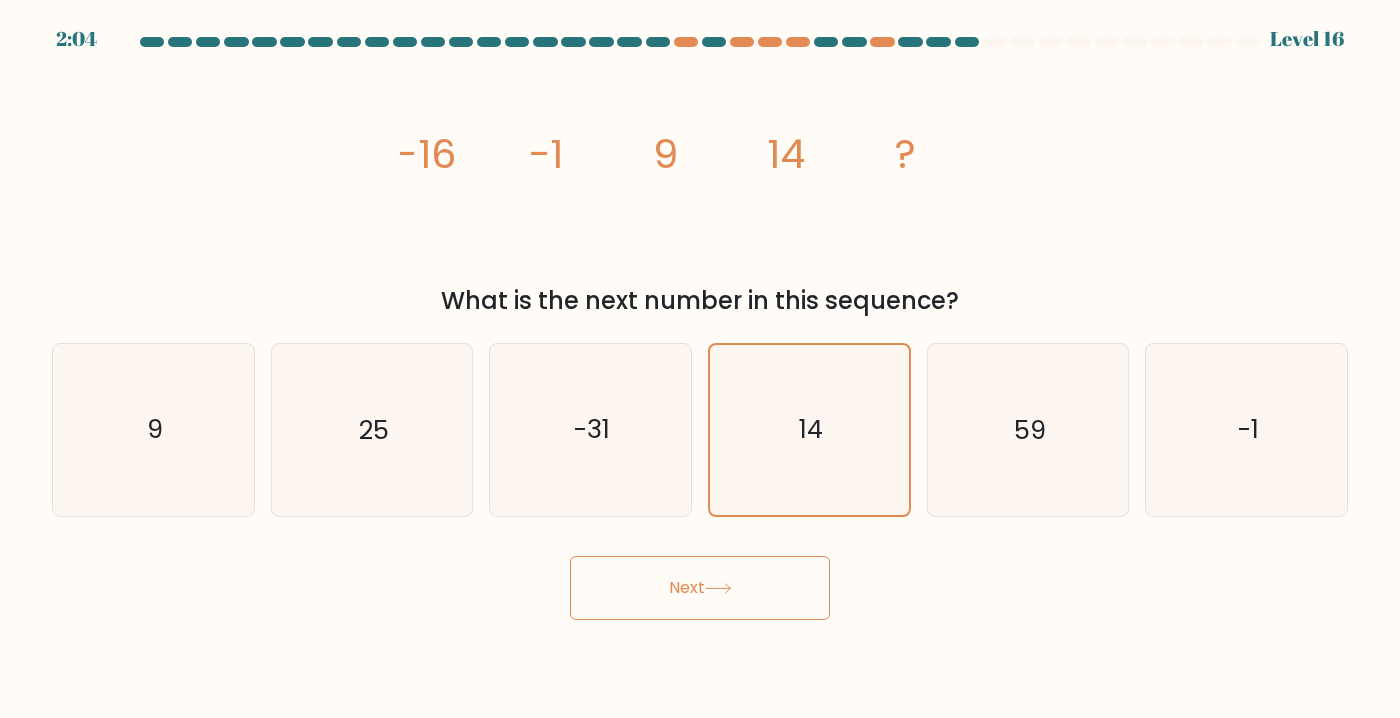 click on "Next" at bounding box center [700, 588] 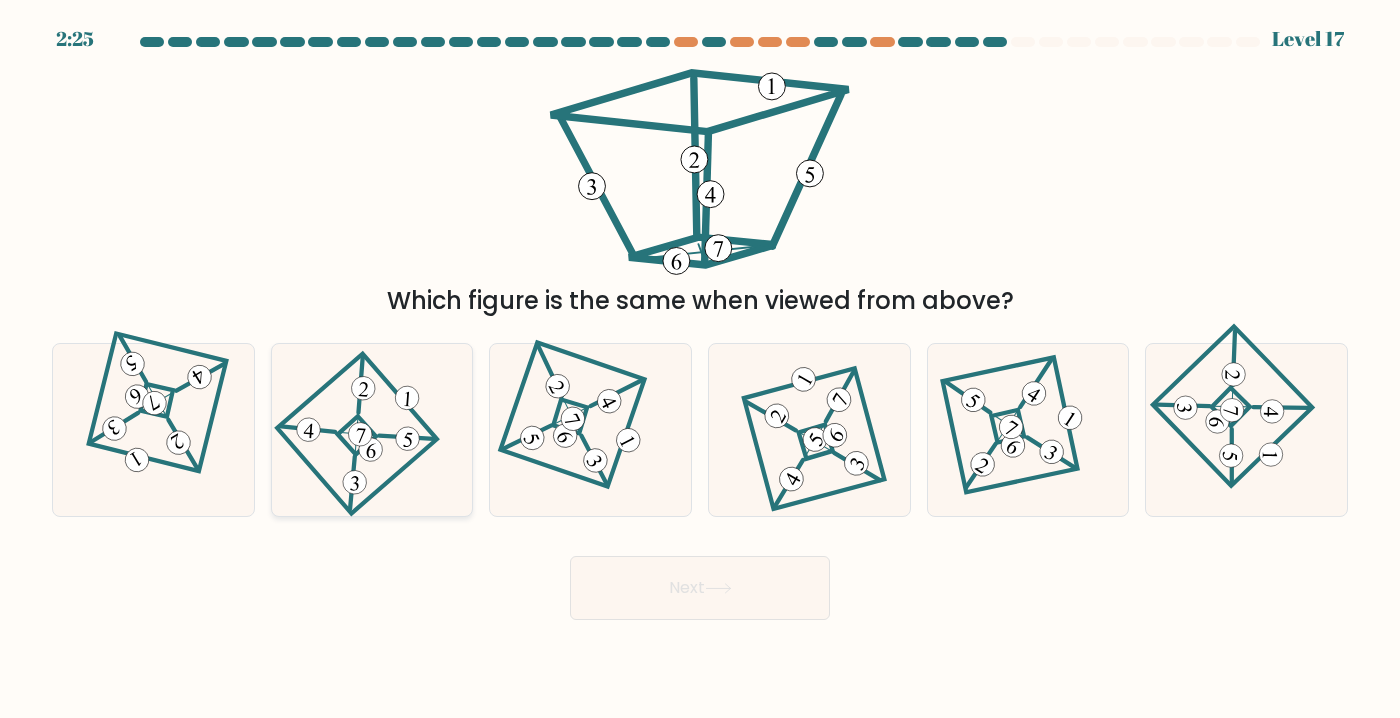 click 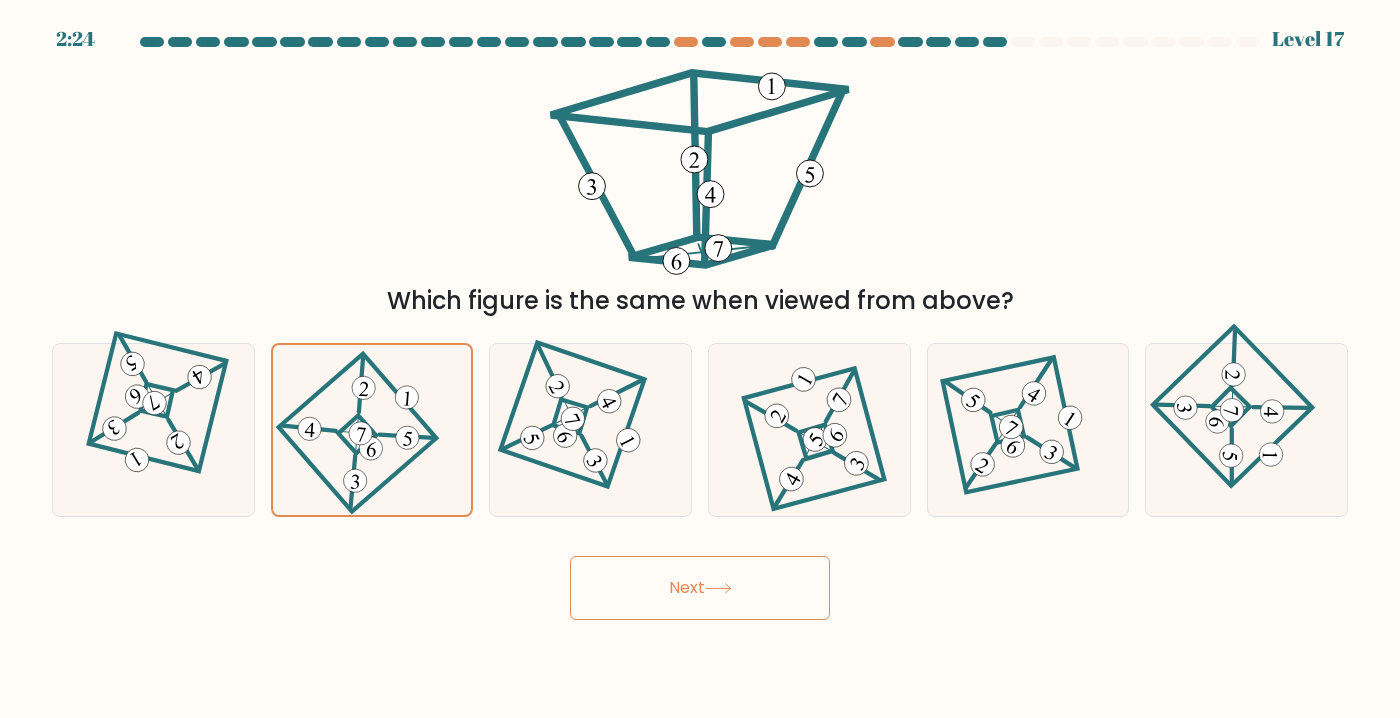 click on "Next" at bounding box center (700, 588) 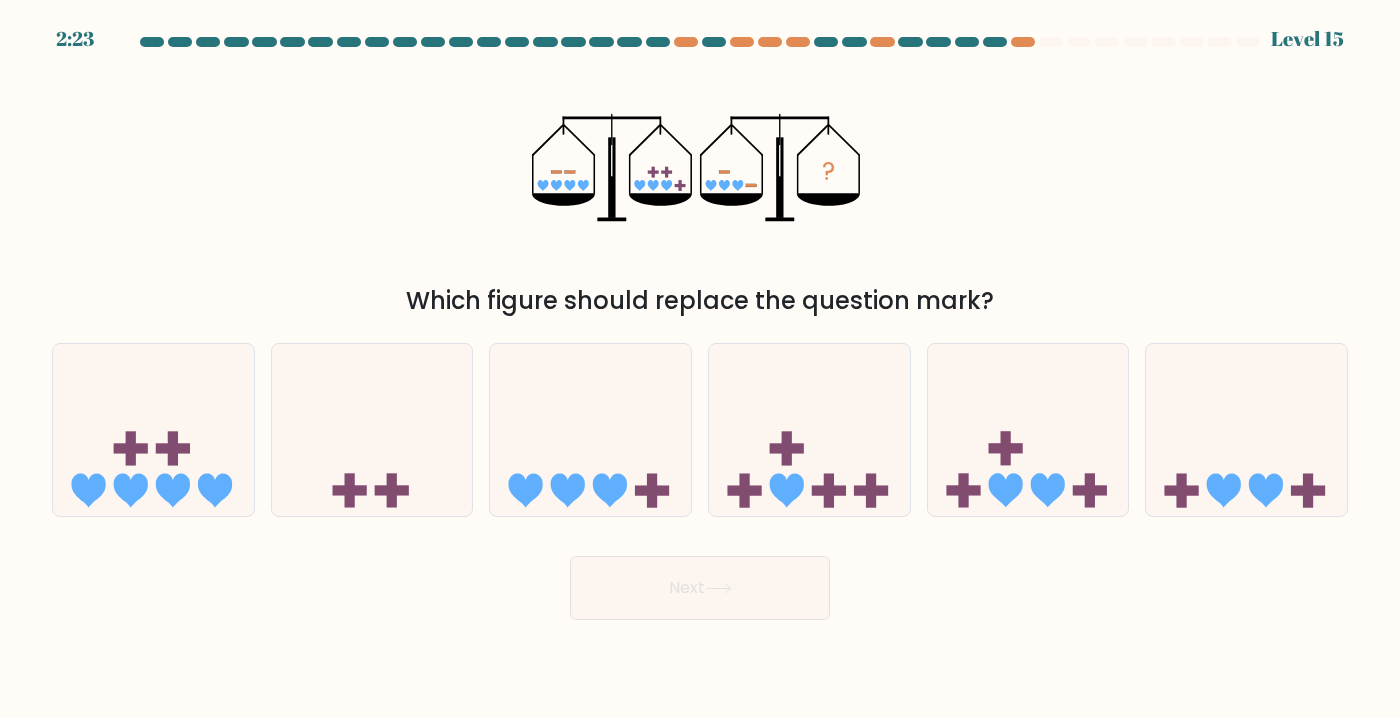 click at bounding box center (700, 328) 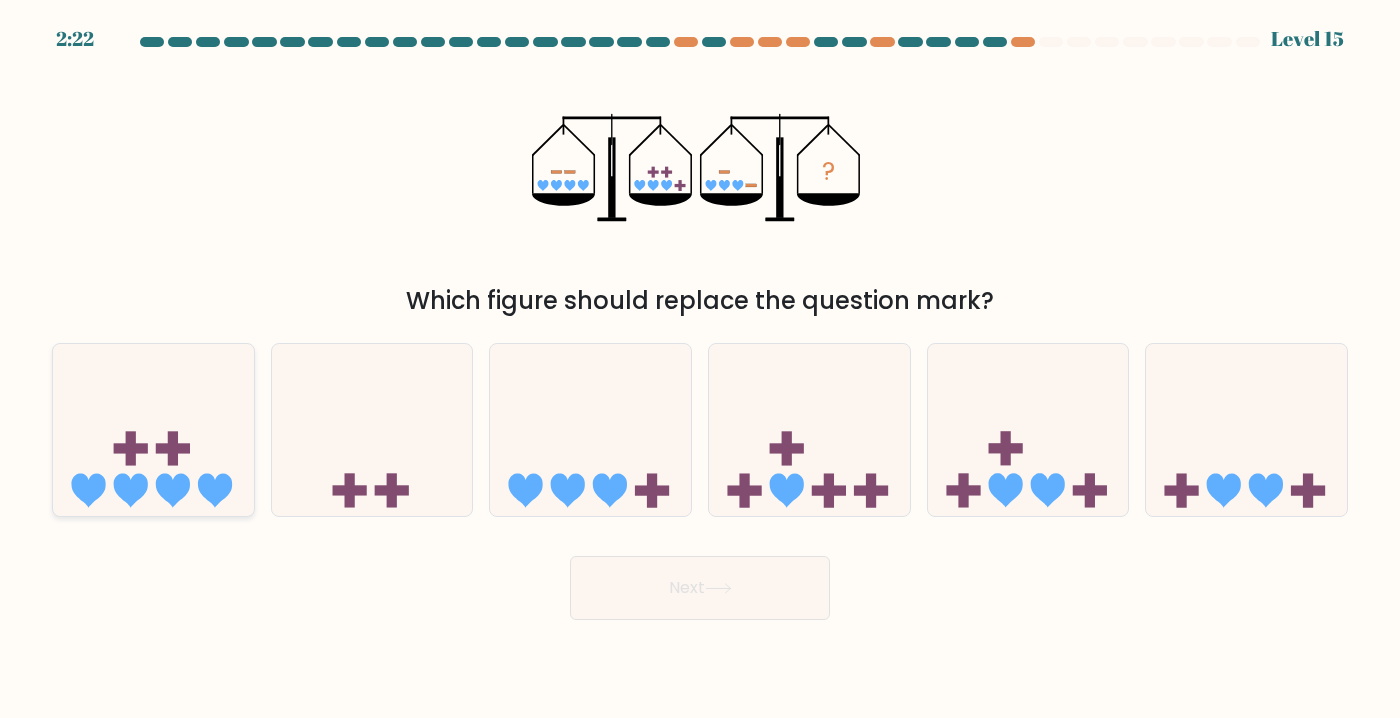click 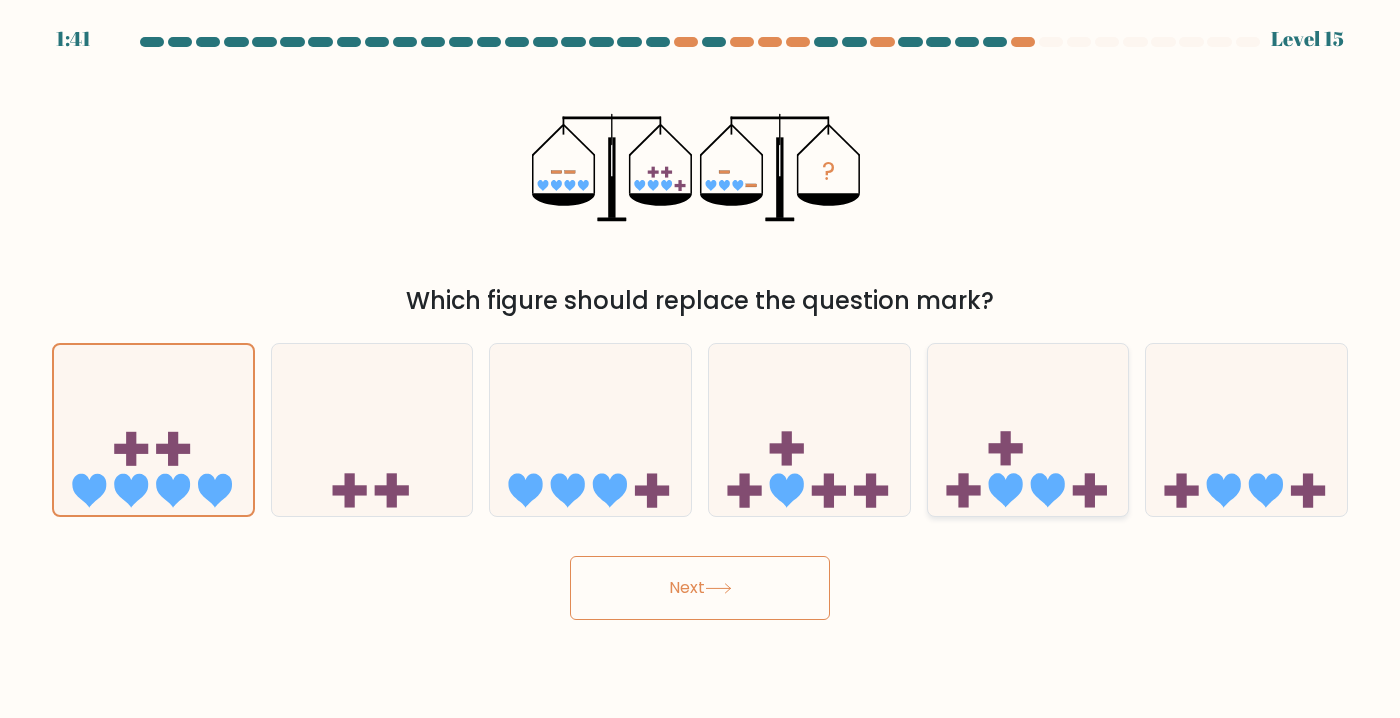 click 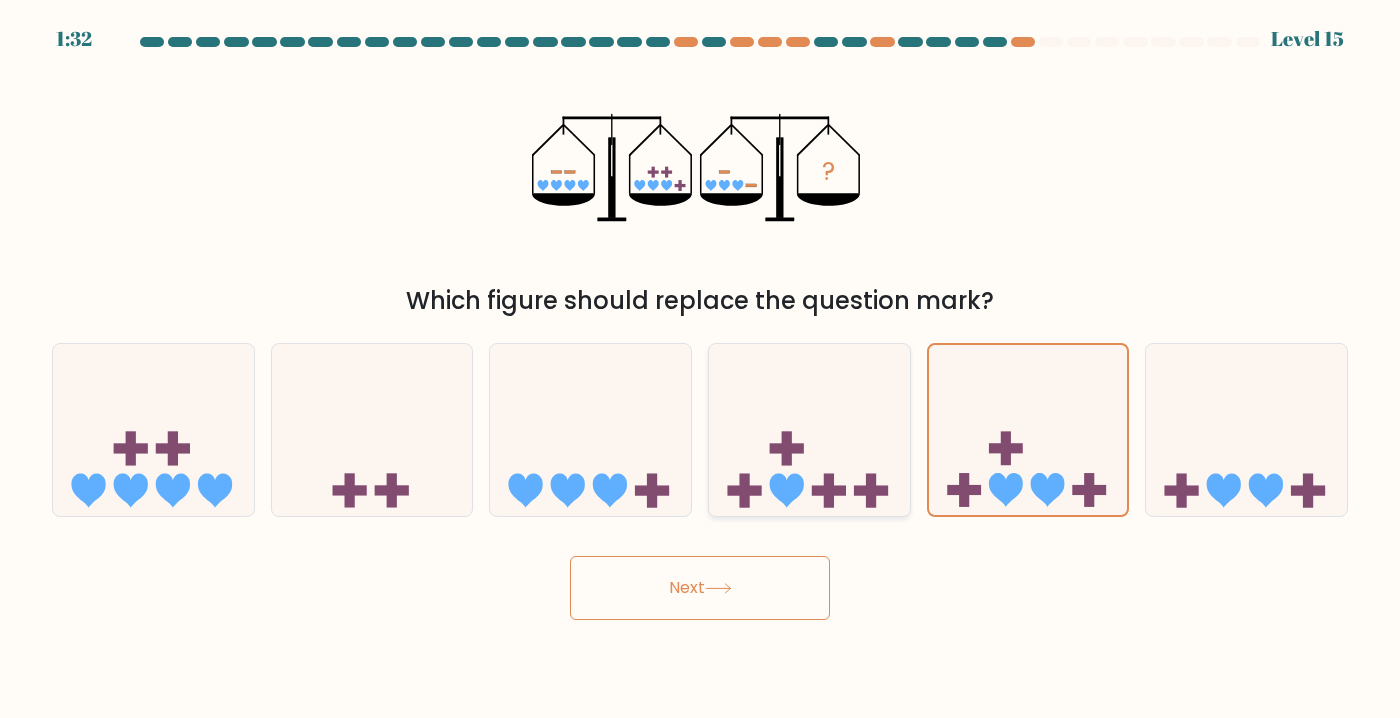 click 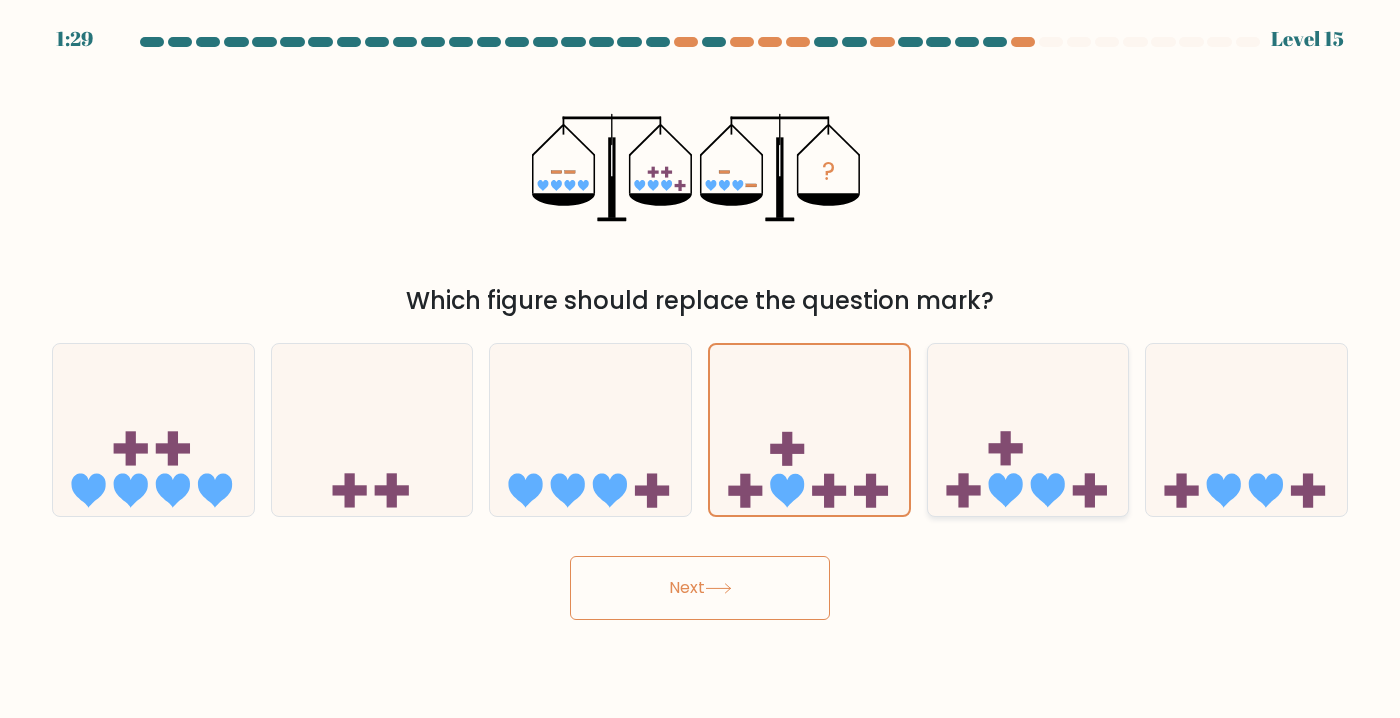 click 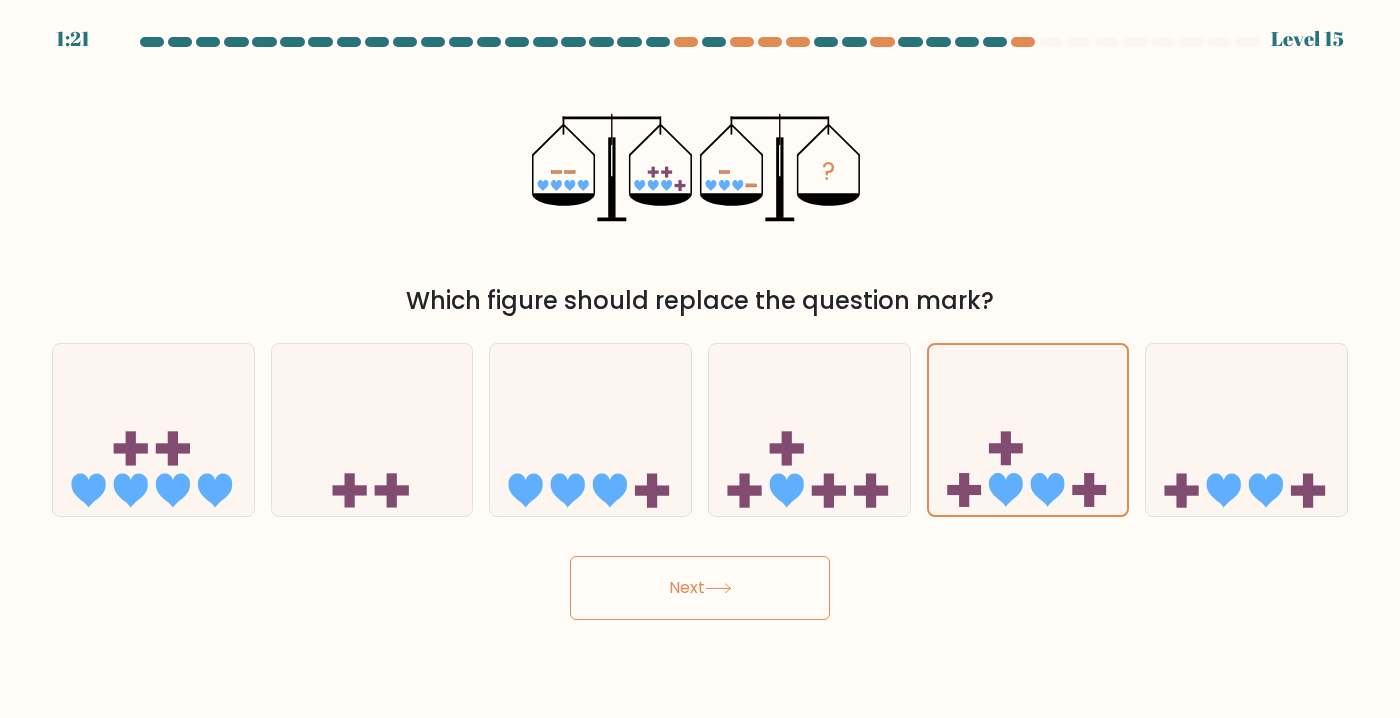 click on "Next" at bounding box center (700, 588) 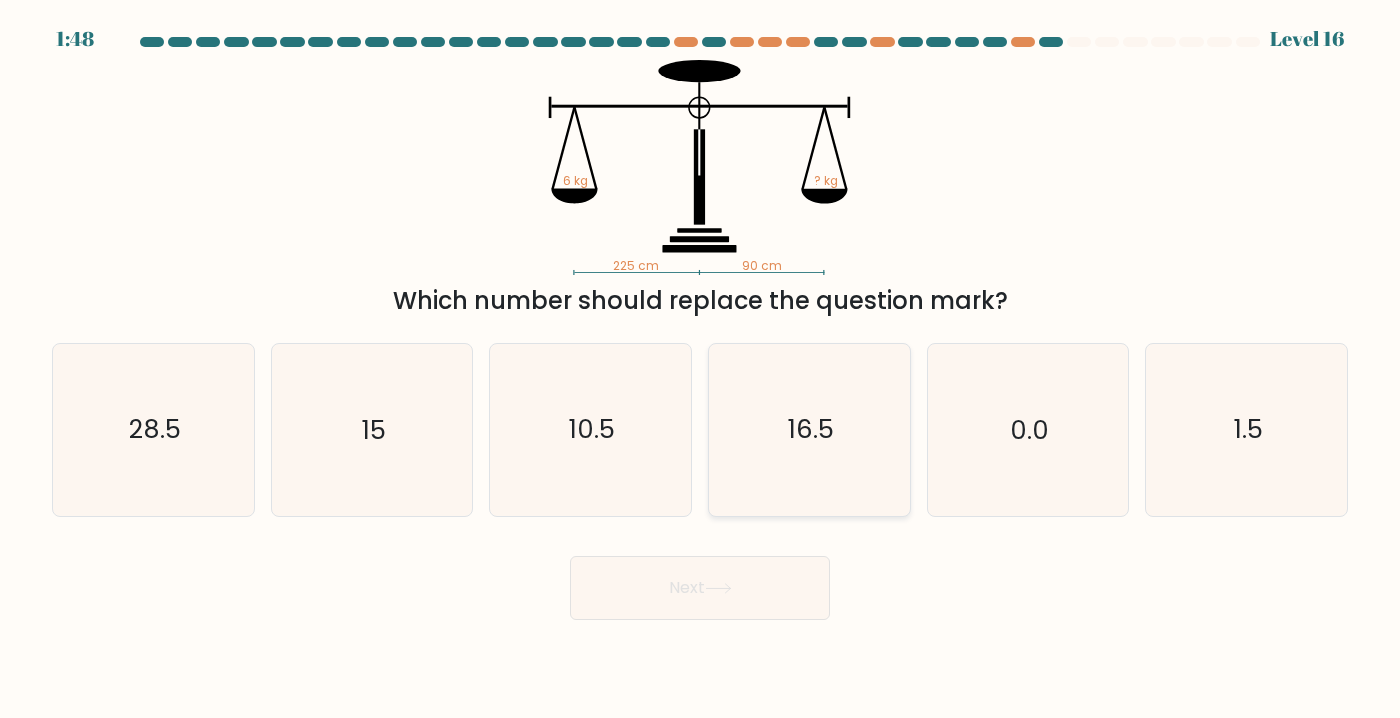 click on "16.5" 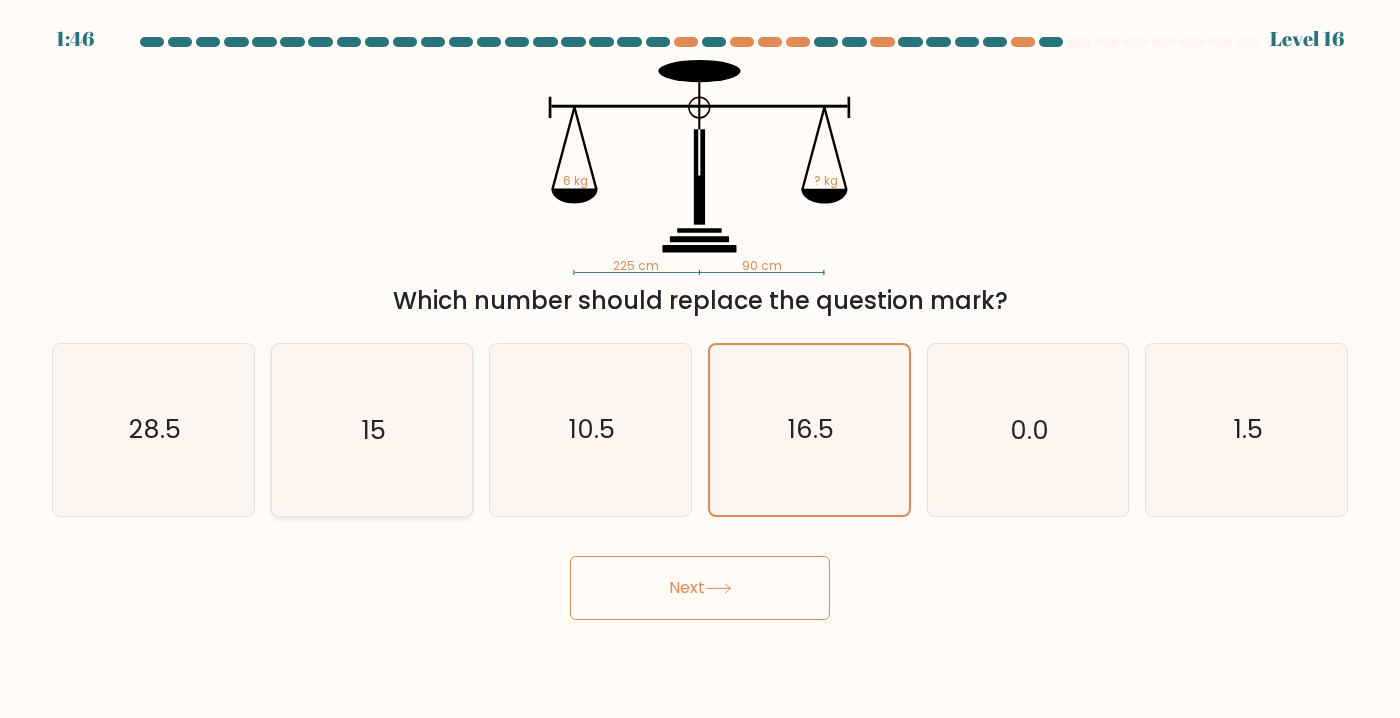 click on "15" 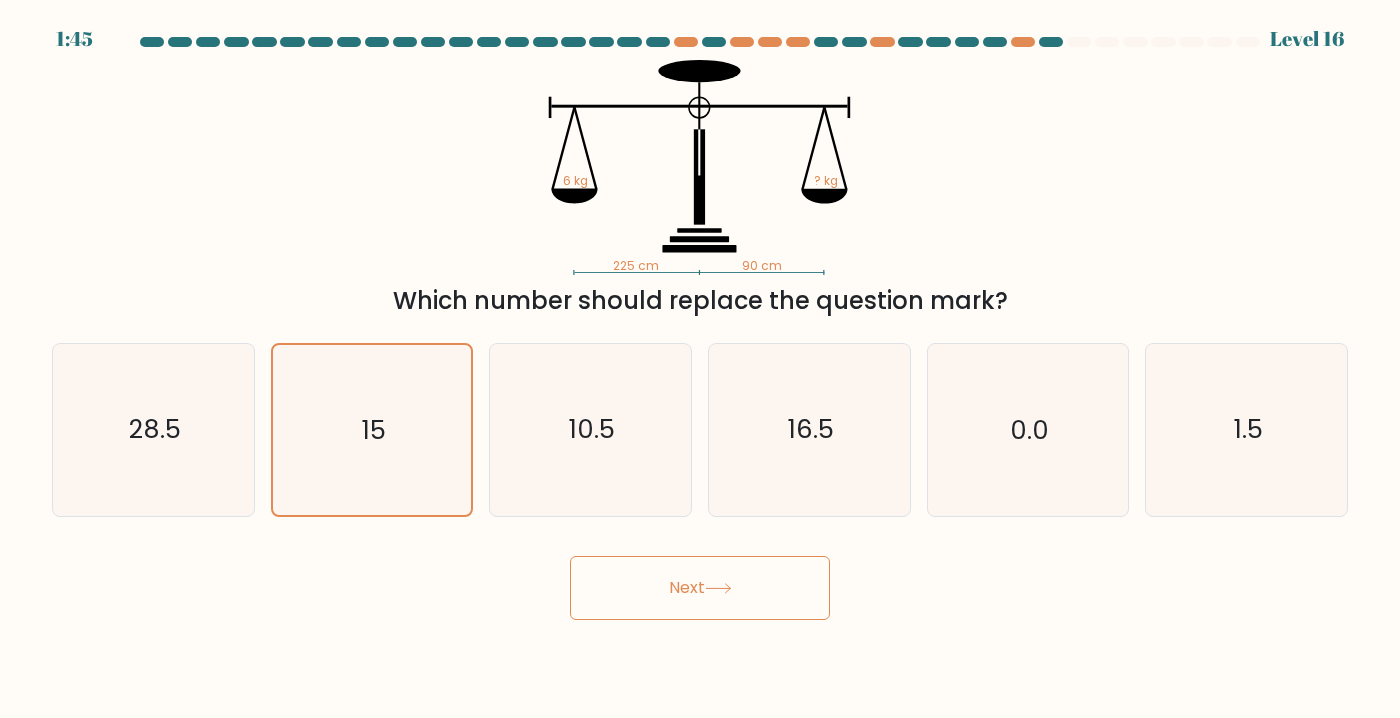 click on "Next" at bounding box center [700, 588] 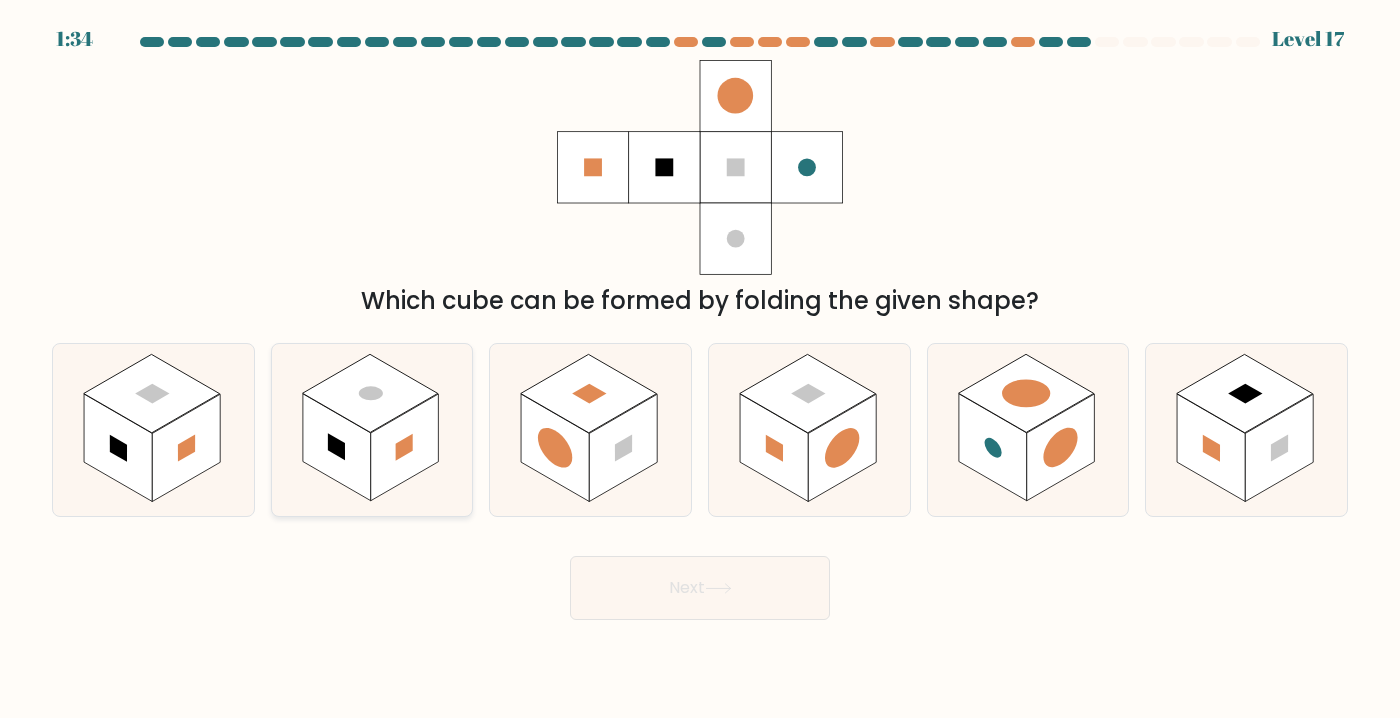 click 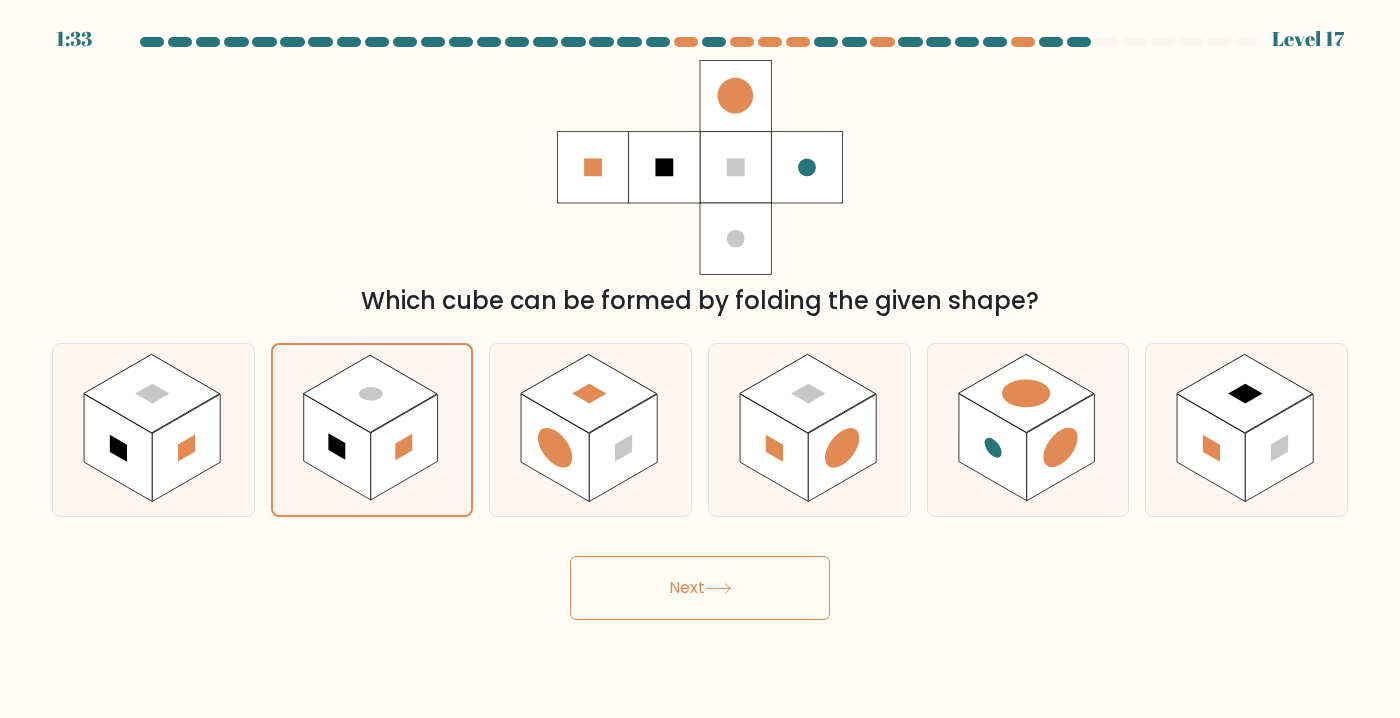 click on "Next" at bounding box center (700, 588) 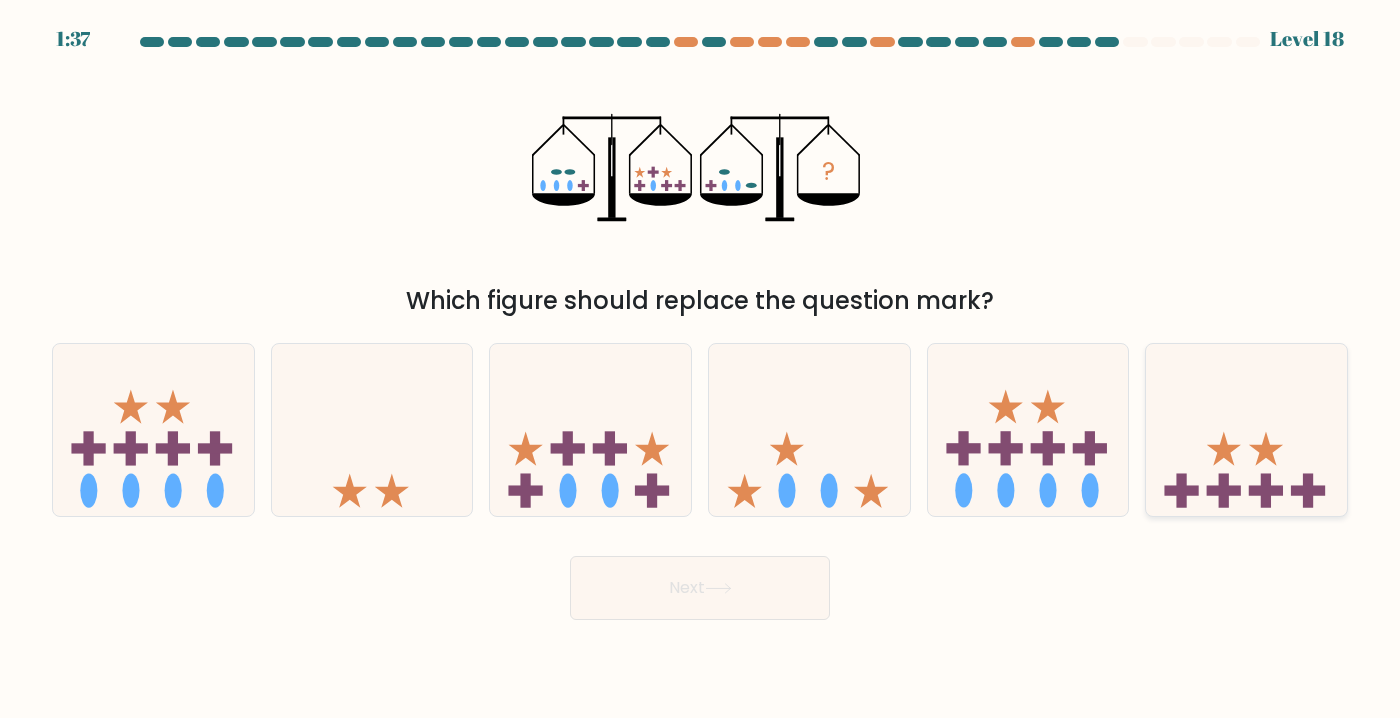 click 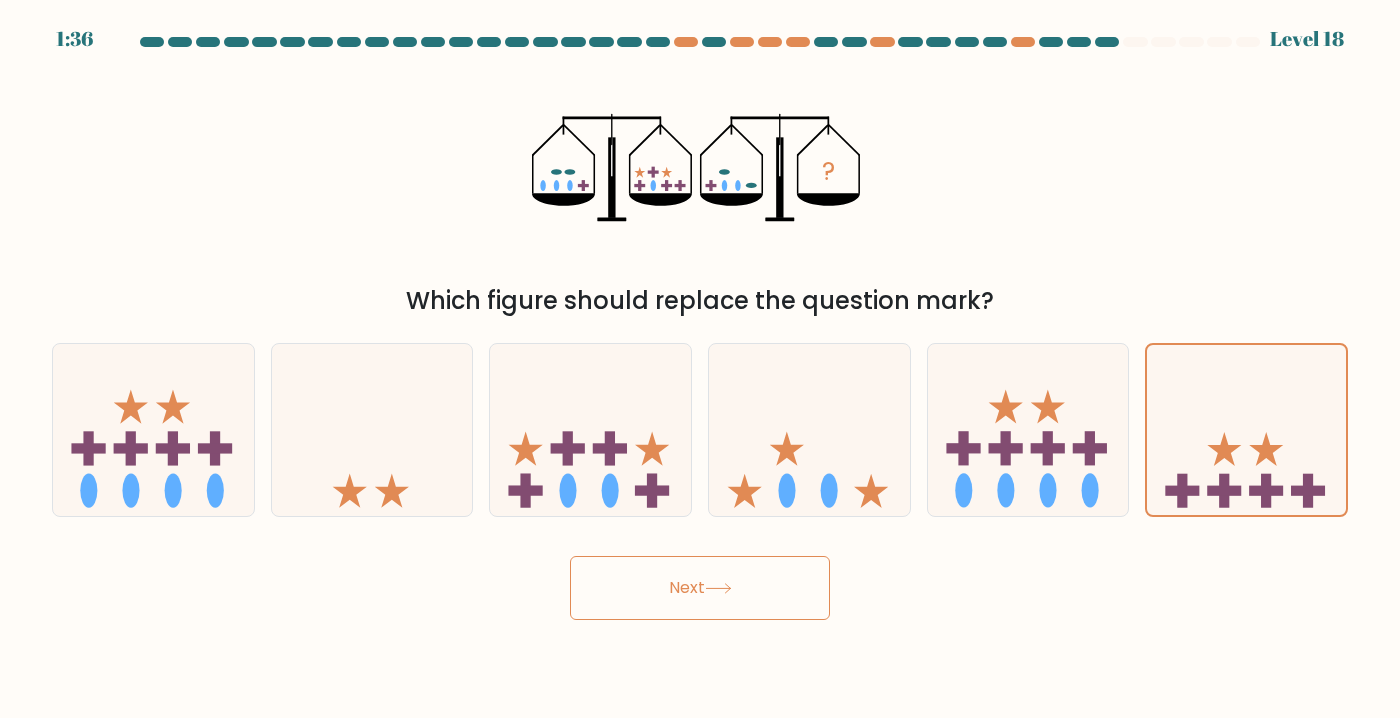 click on "Next" at bounding box center (700, 588) 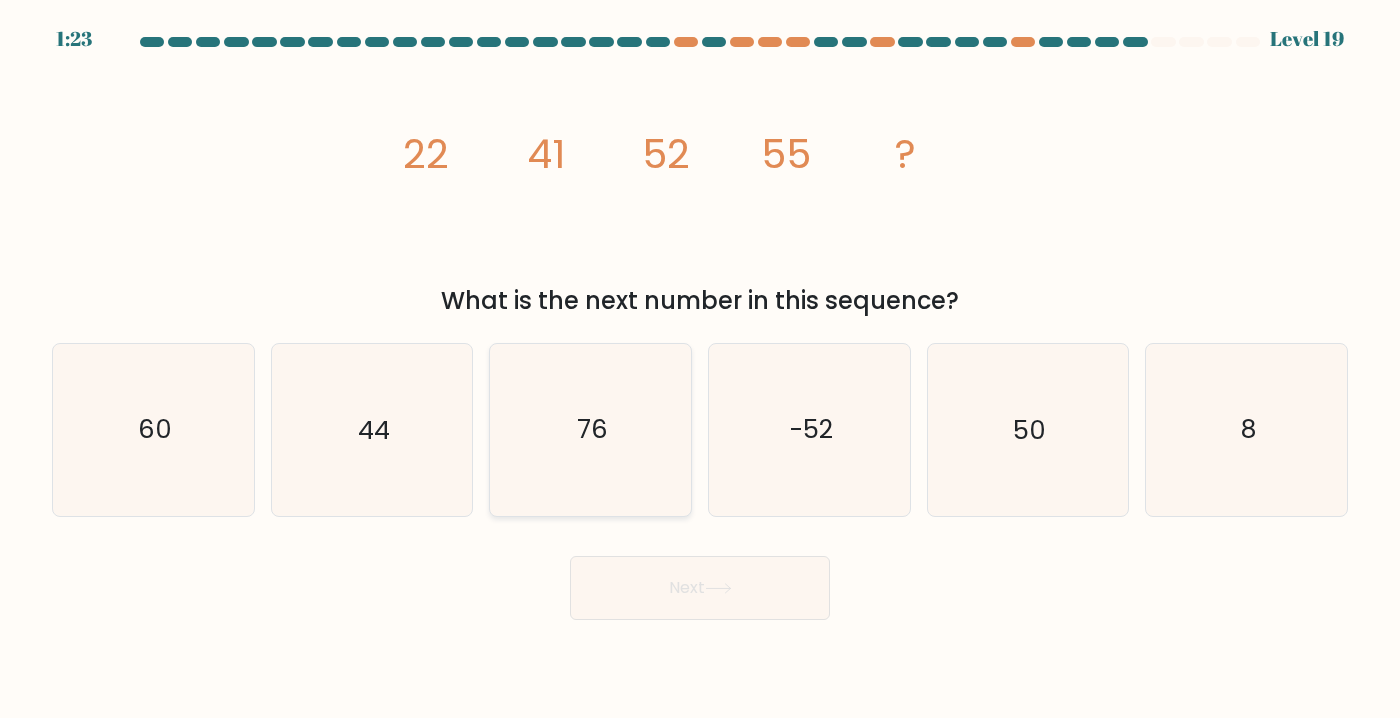click on "76" 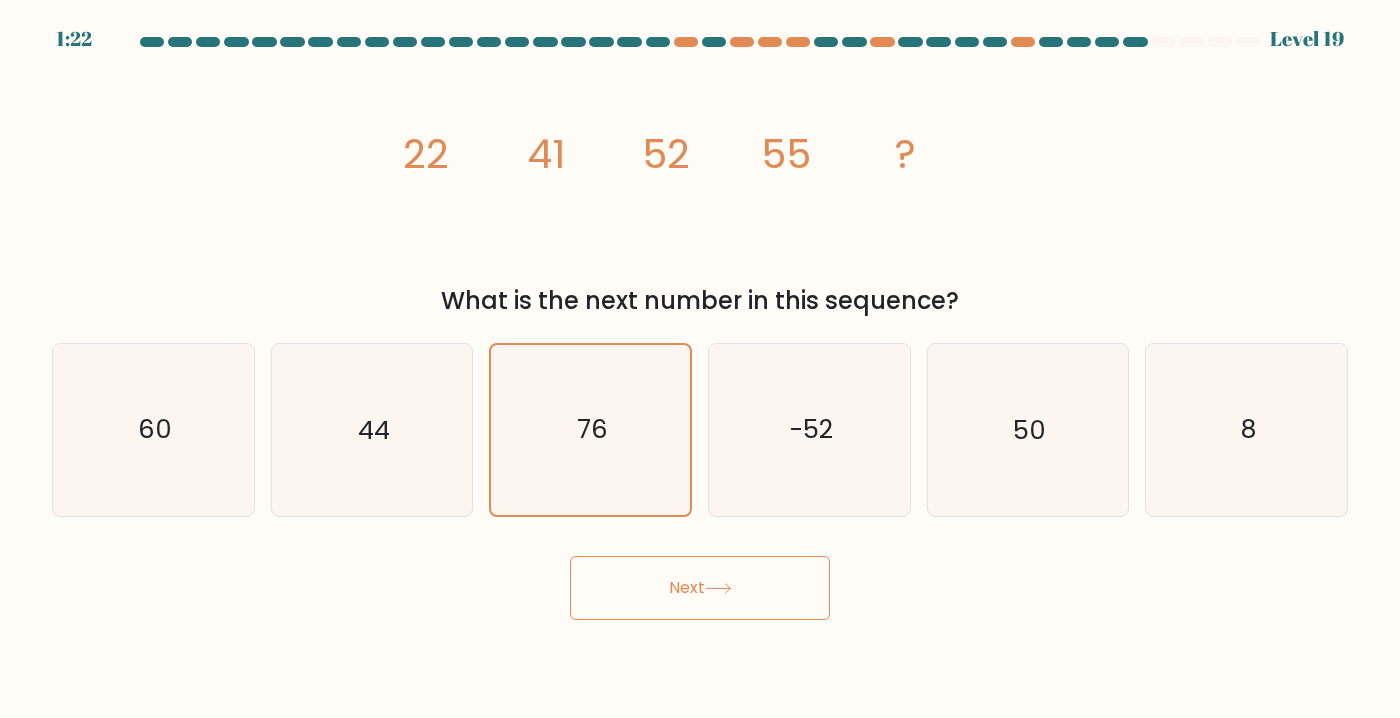click 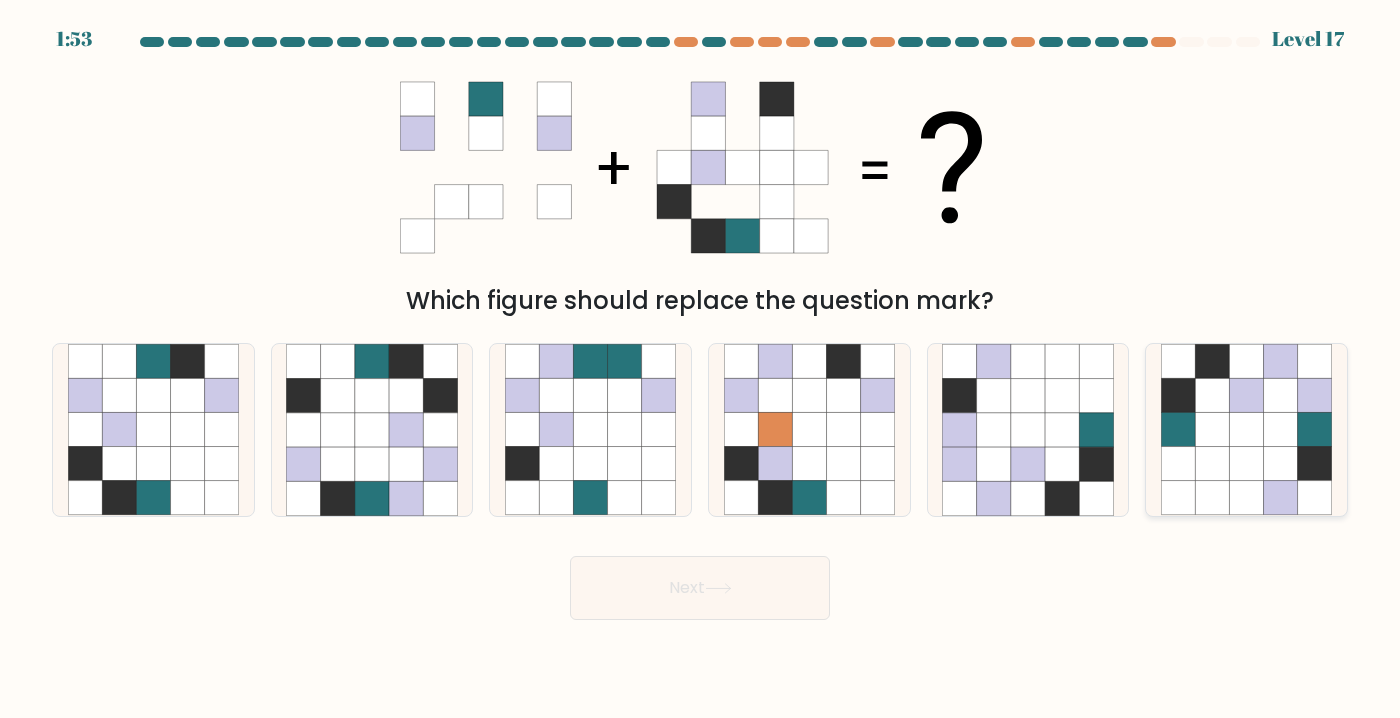 click 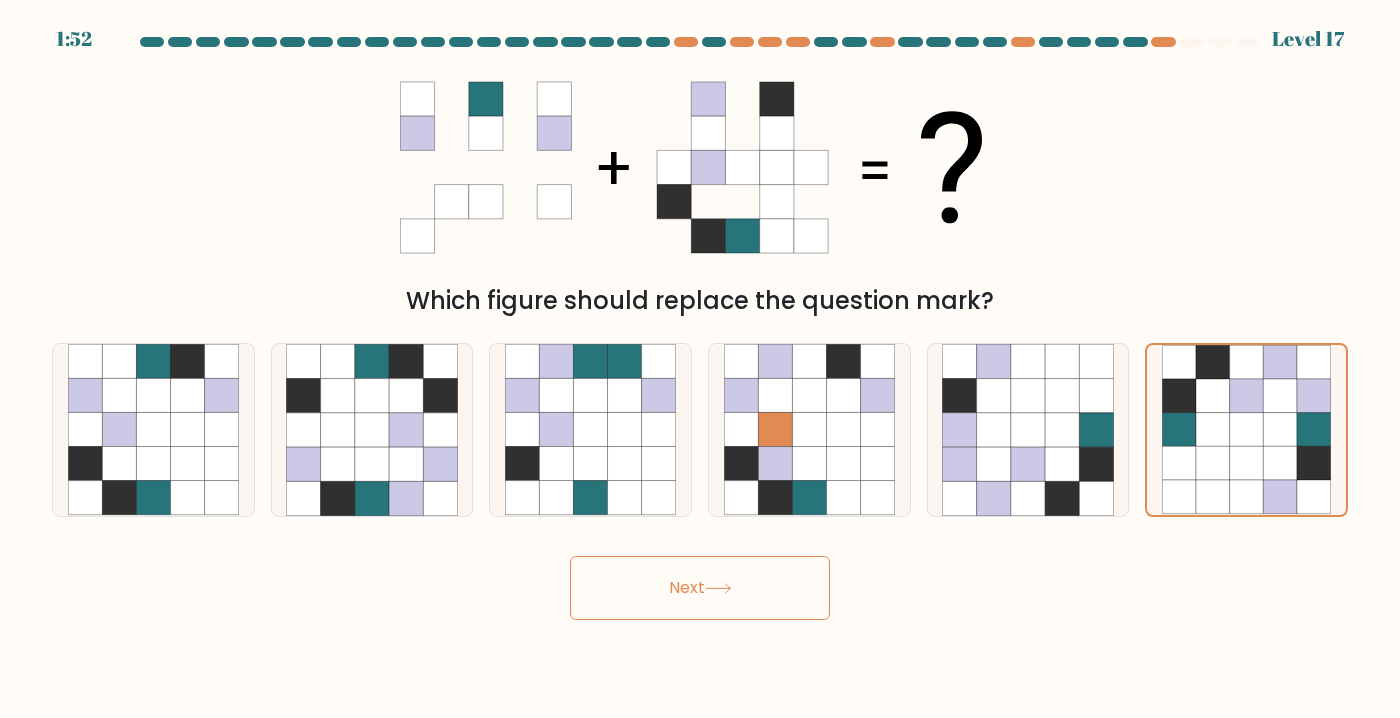 click on "Next" at bounding box center [700, 588] 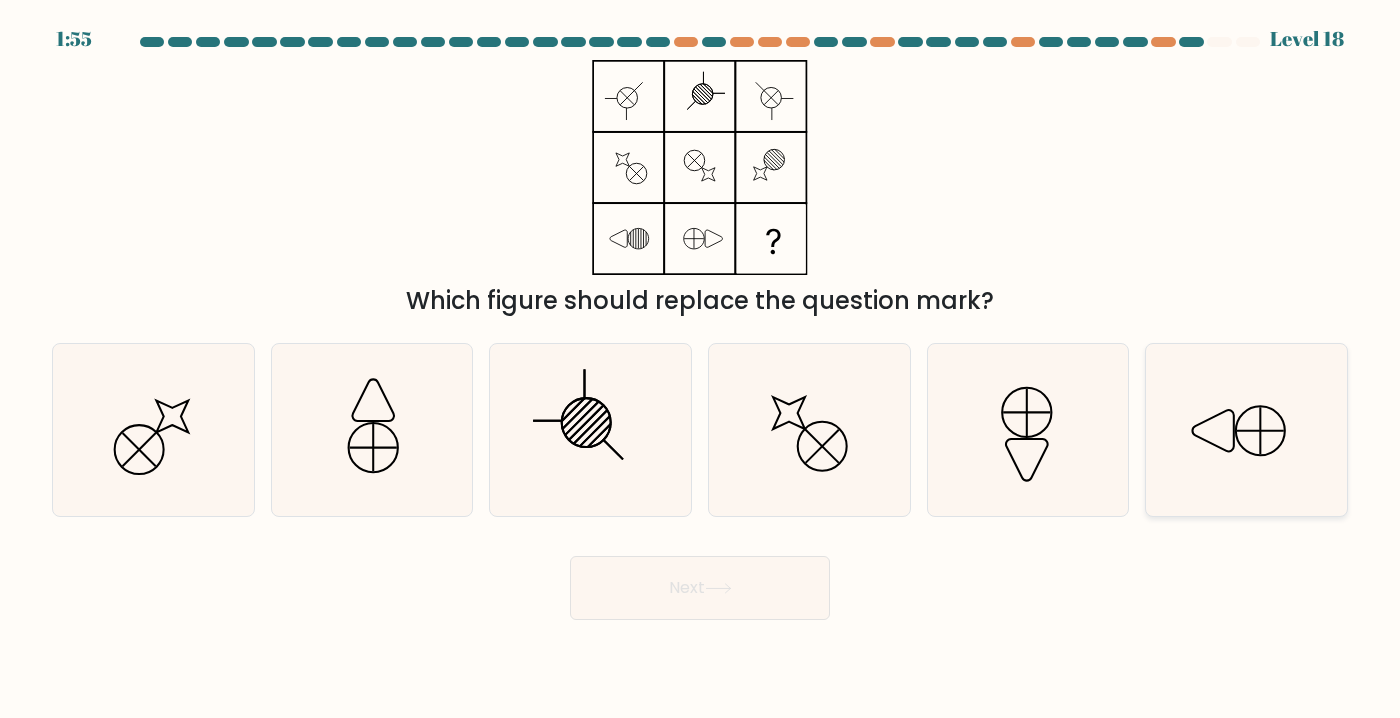 click 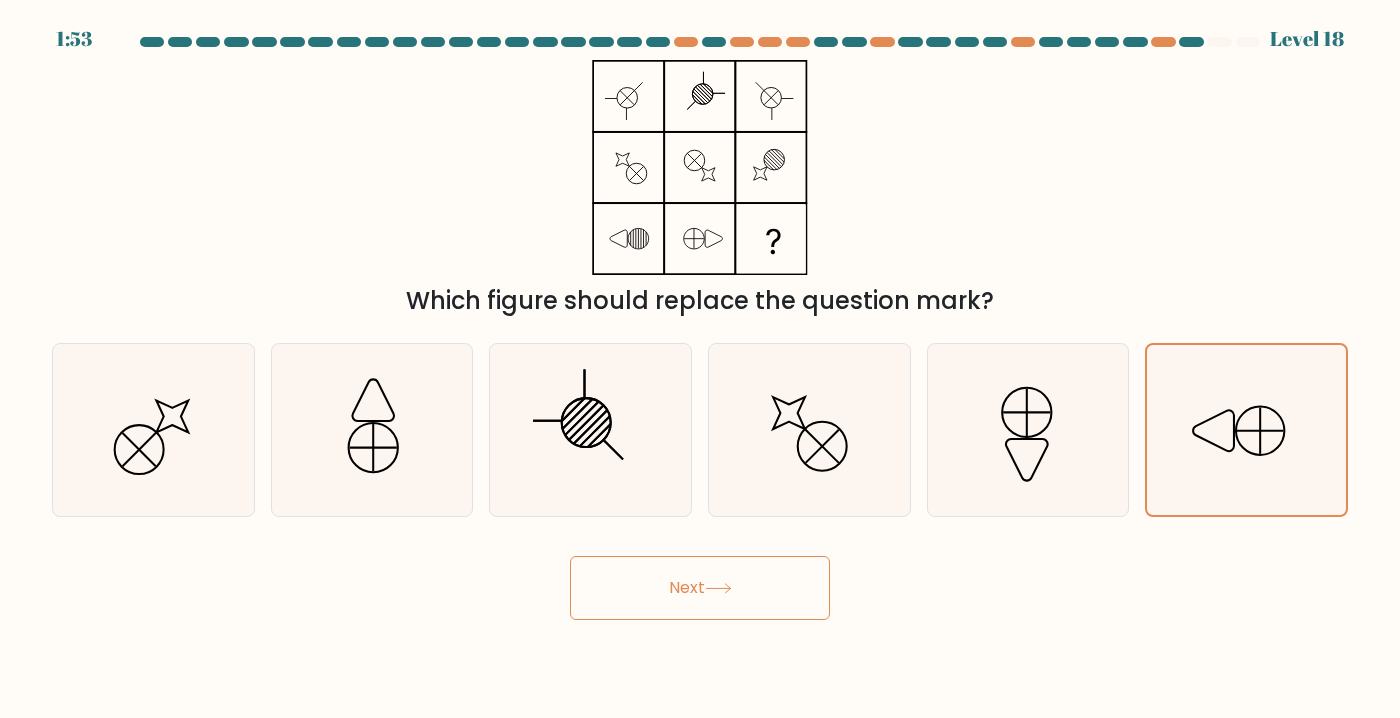 click on "Next" at bounding box center [700, 588] 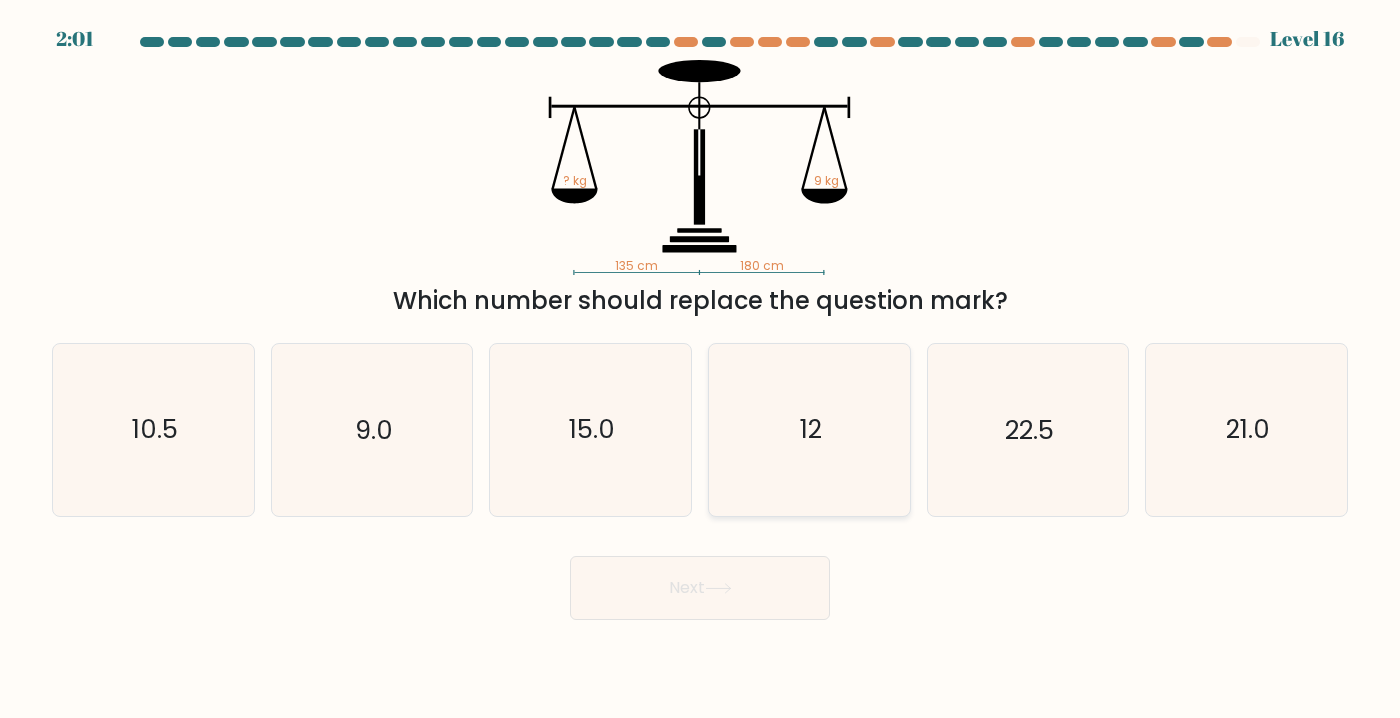 click on "12" 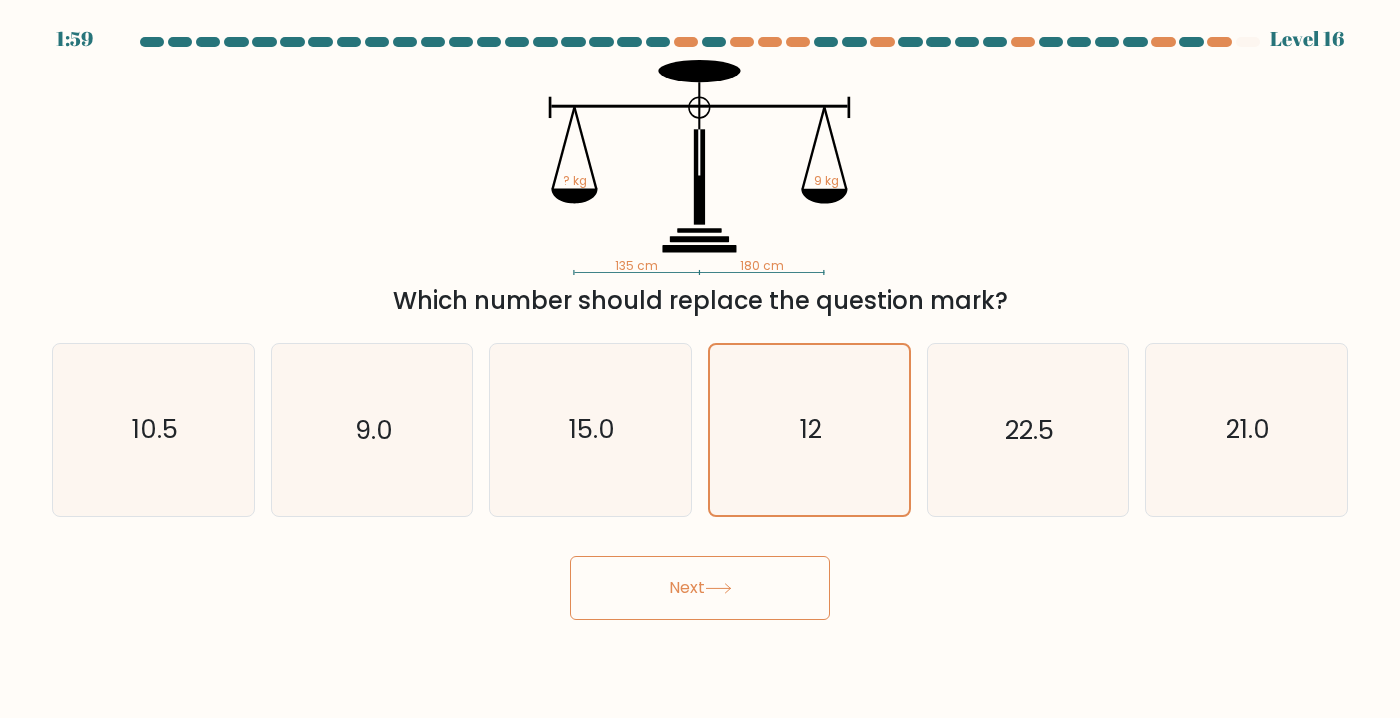 click 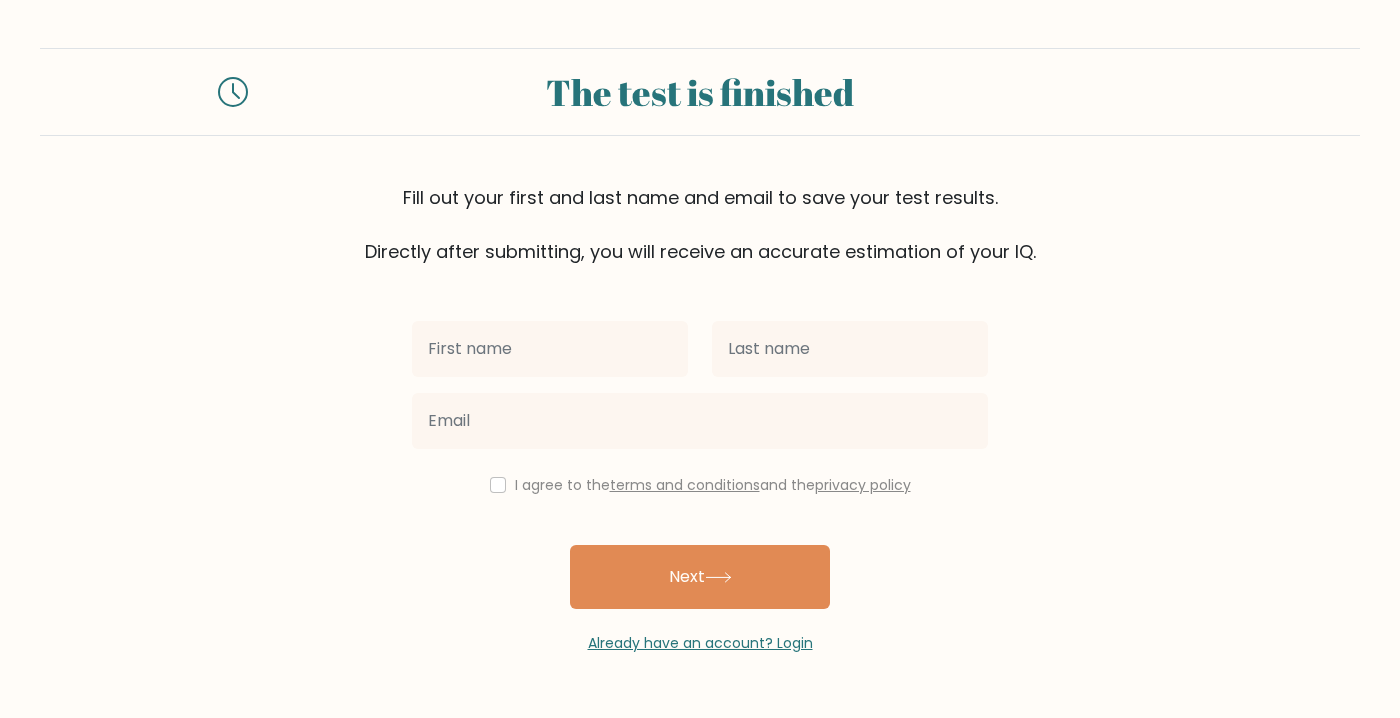 scroll, scrollTop: 0, scrollLeft: 0, axis: both 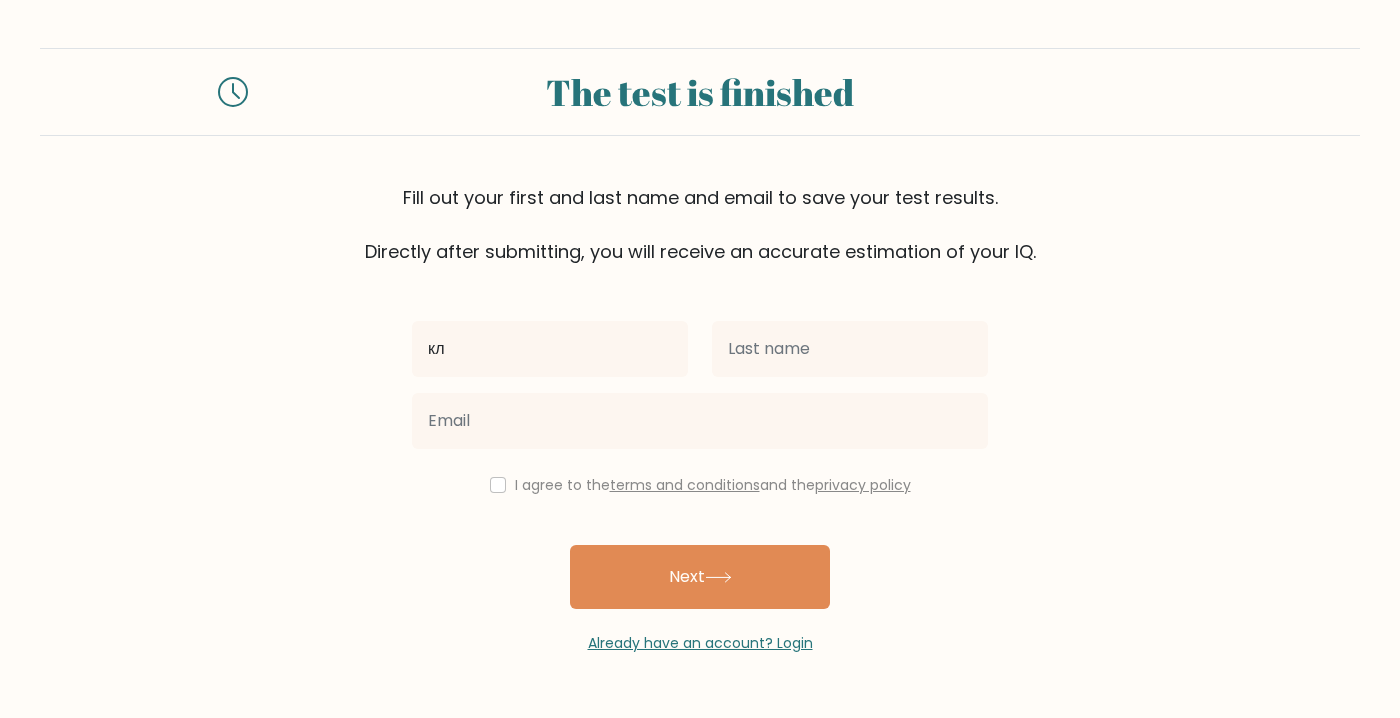 type on "к" 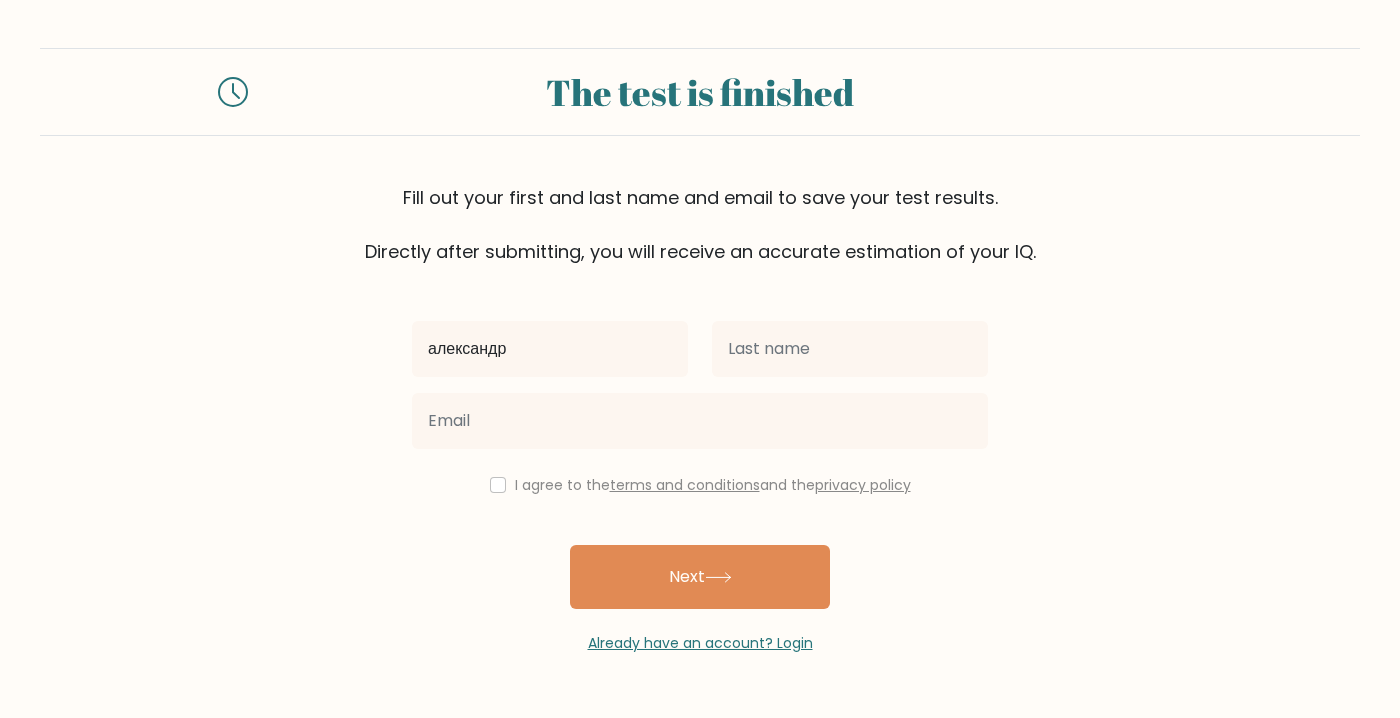 type on "александр" 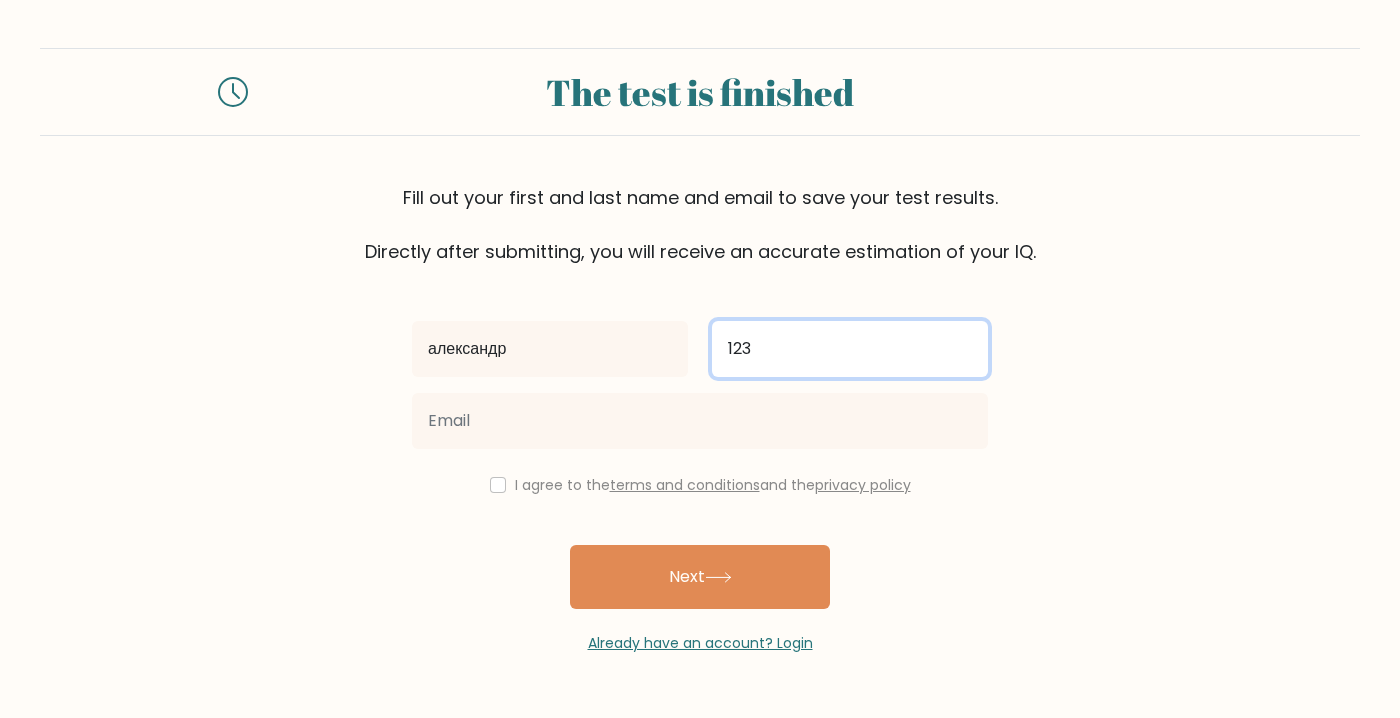 type on "123" 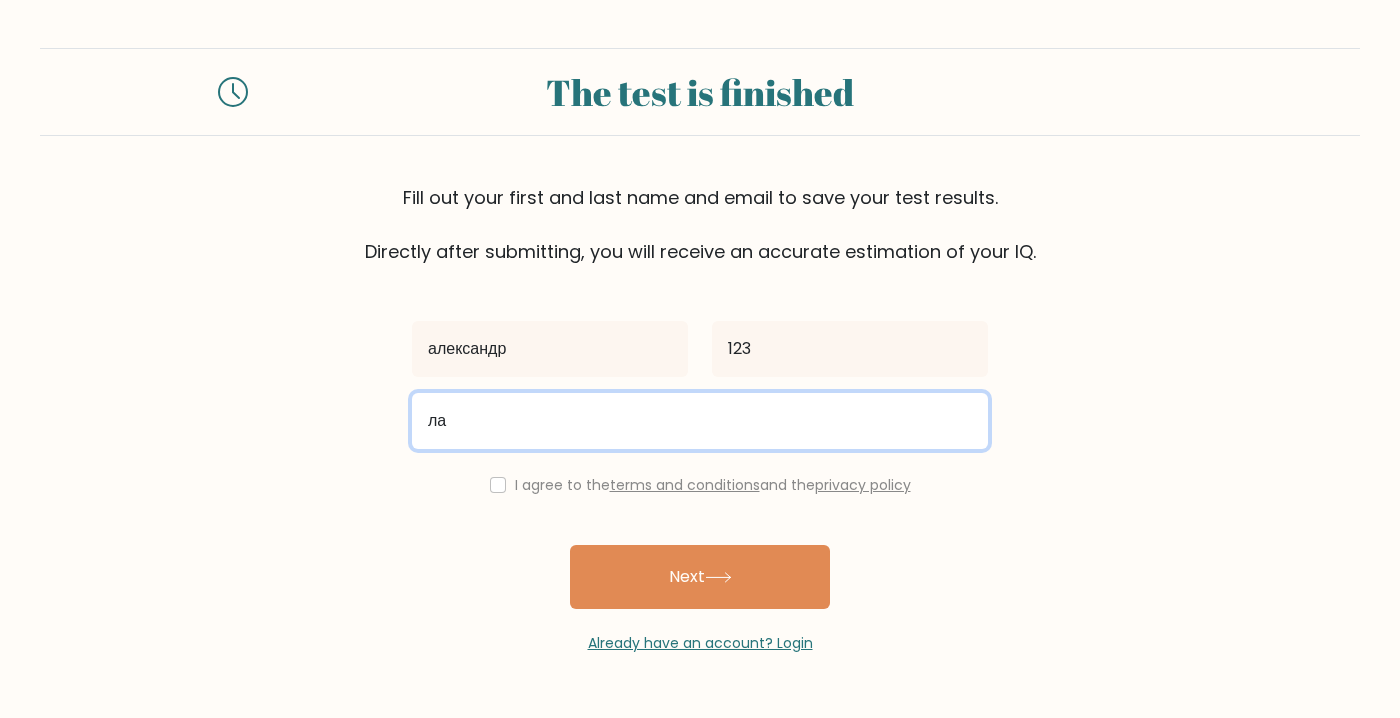 type on "л" 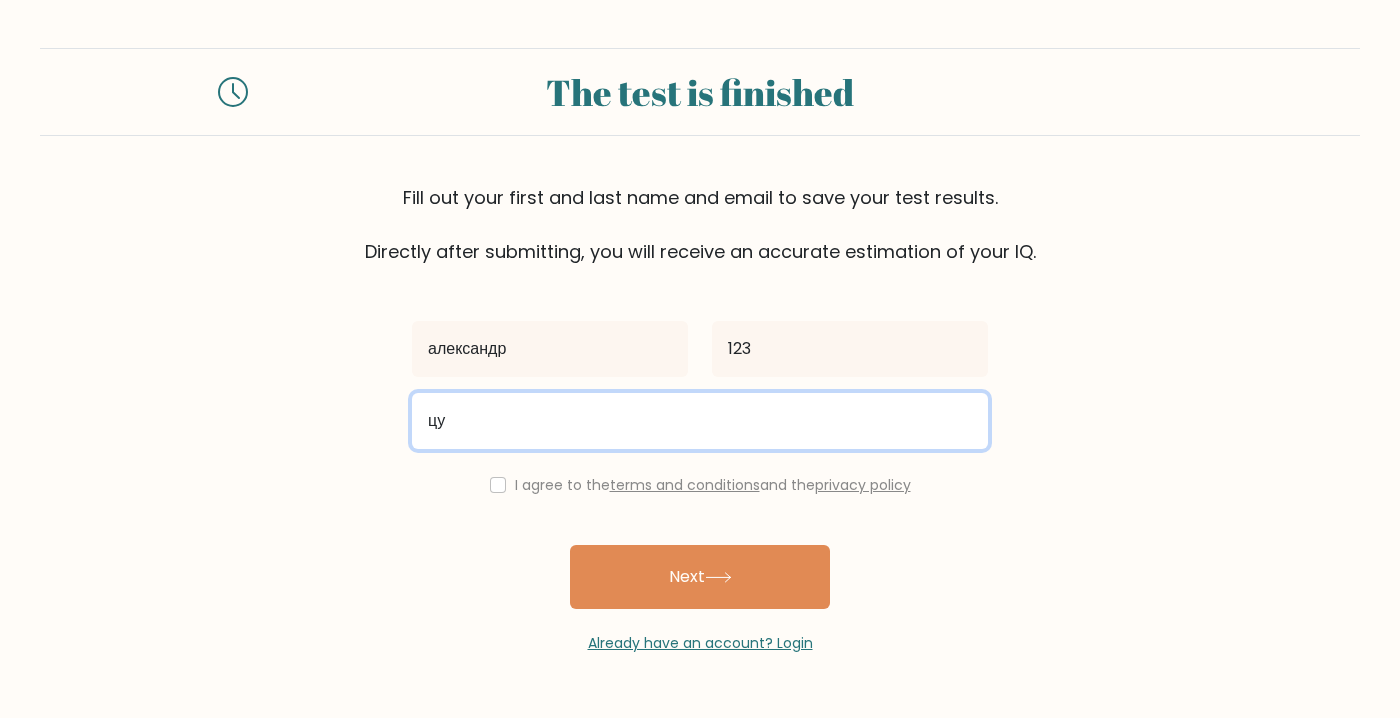 type on "ц" 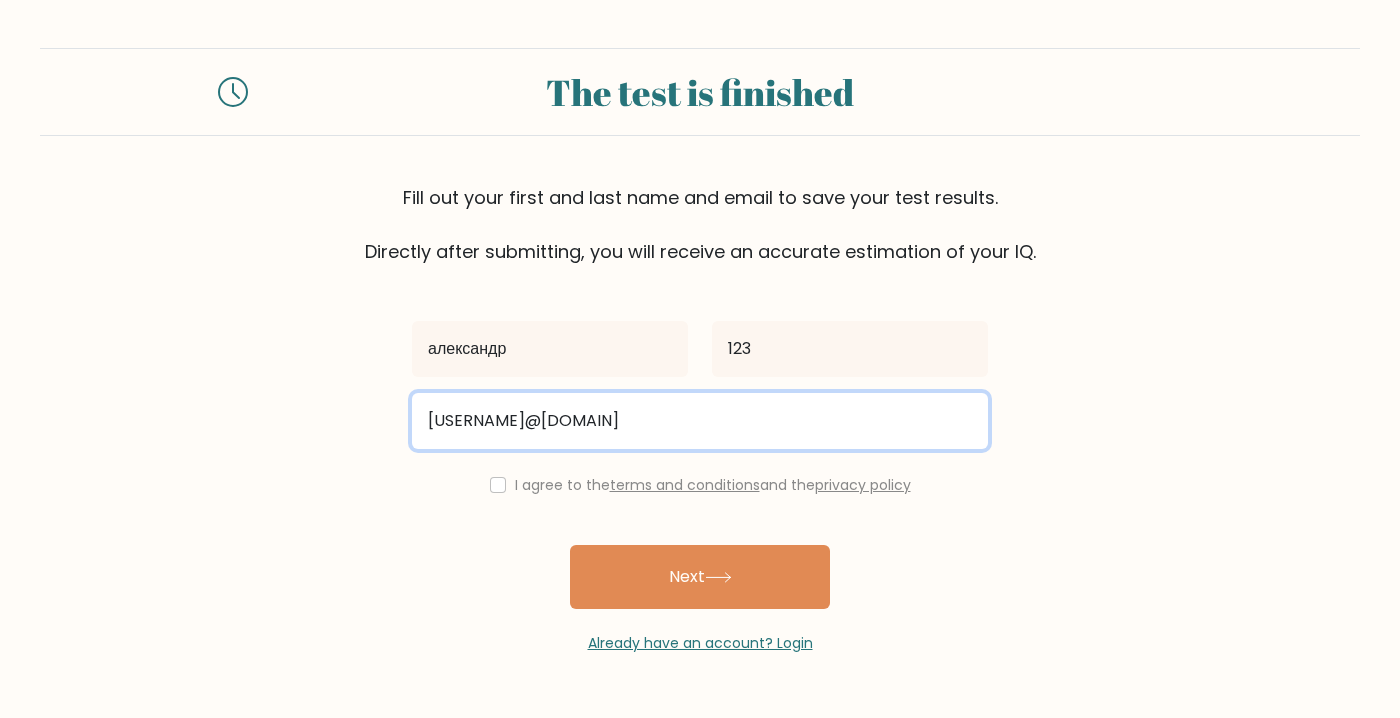 type on "uhufesuihfisueiufhseyhb@gmail.com" 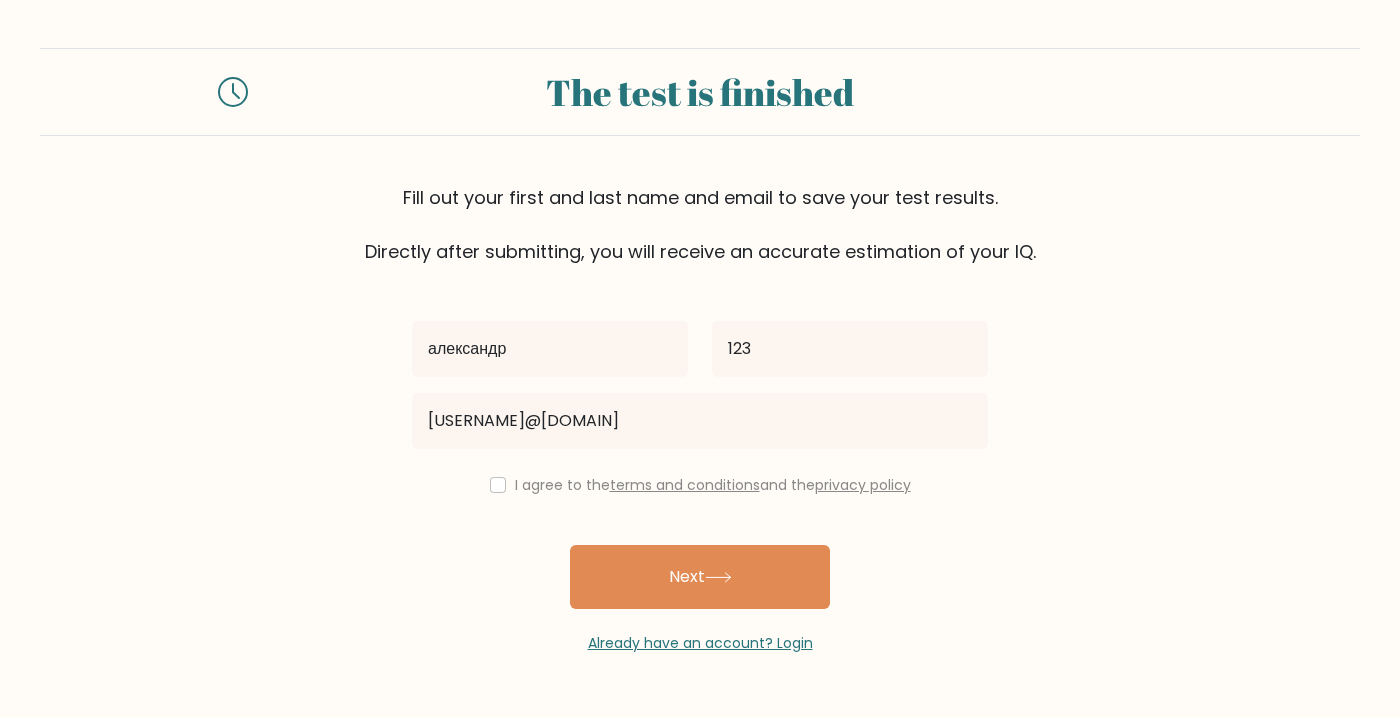 click on "александр
123
uhufesuihfisueiufhseyhb@gmail.com
I agree to the  terms and conditions  and the  privacy policy
Next
Already have an account? Login" at bounding box center (700, 459) 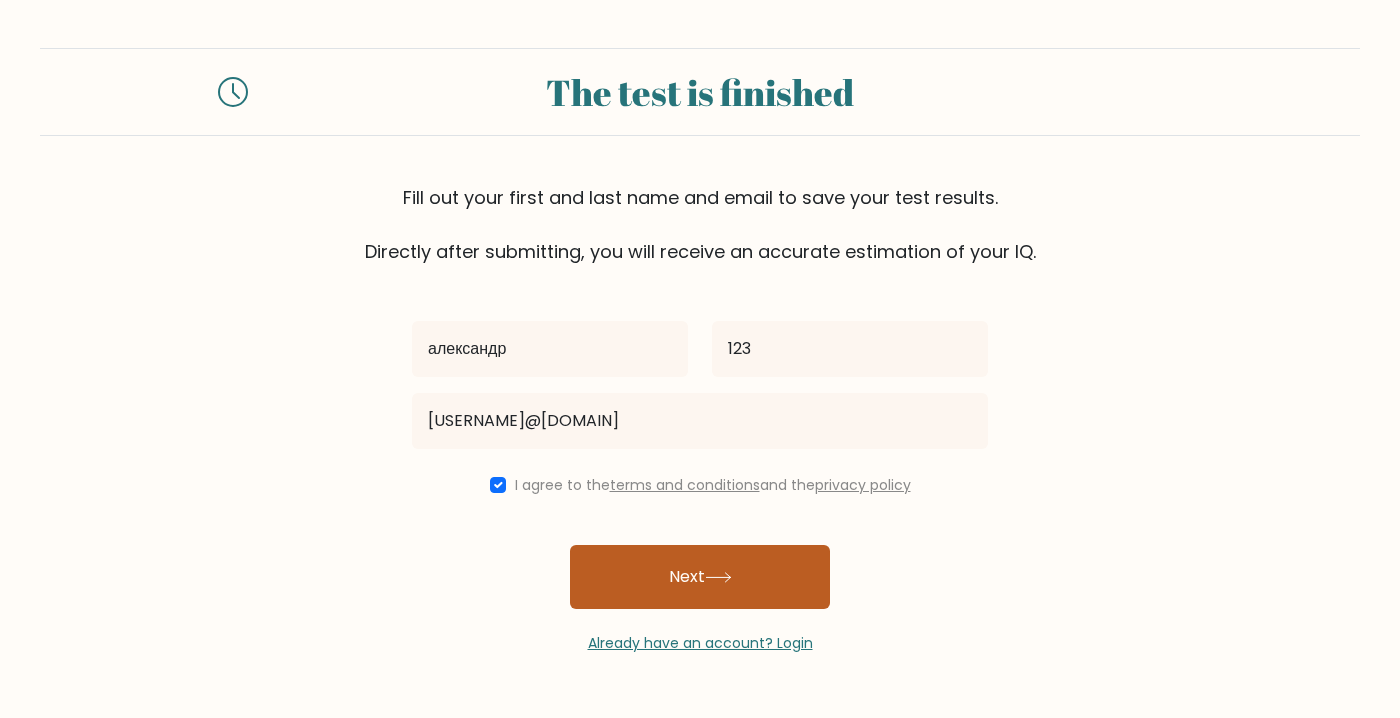 click on "Next" at bounding box center (700, 577) 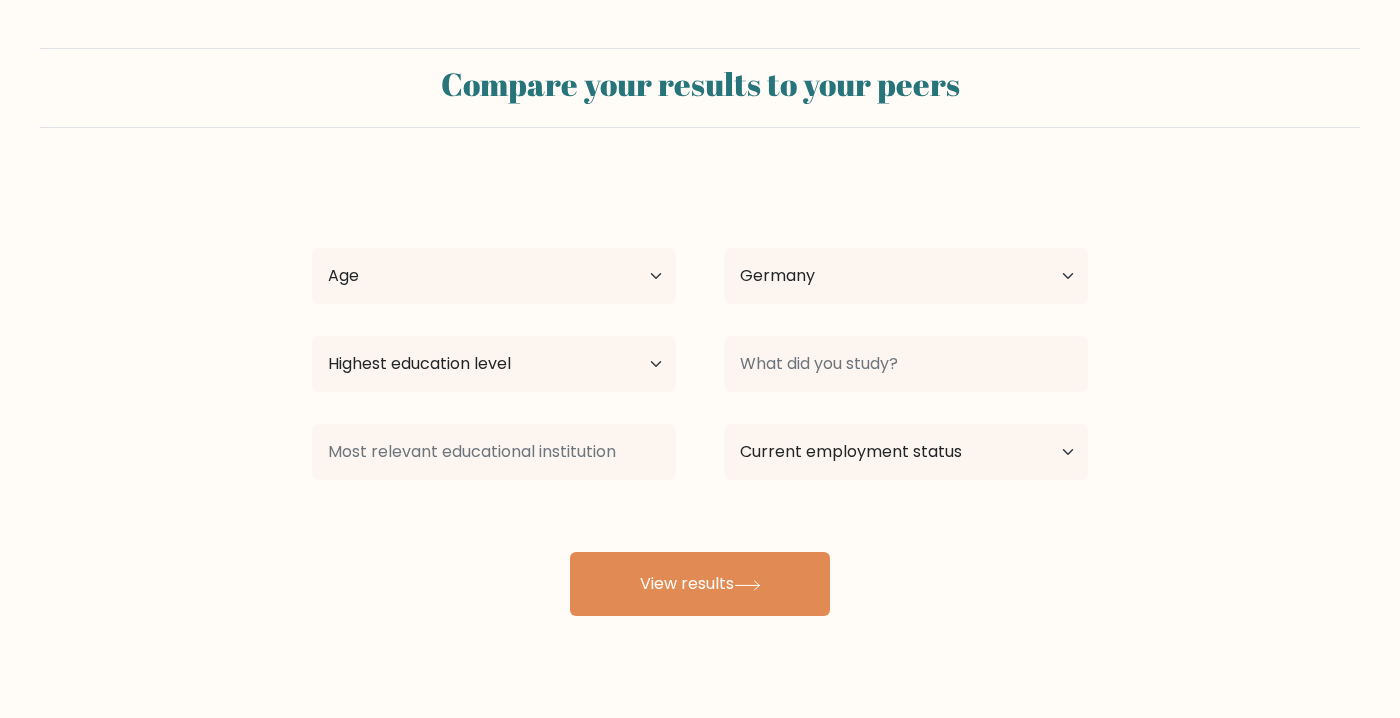select on "DE" 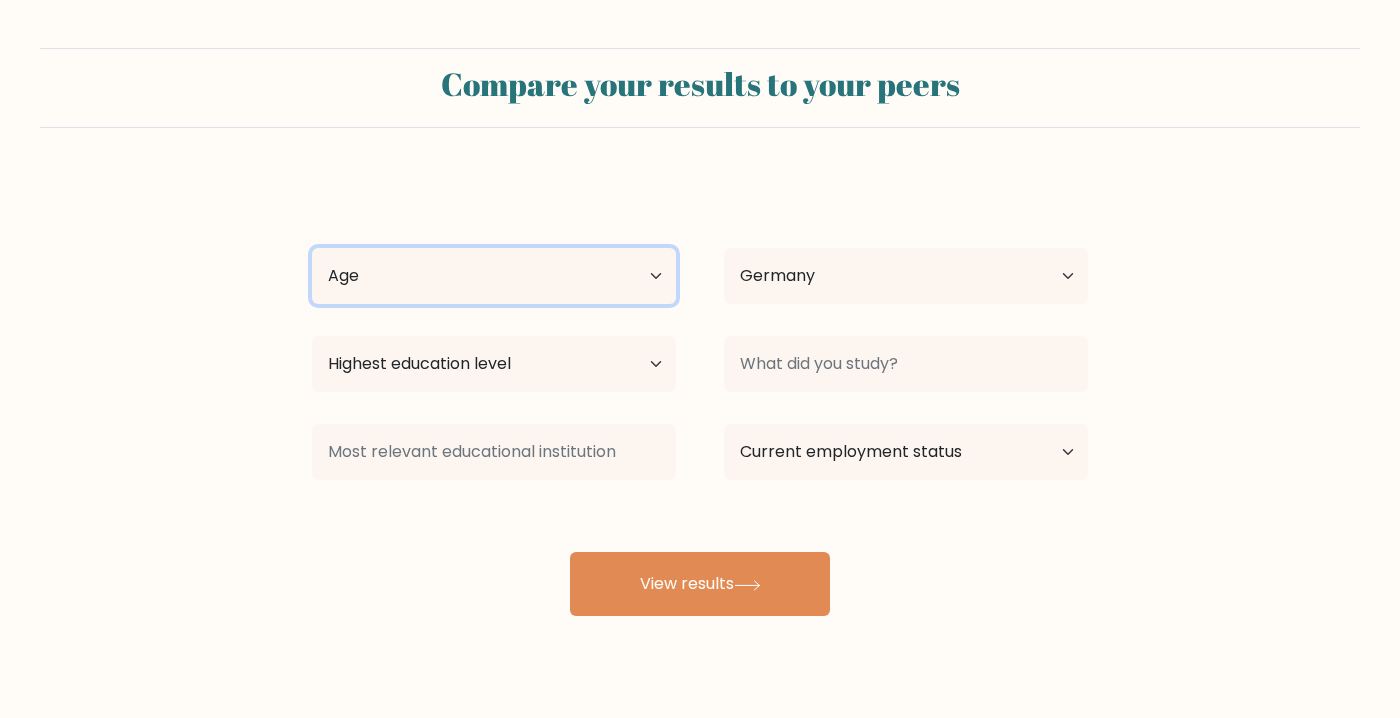 select on "18_24" 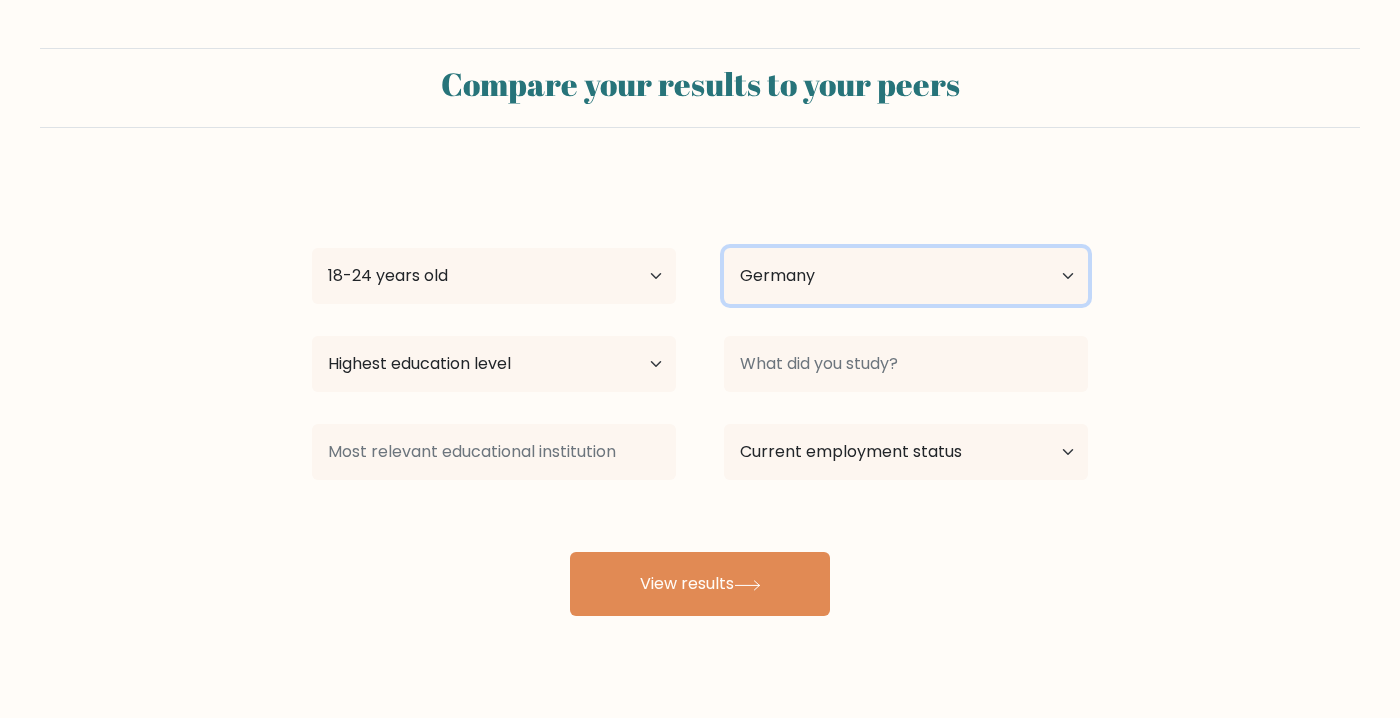 select on "UA" 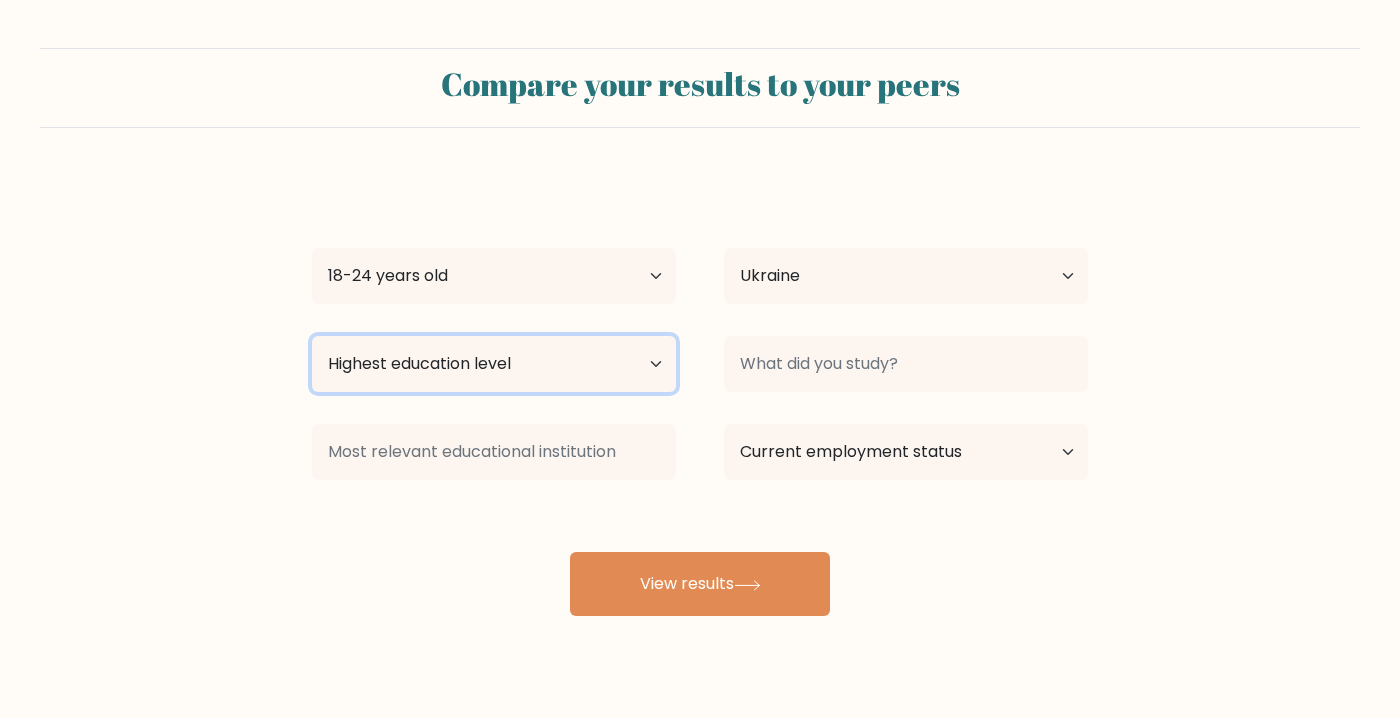 select on "bachelors_degree" 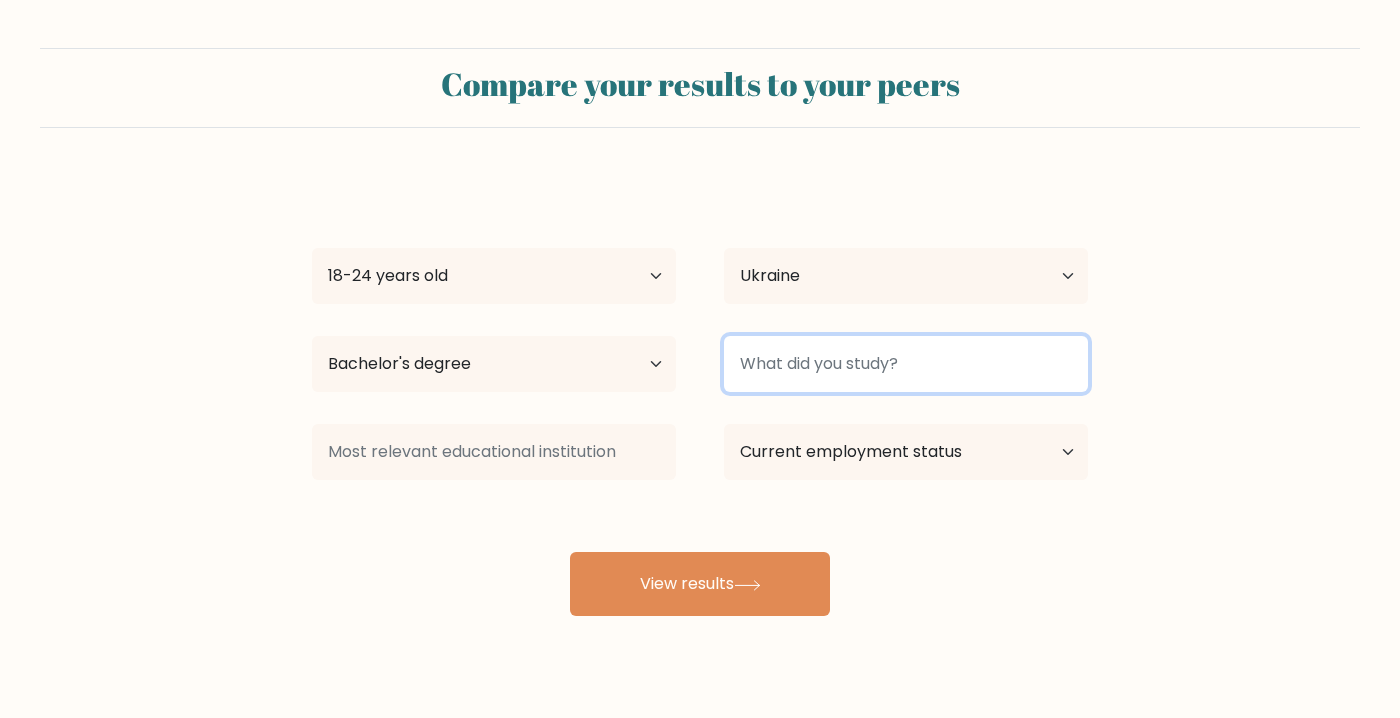 click at bounding box center (906, 364) 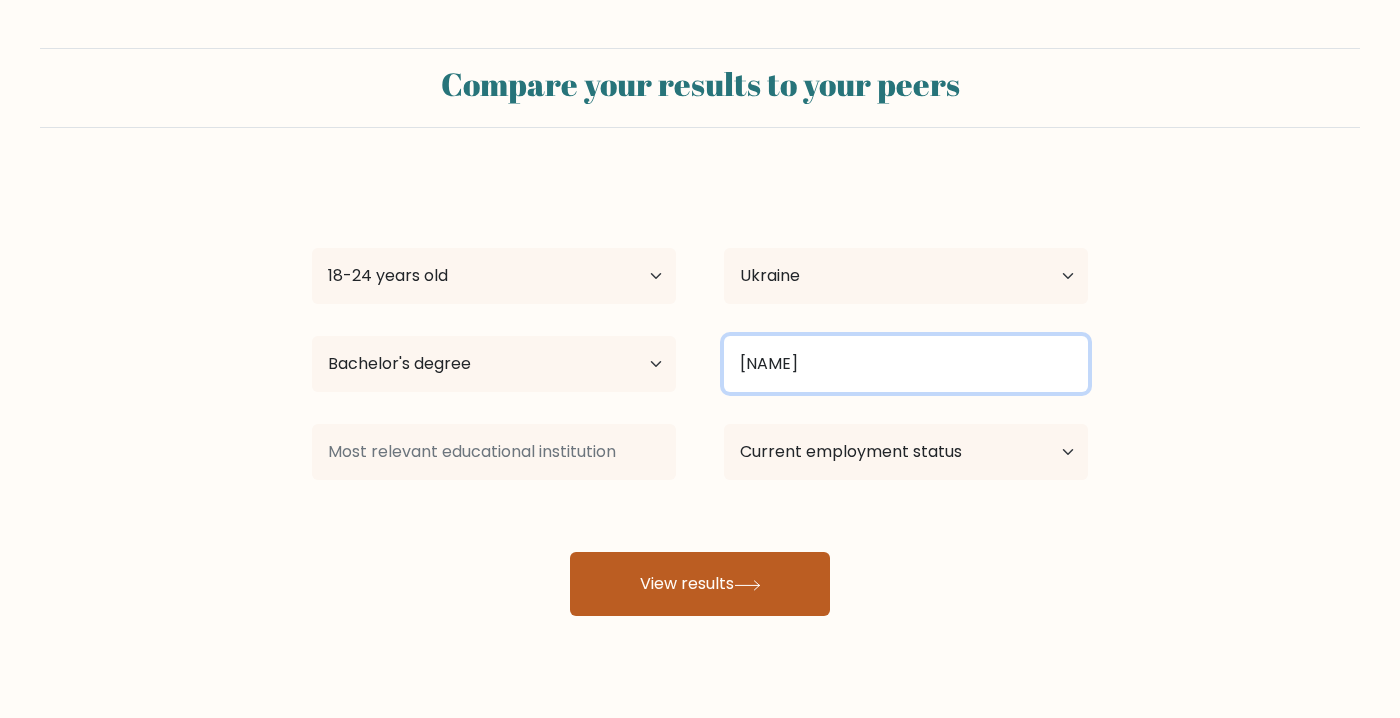 type on "jrfuiserj" 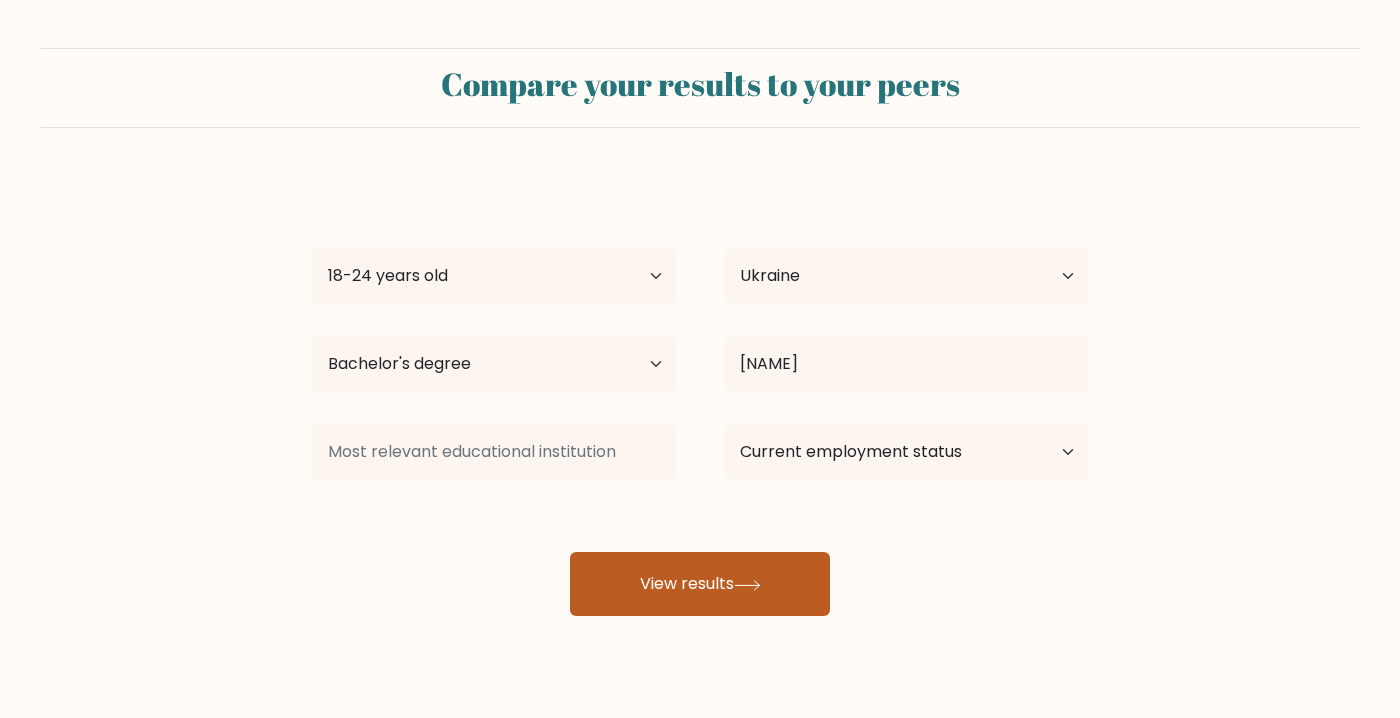 click on "View results" at bounding box center (700, 584) 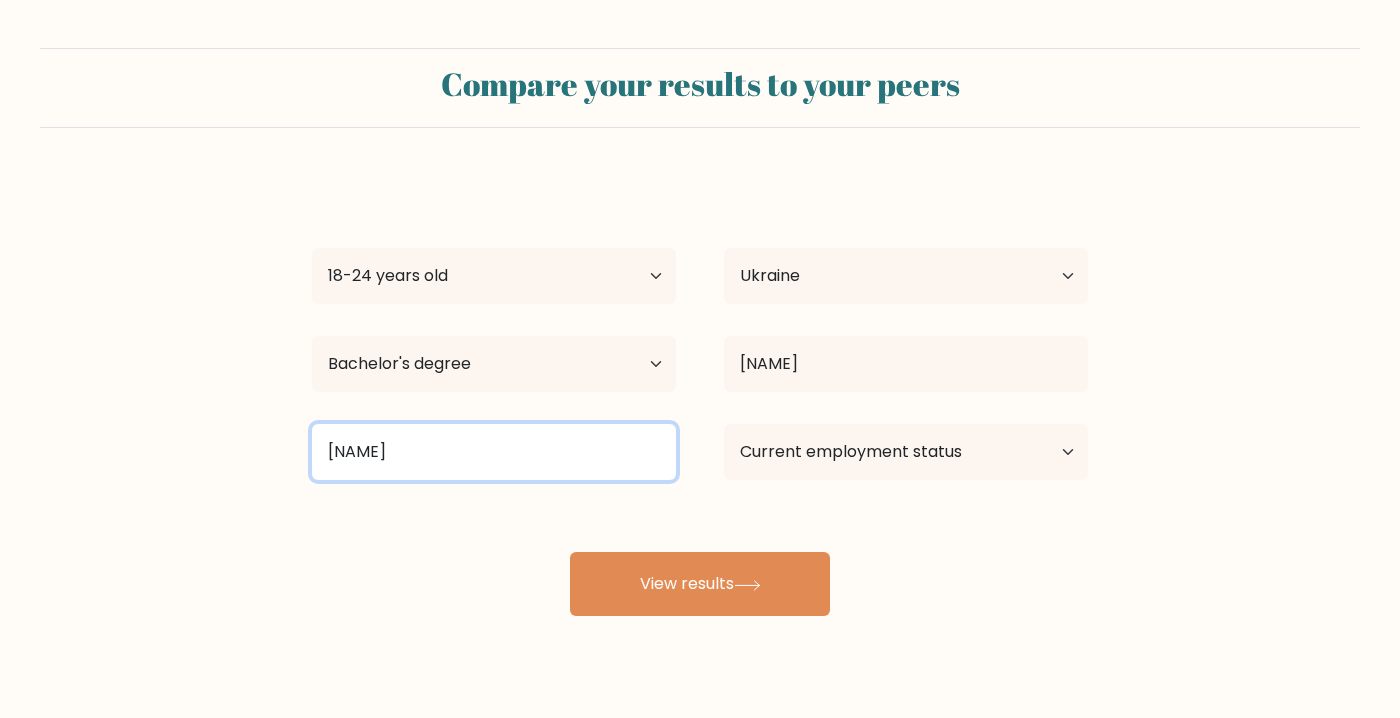 type on "jugsdrg" 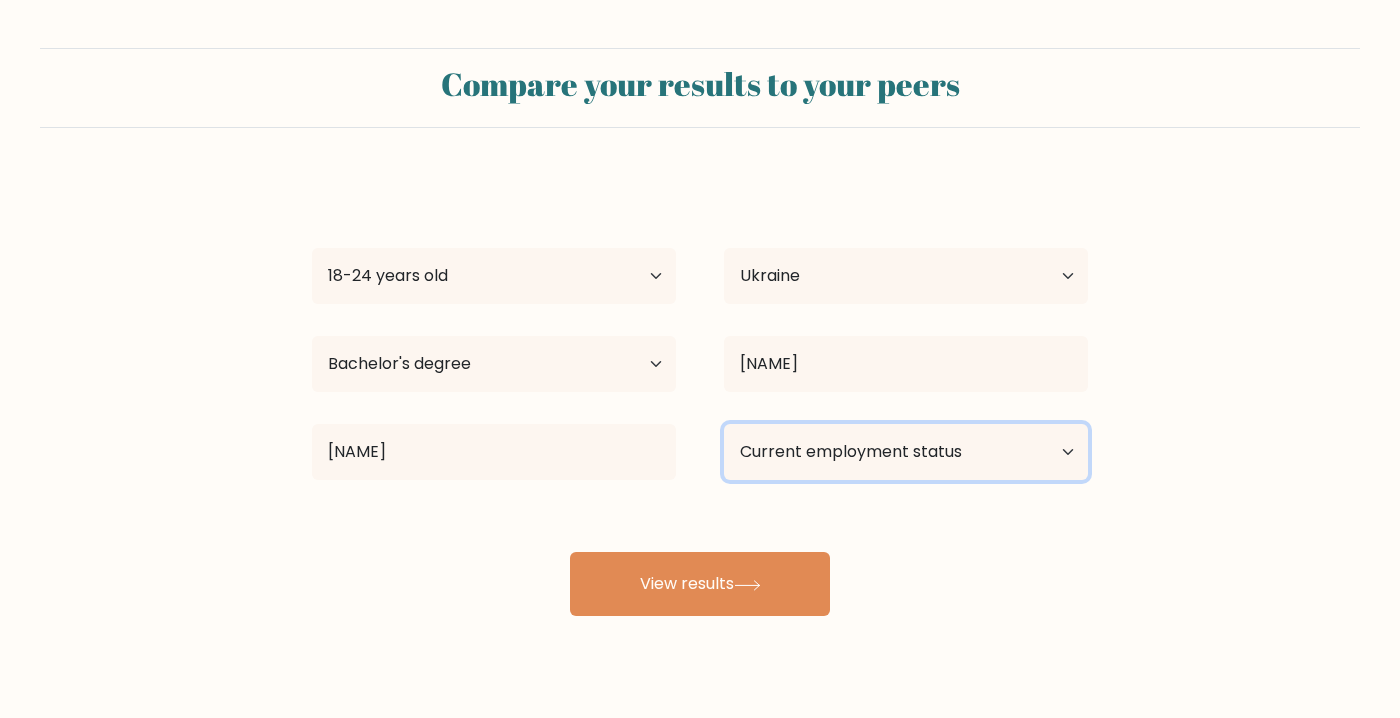 select on "student" 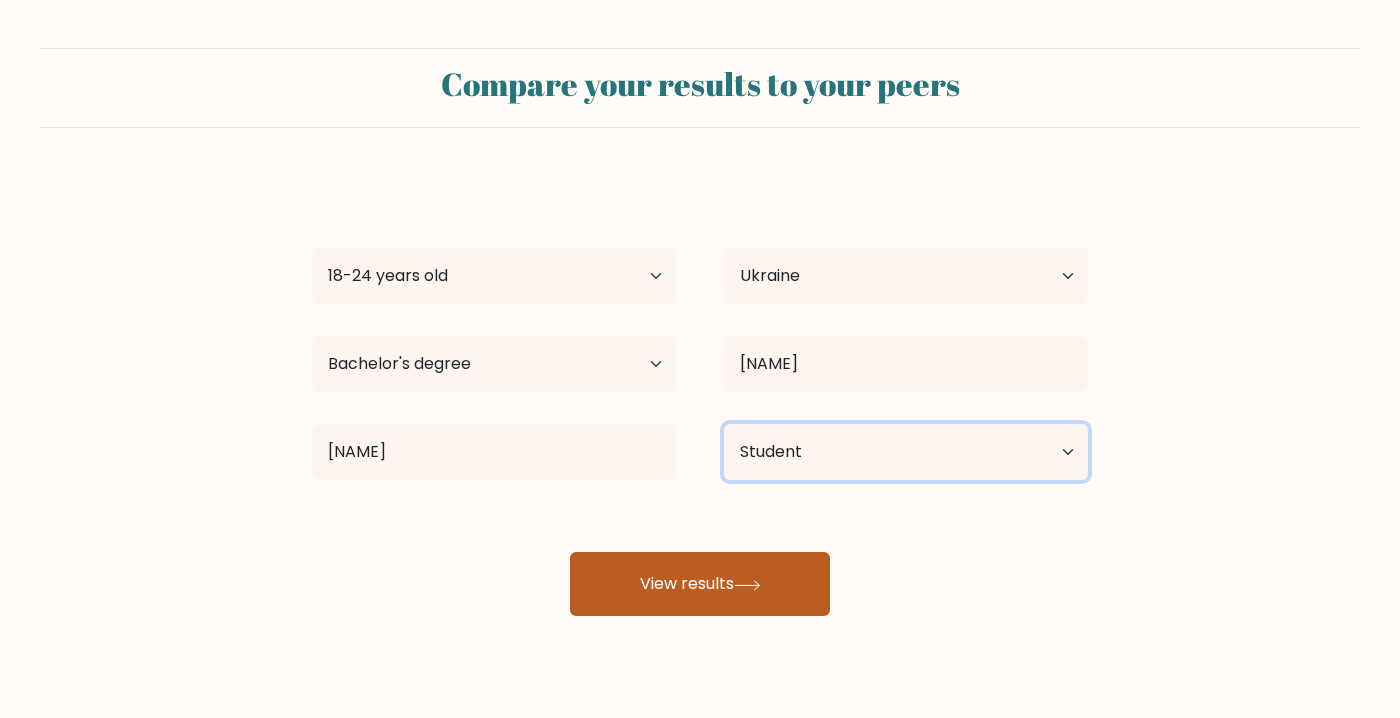 drag, startPoint x: 829, startPoint y: 444, endPoint x: 710, endPoint y: 593, distance: 190.68823 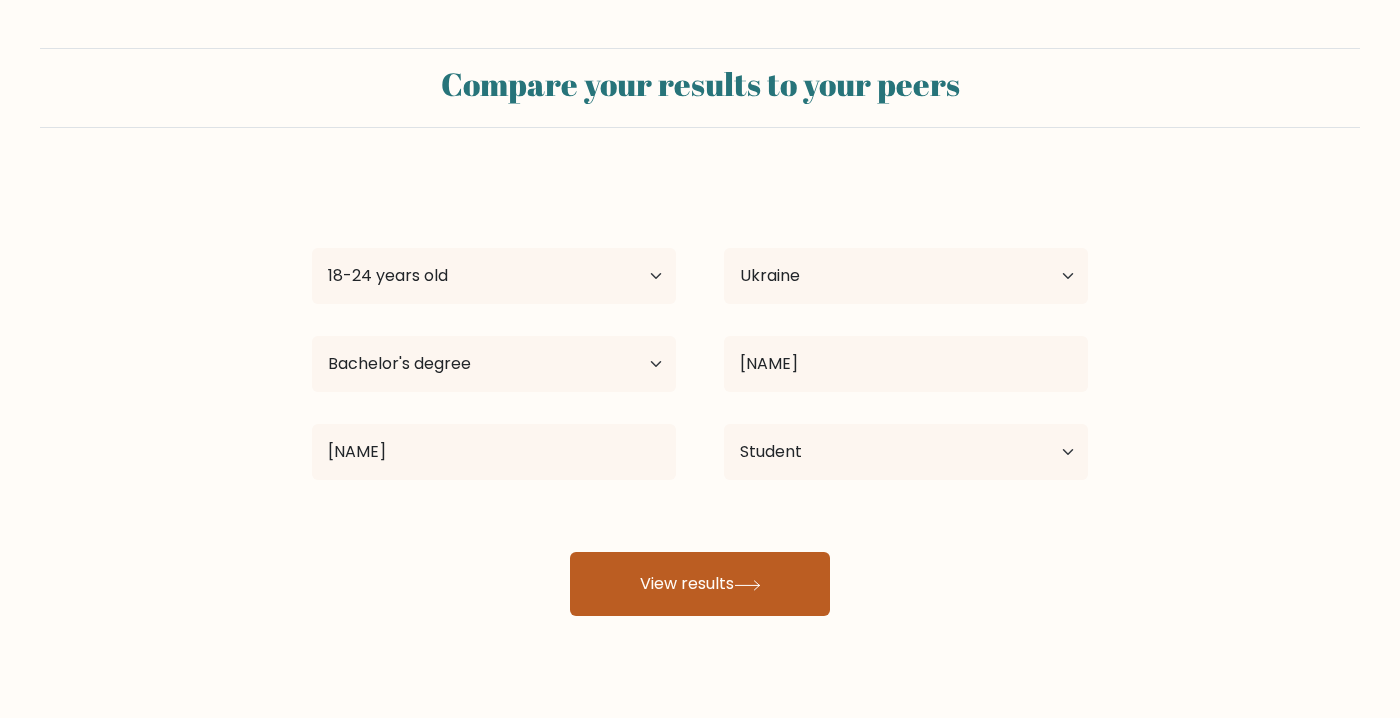 click on "View results" at bounding box center [700, 584] 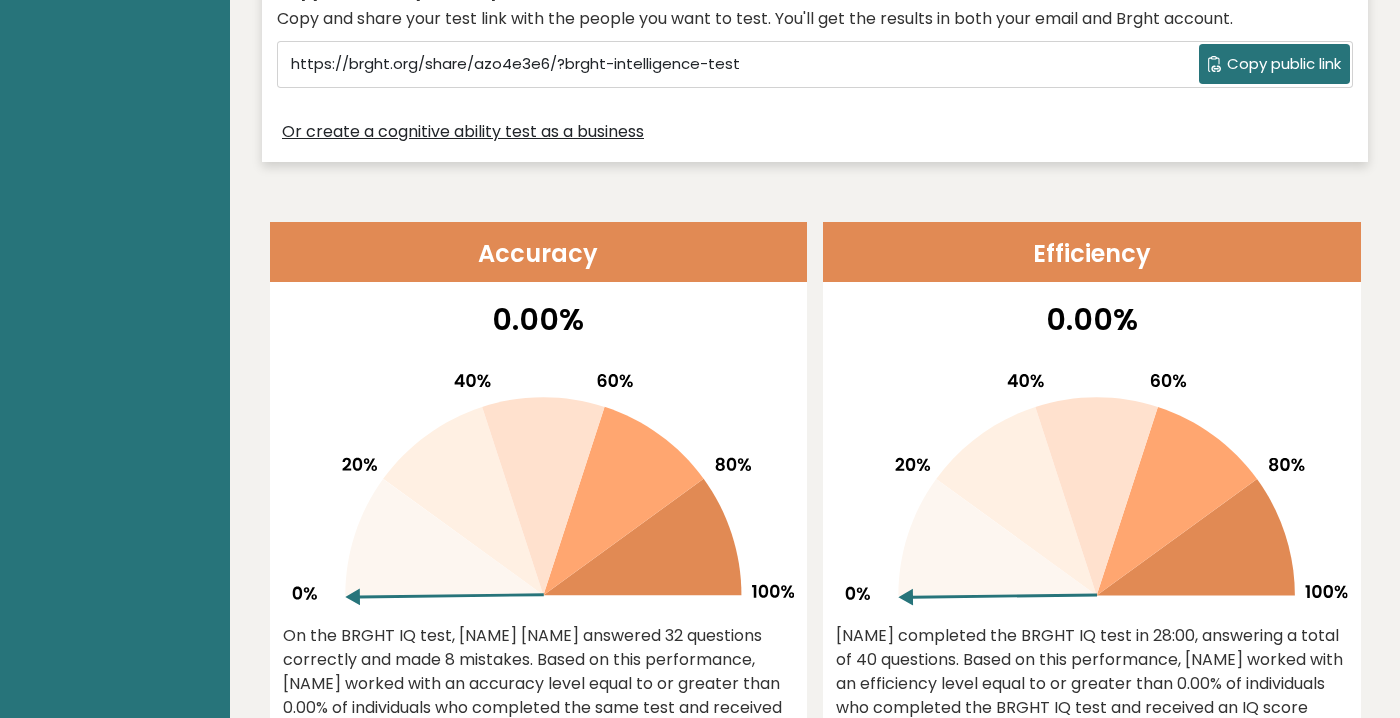 scroll, scrollTop: 1018, scrollLeft: 0, axis: vertical 